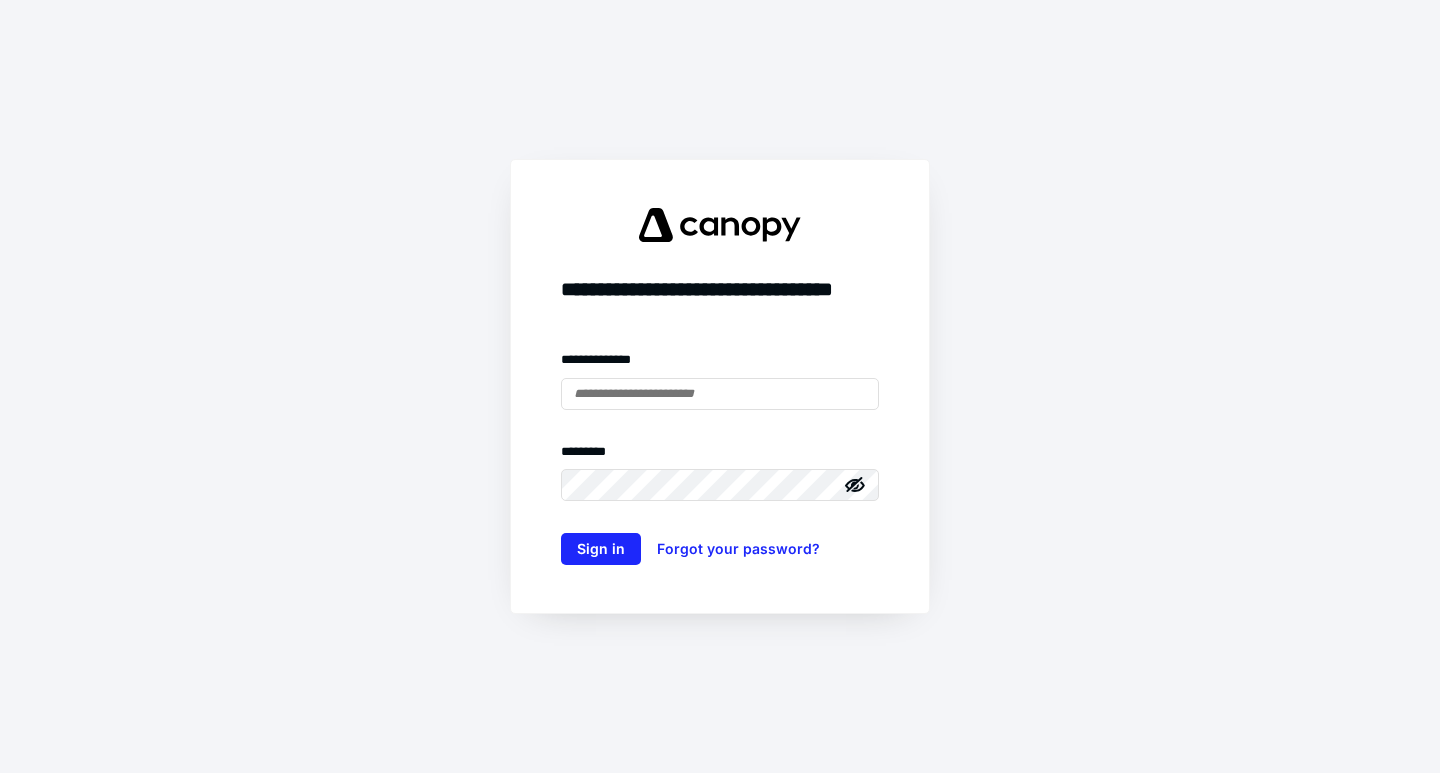 scroll, scrollTop: 0, scrollLeft: 0, axis: both 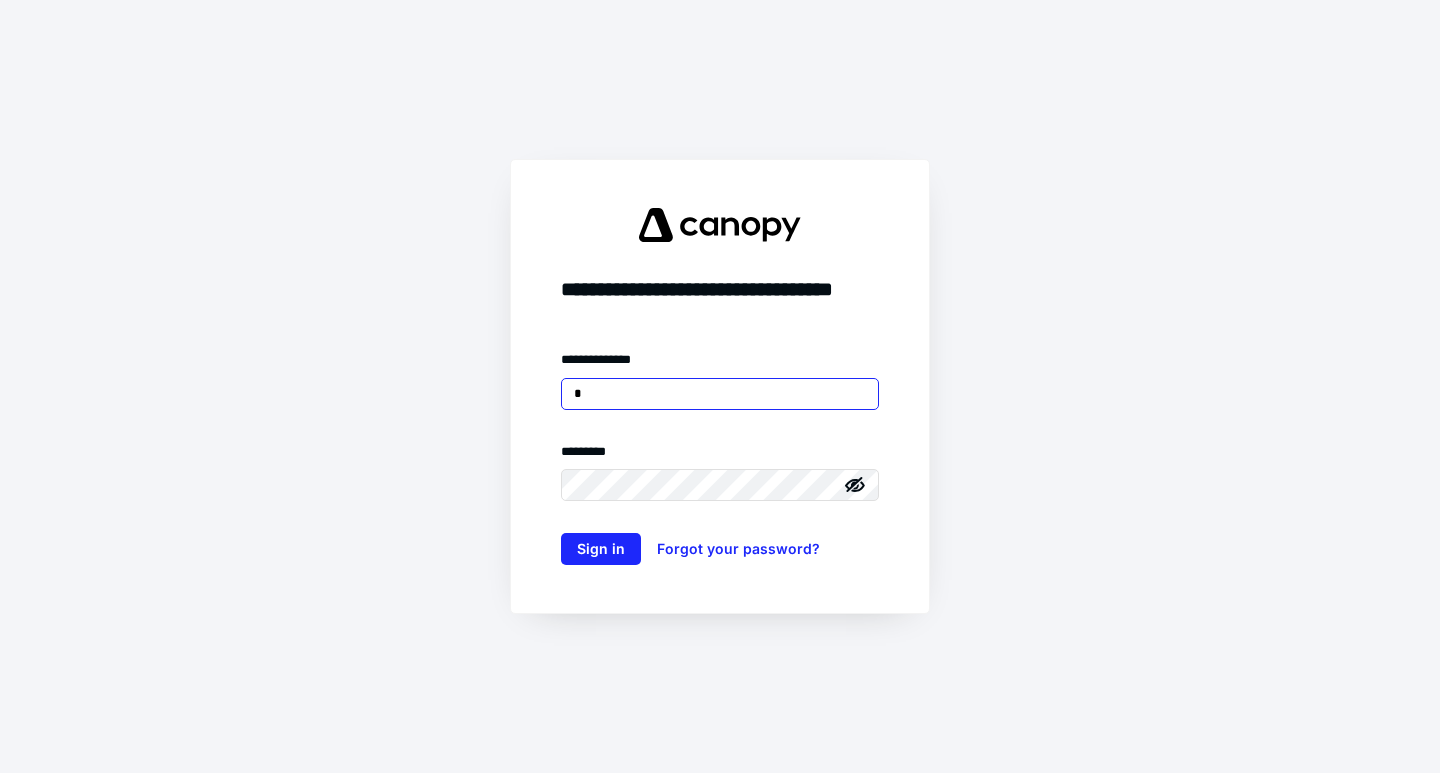 type on "**********" 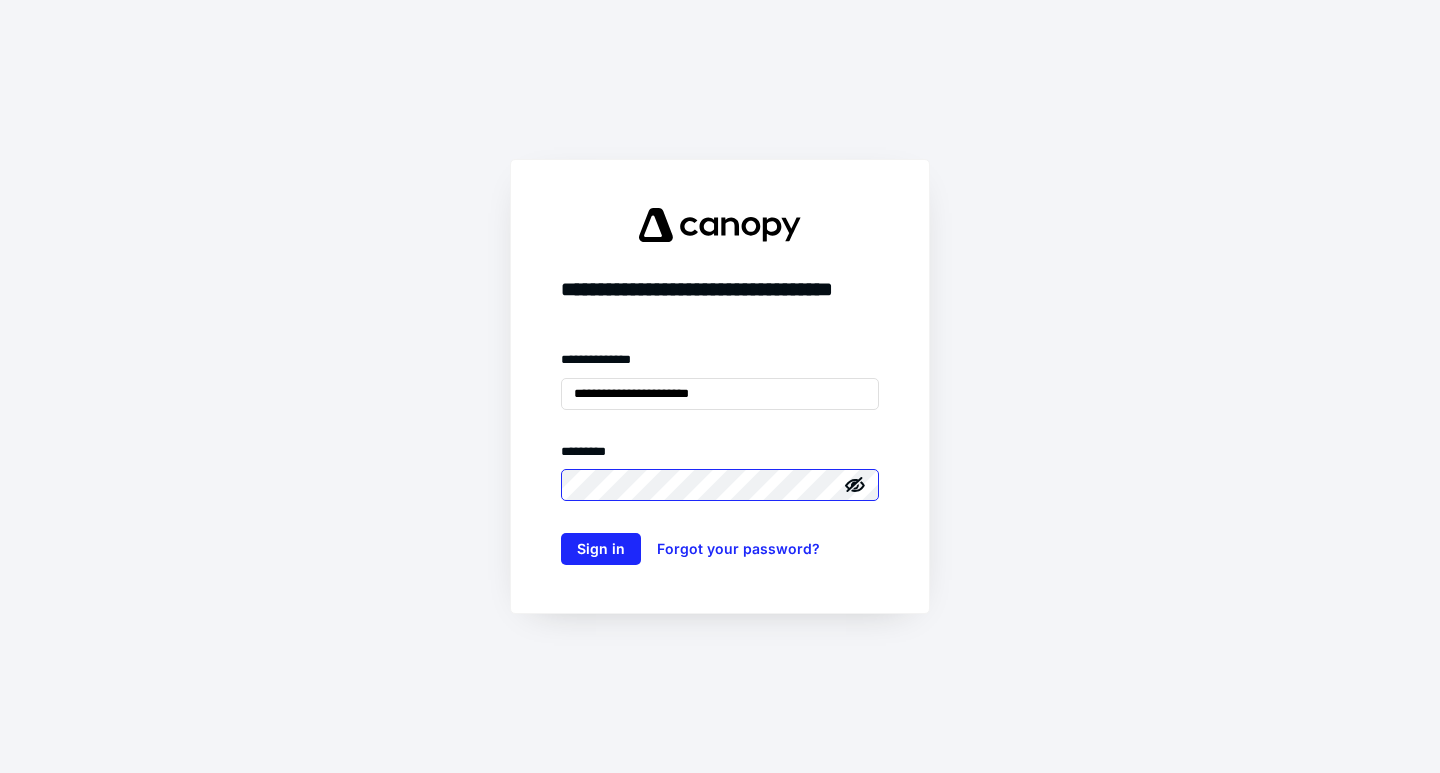 click on "Sign in" at bounding box center [601, 549] 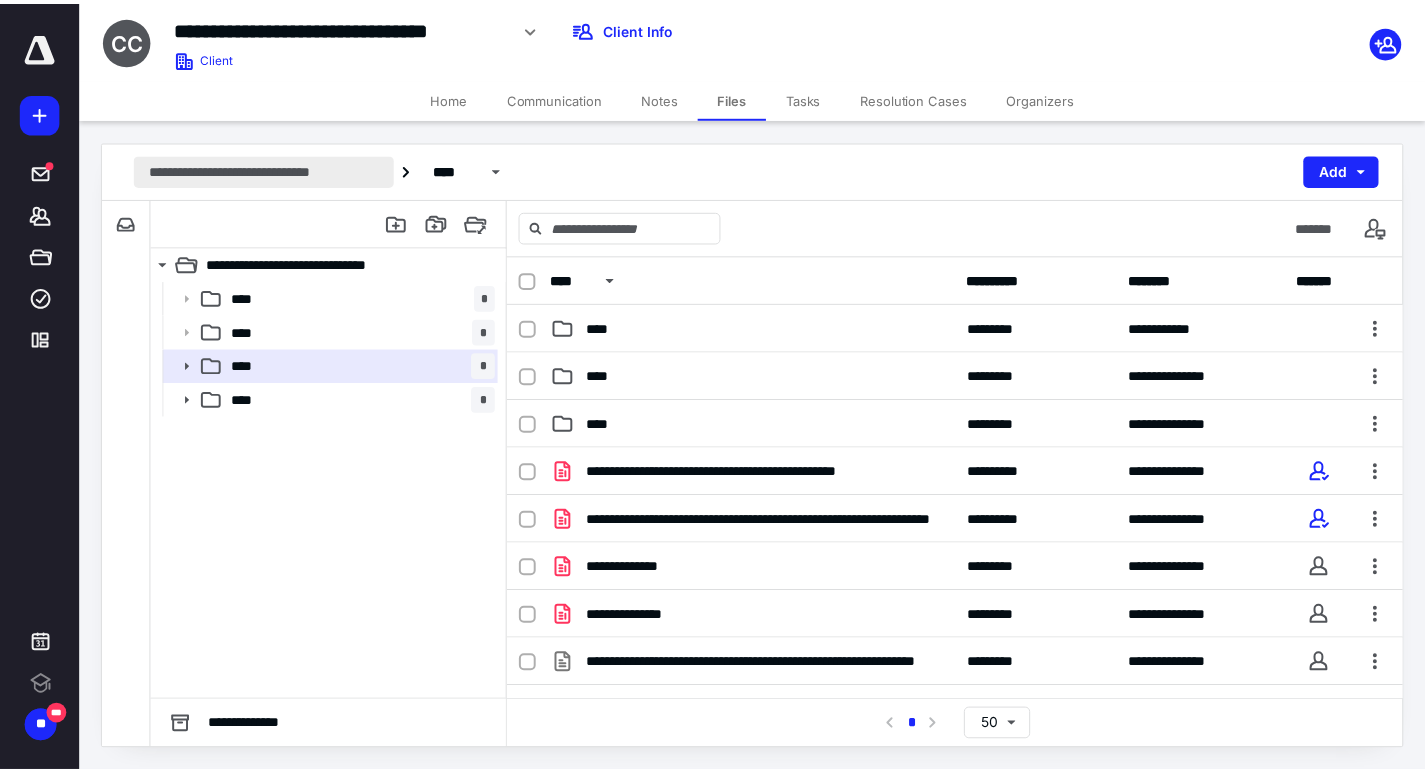 scroll, scrollTop: 0, scrollLeft: 0, axis: both 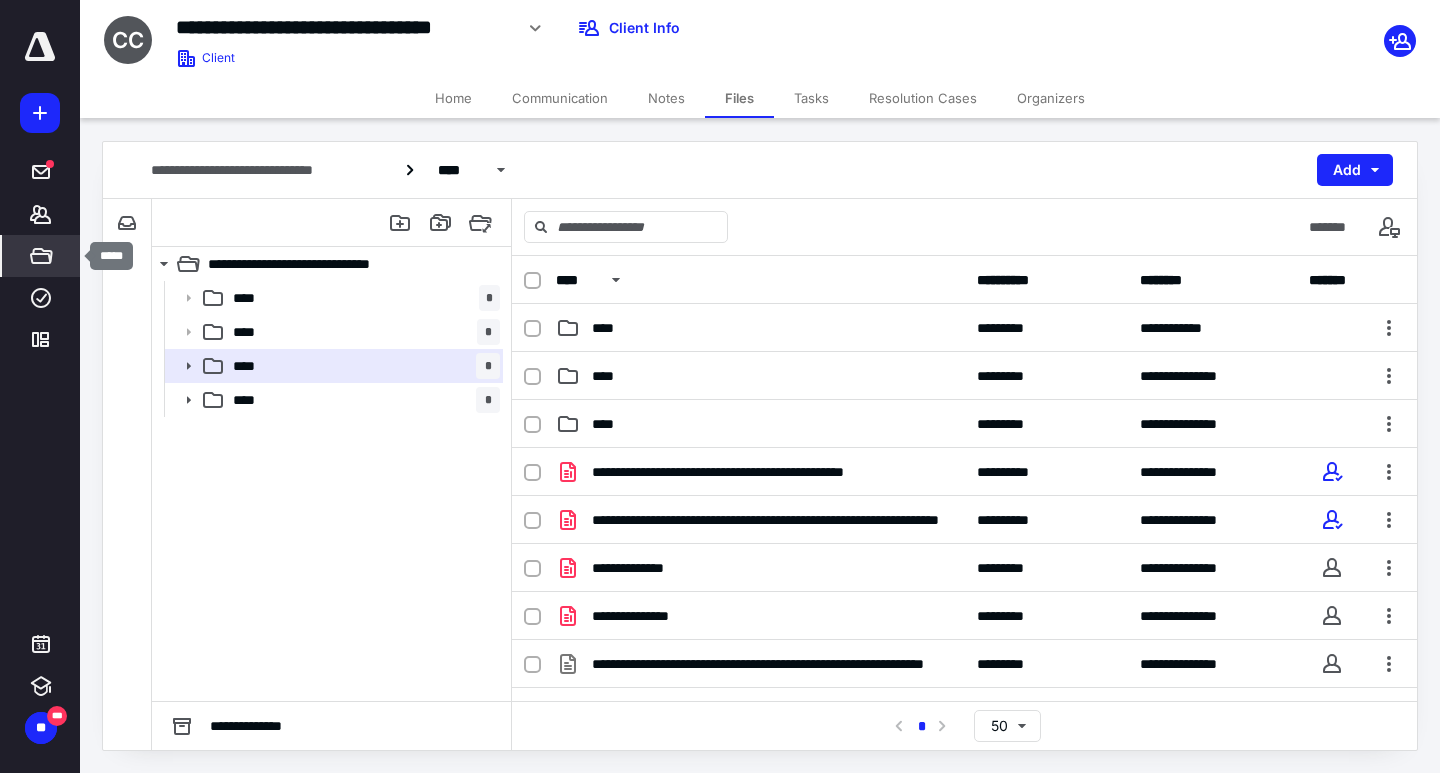 click 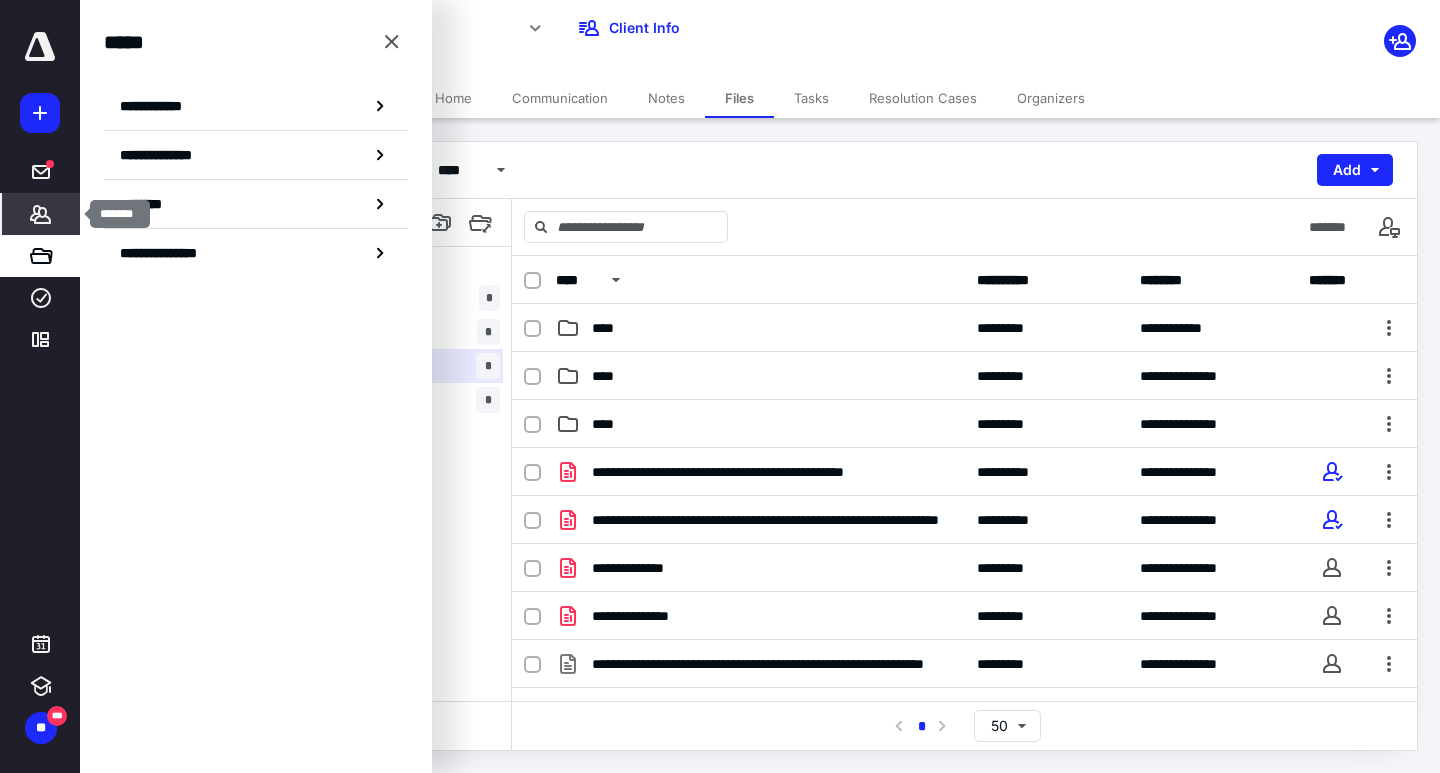 click 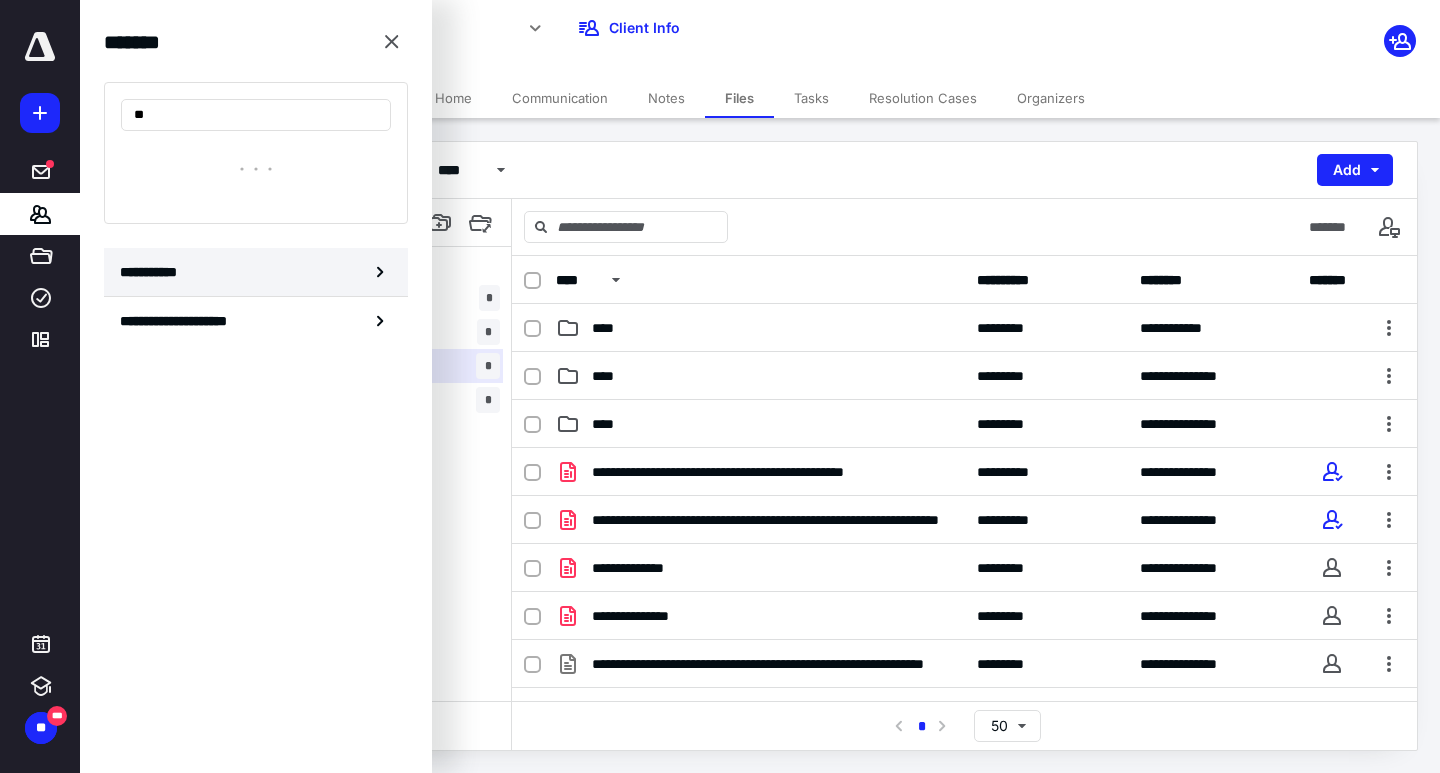 type on "*" 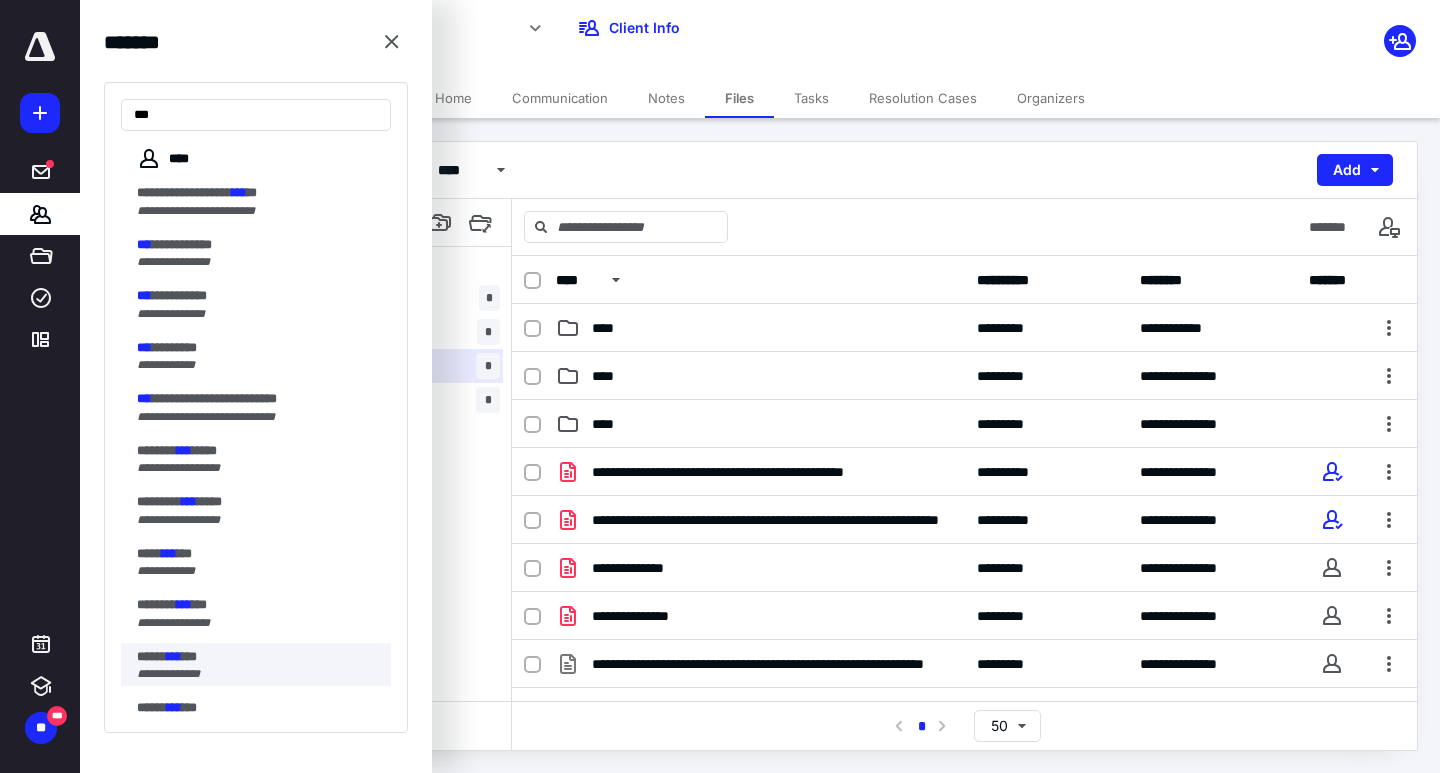 type on "***" 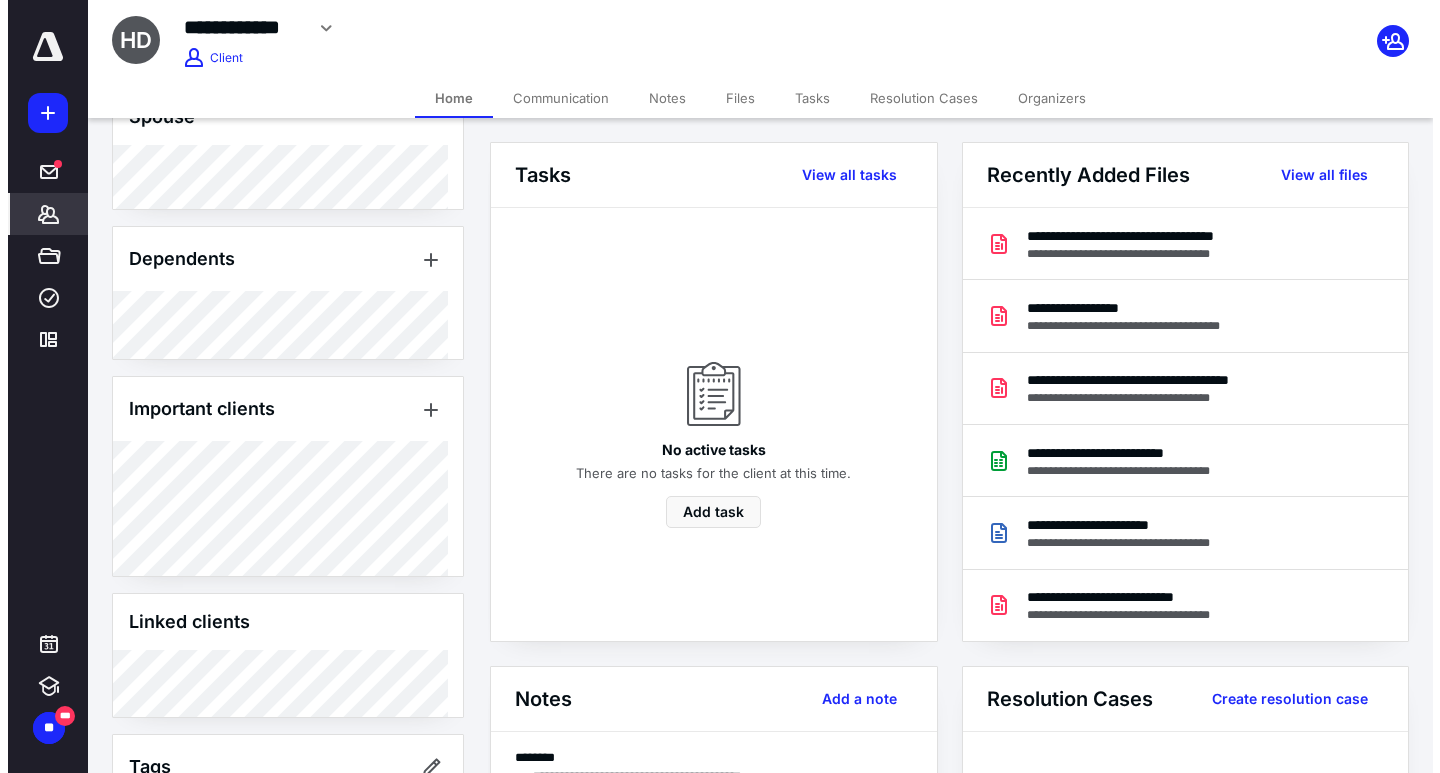 scroll, scrollTop: 1261, scrollLeft: 0, axis: vertical 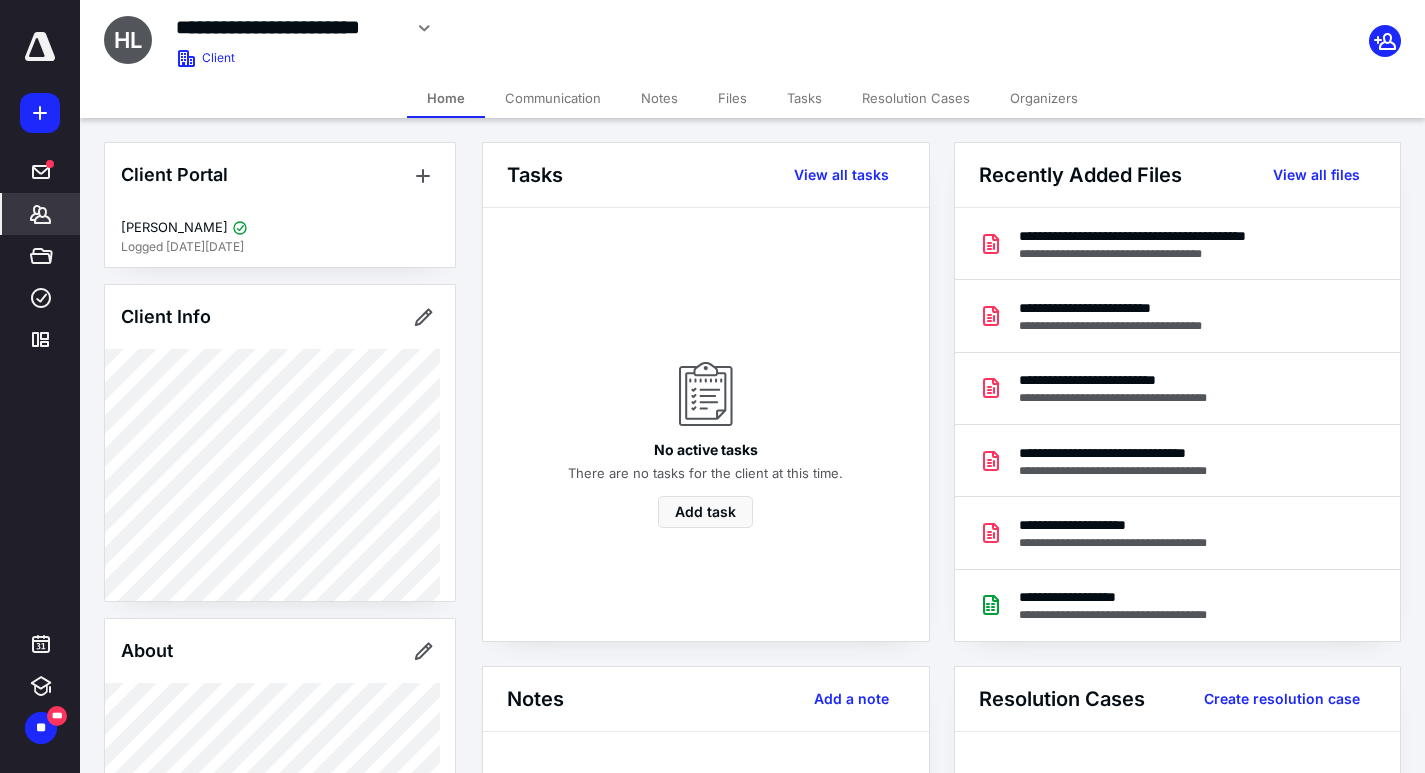 click on "Files" at bounding box center [732, 98] 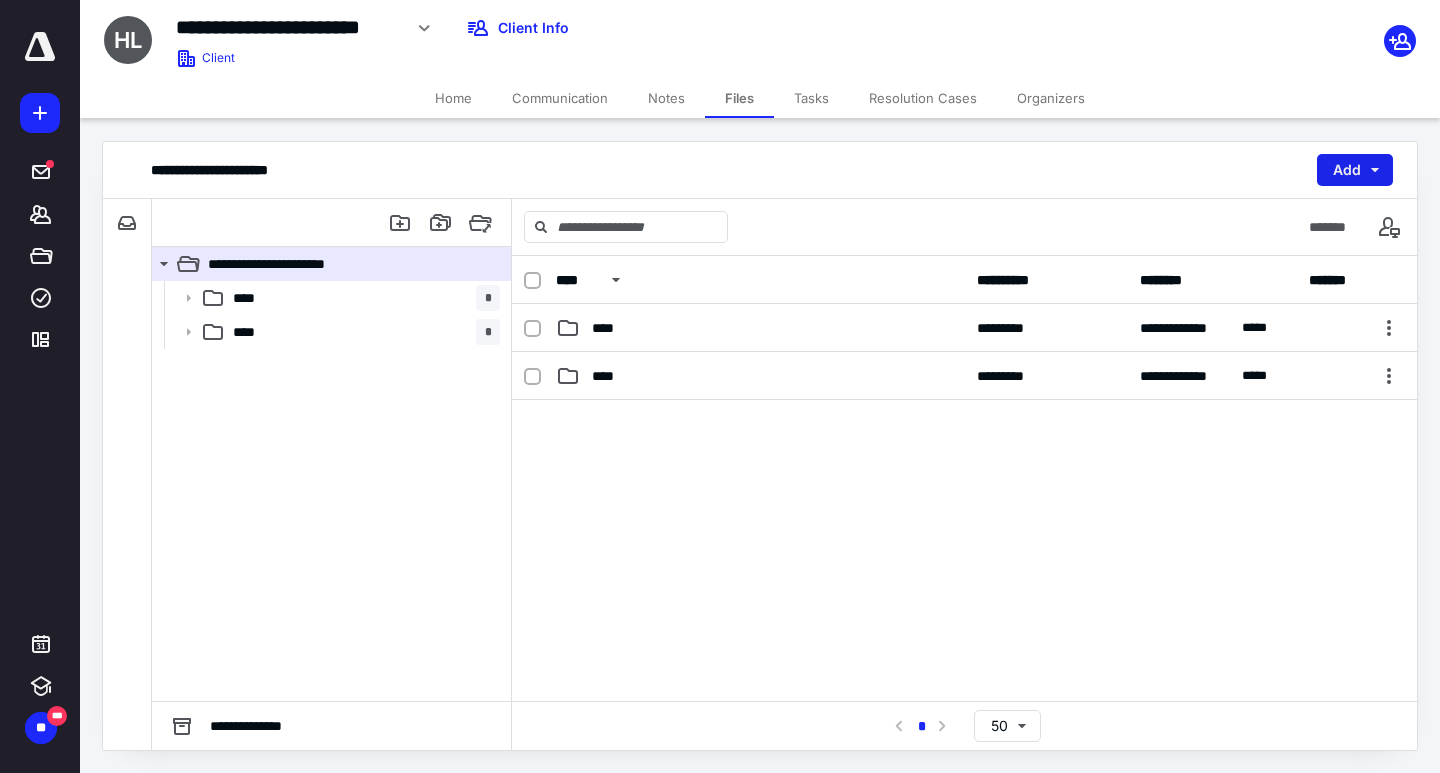 click on "Add" at bounding box center (1355, 170) 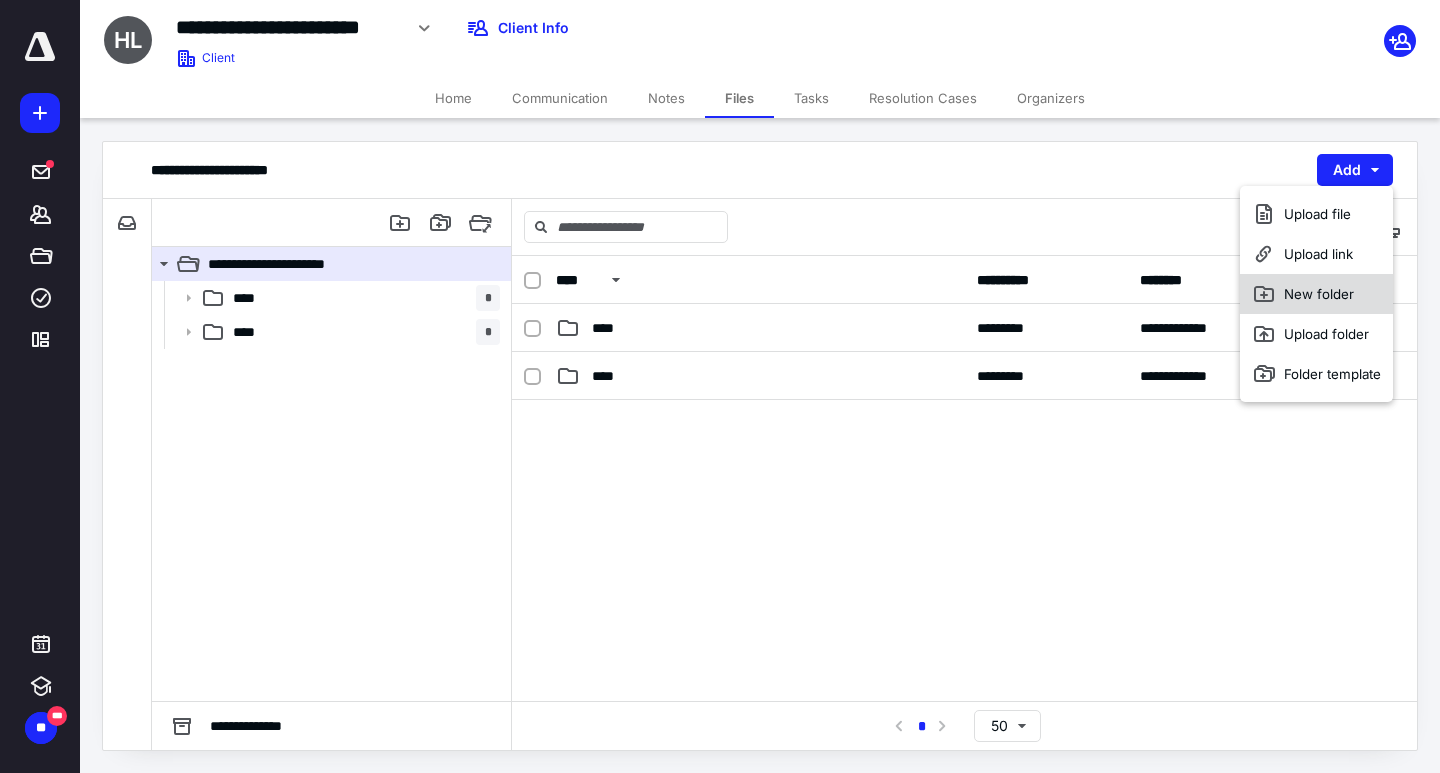 click on "New folder" at bounding box center (1316, 294) 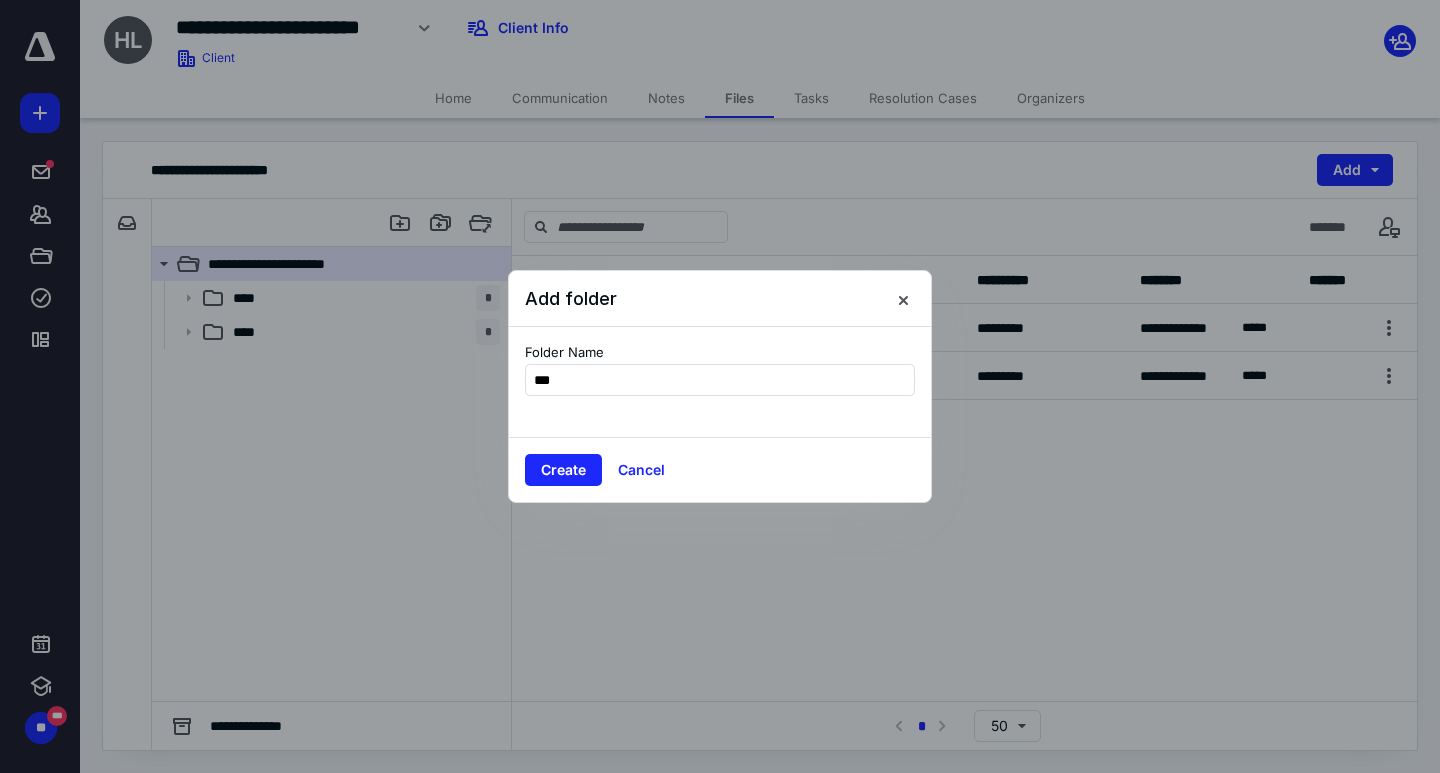 type on "****" 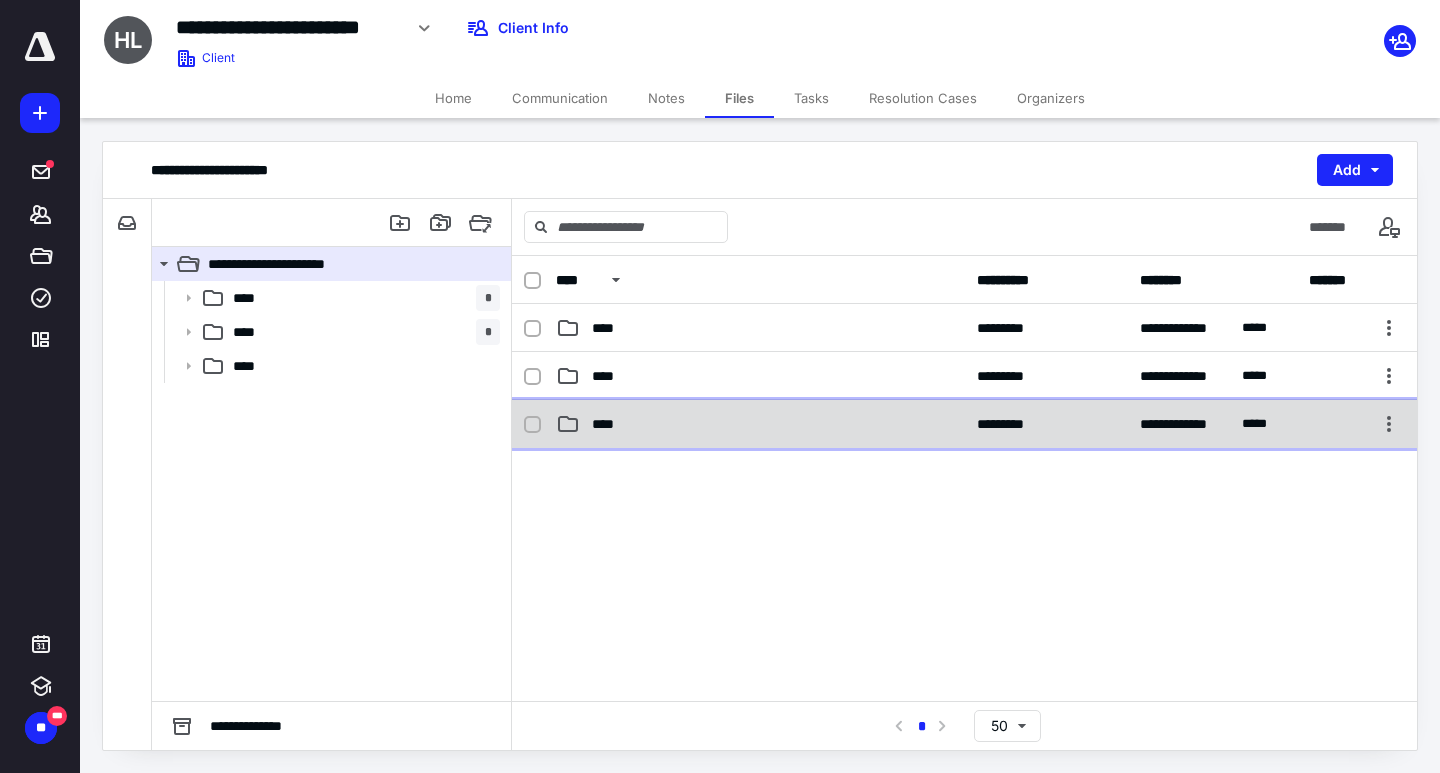 click on "****" at bounding box center [760, 424] 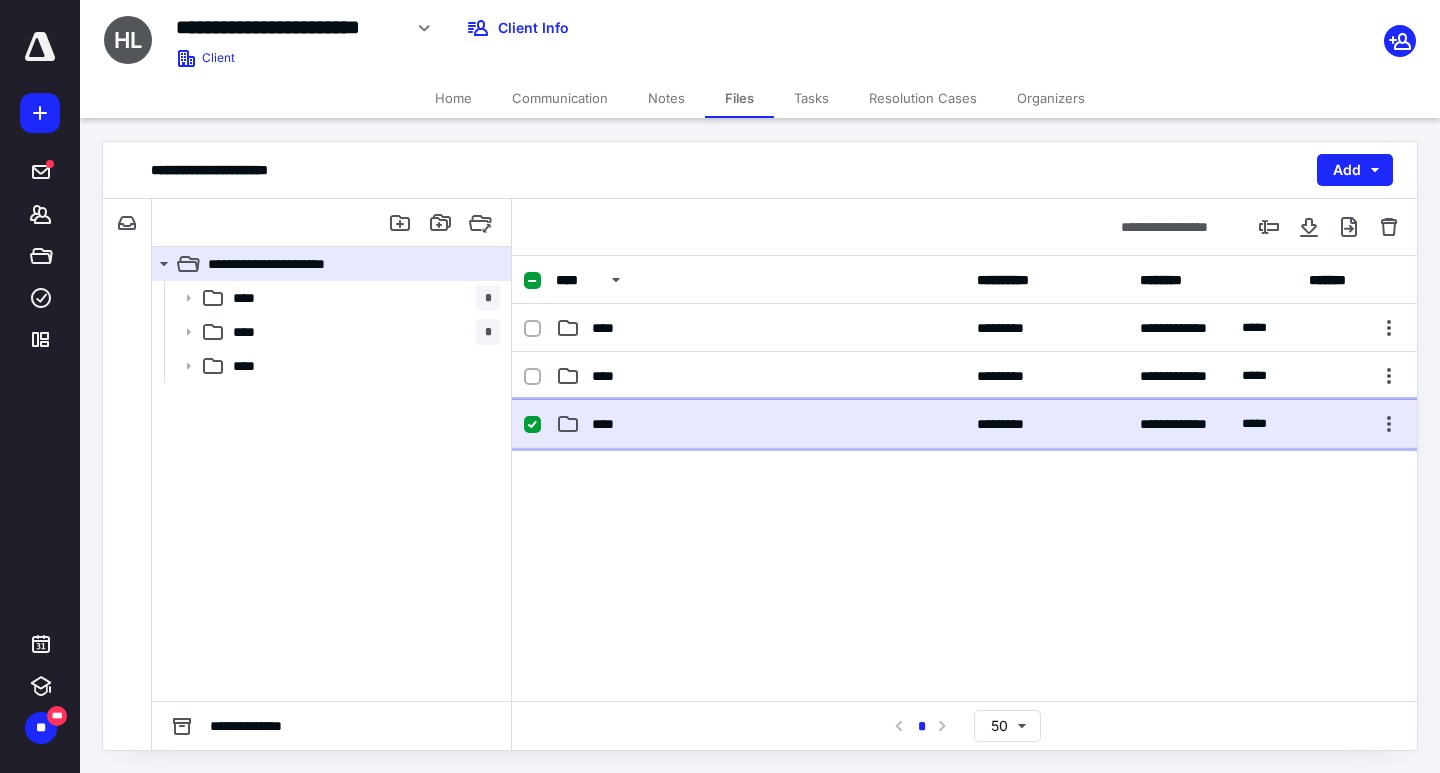 click on "****" at bounding box center [760, 424] 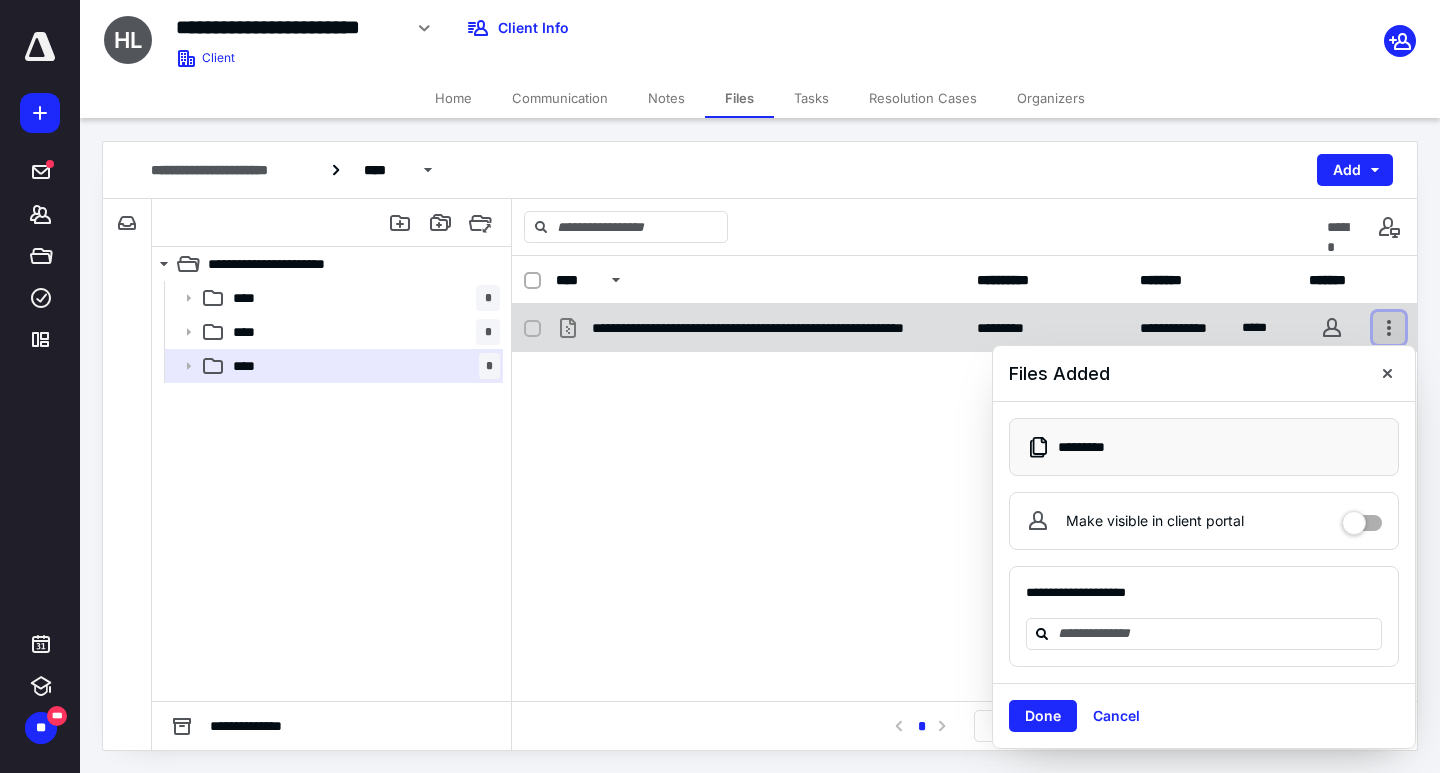 click at bounding box center [1389, 328] 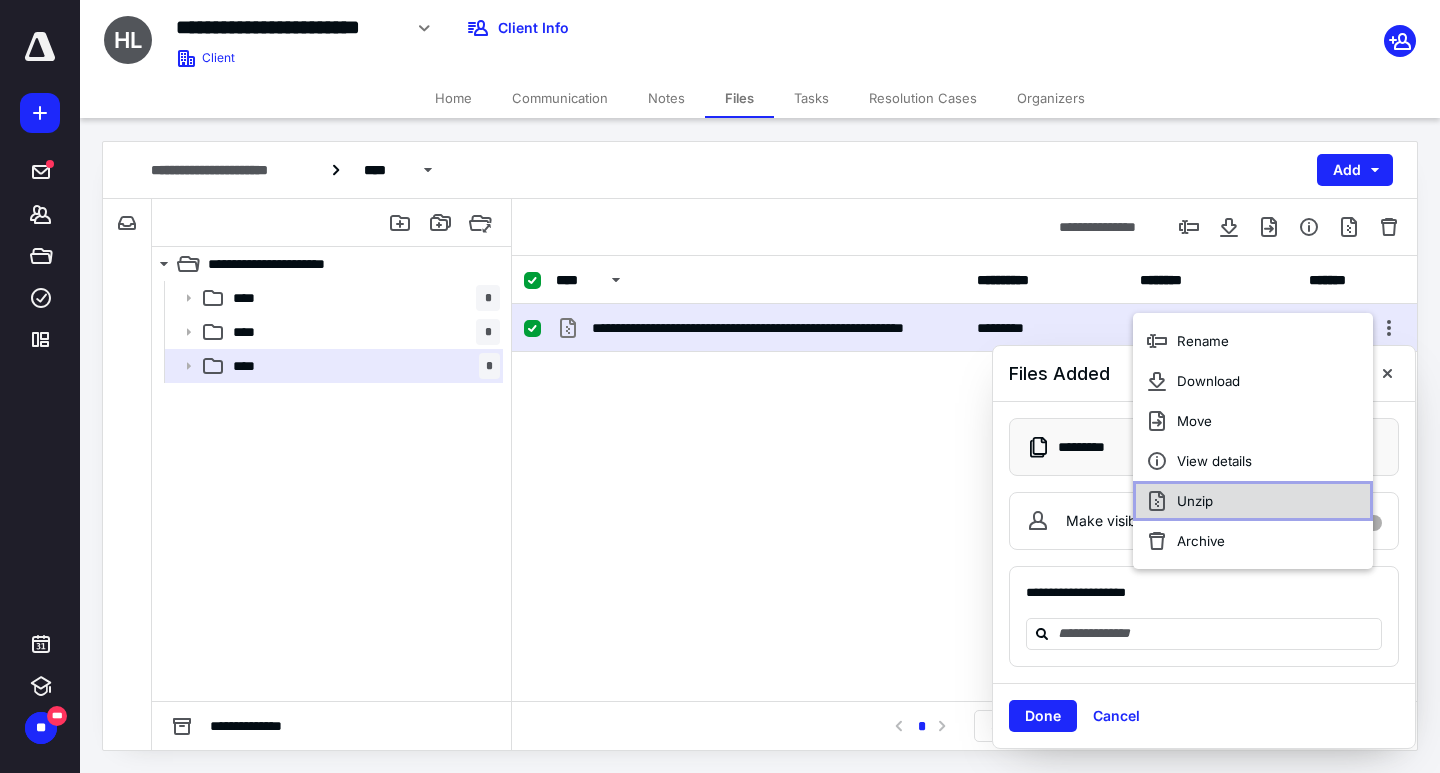 click on "Unzip" at bounding box center (1253, 501) 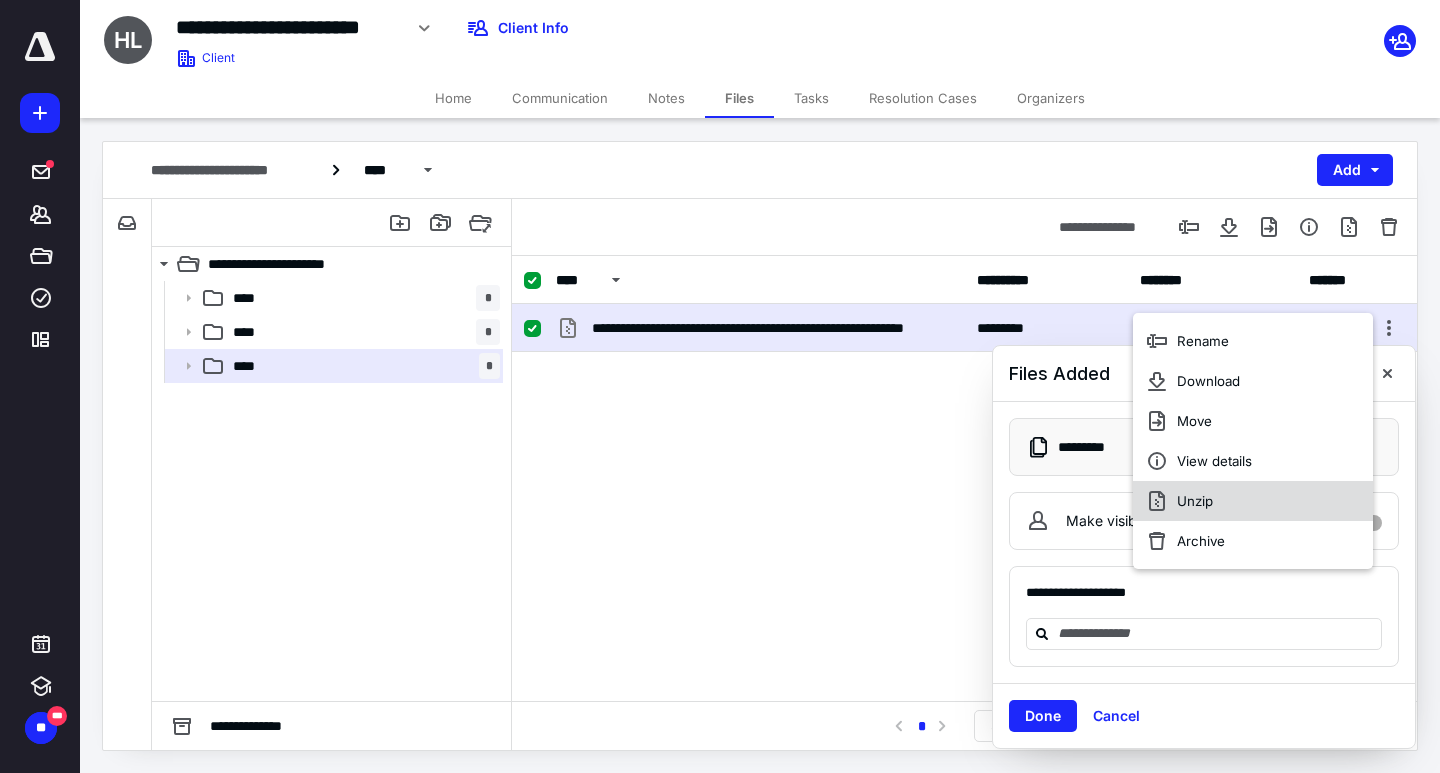 checkbox on "false" 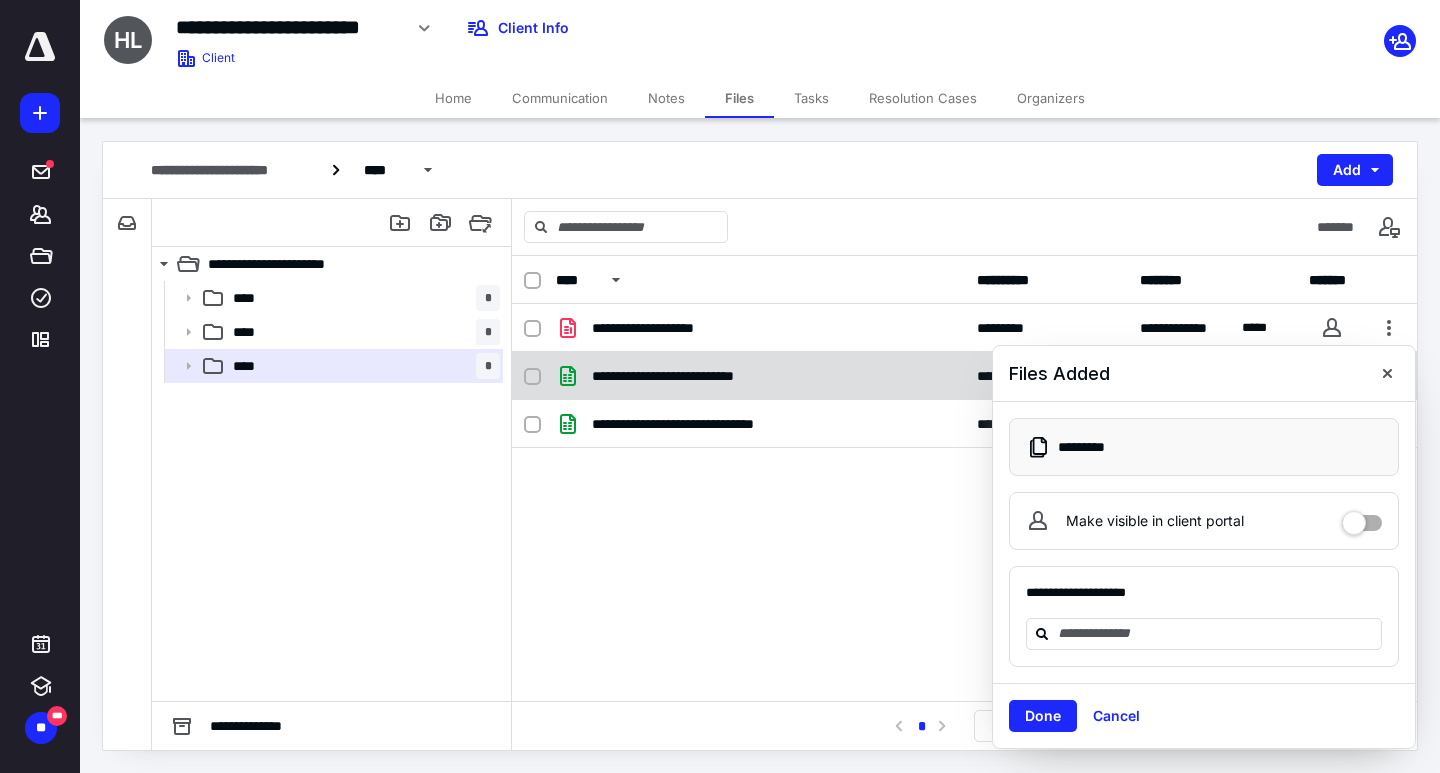 click at bounding box center (1387, 373) 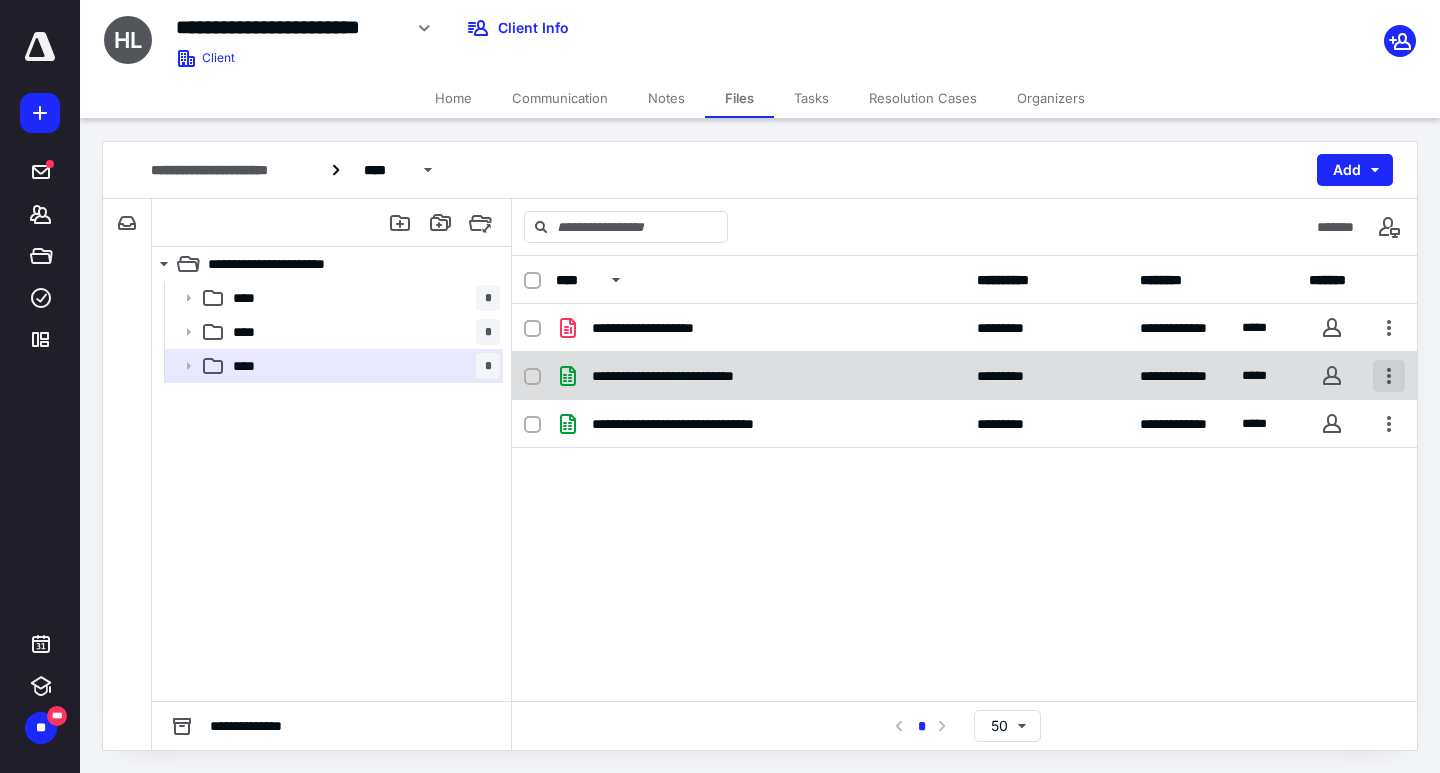 click at bounding box center [1389, 376] 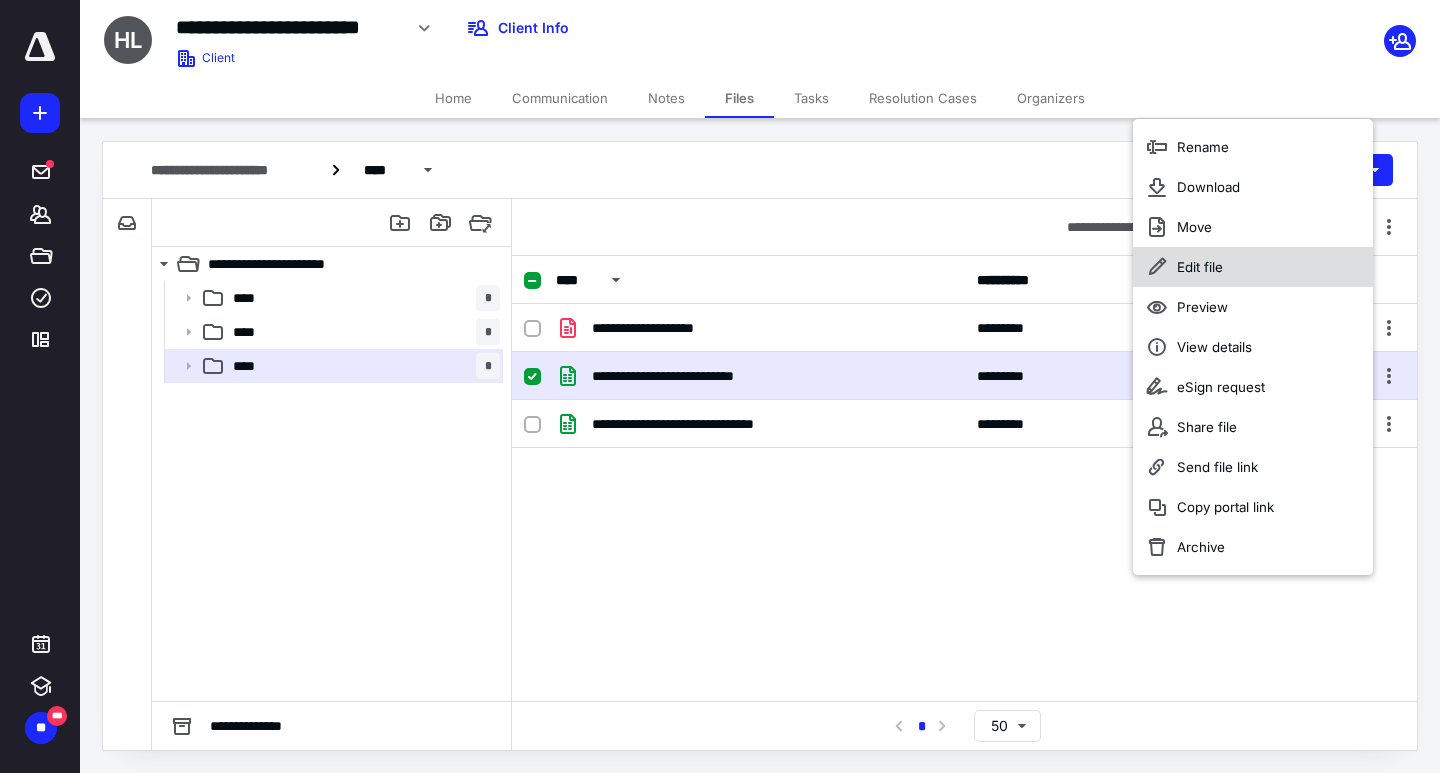 click on "Edit file" at bounding box center [1253, 267] 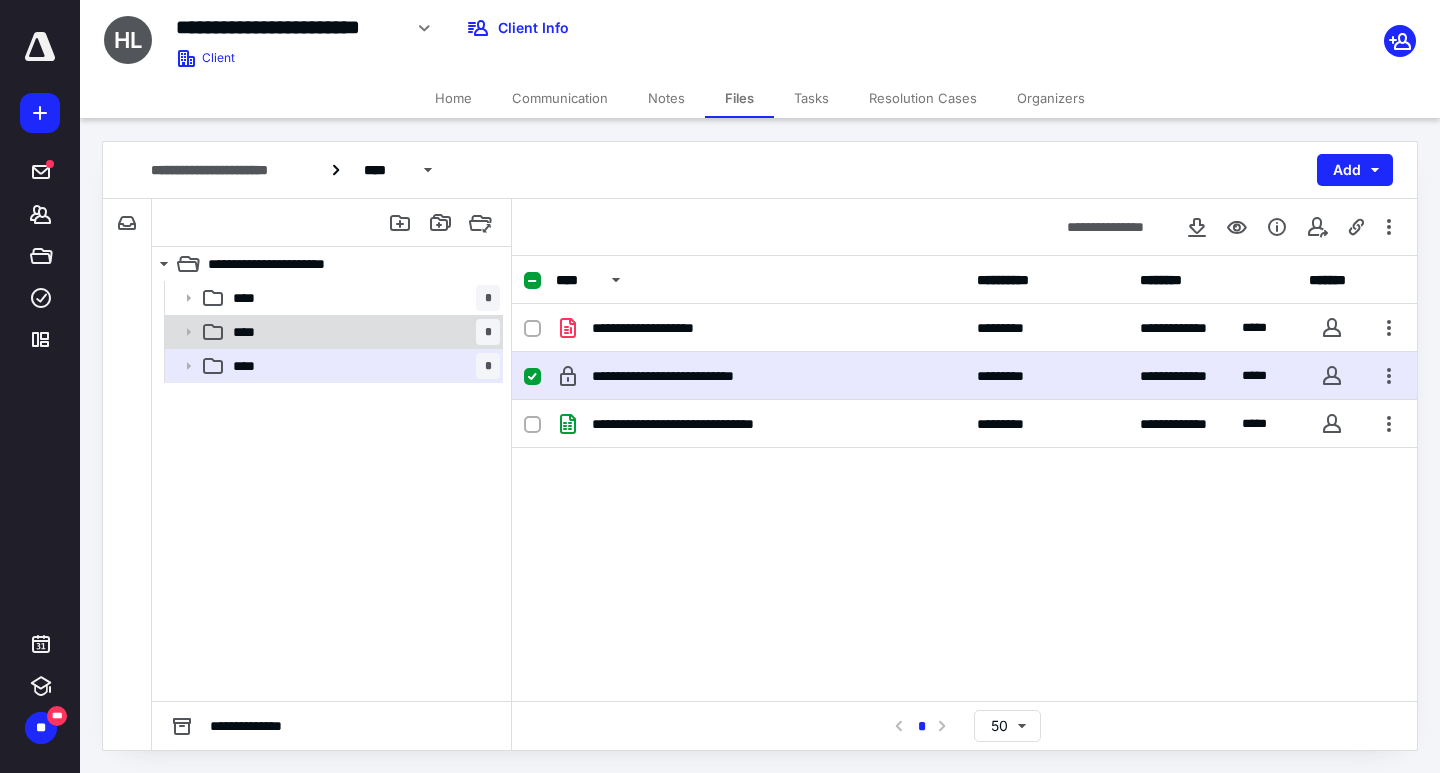 click on "**** *" at bounding box center [362, 332] 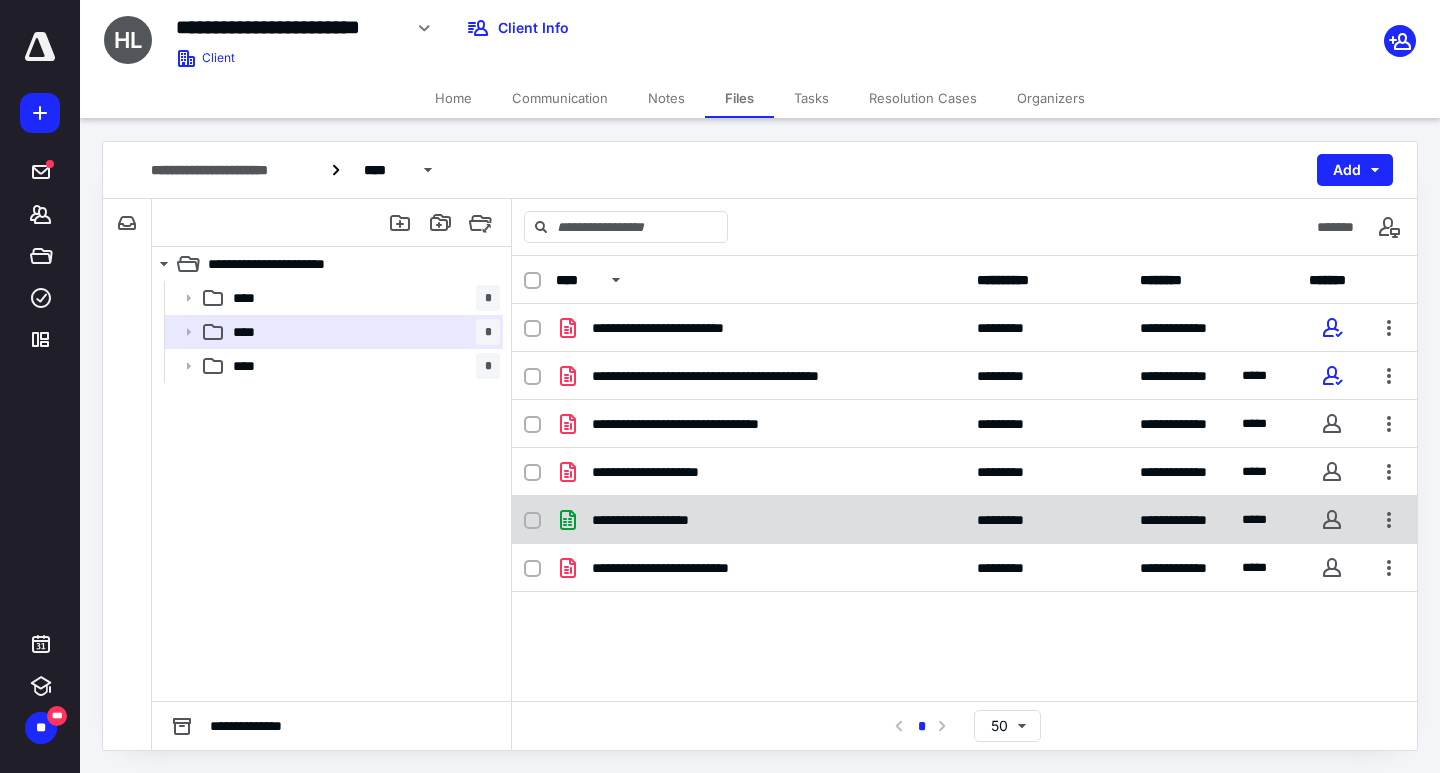 click on "**********" at bounding box center [657, 520] 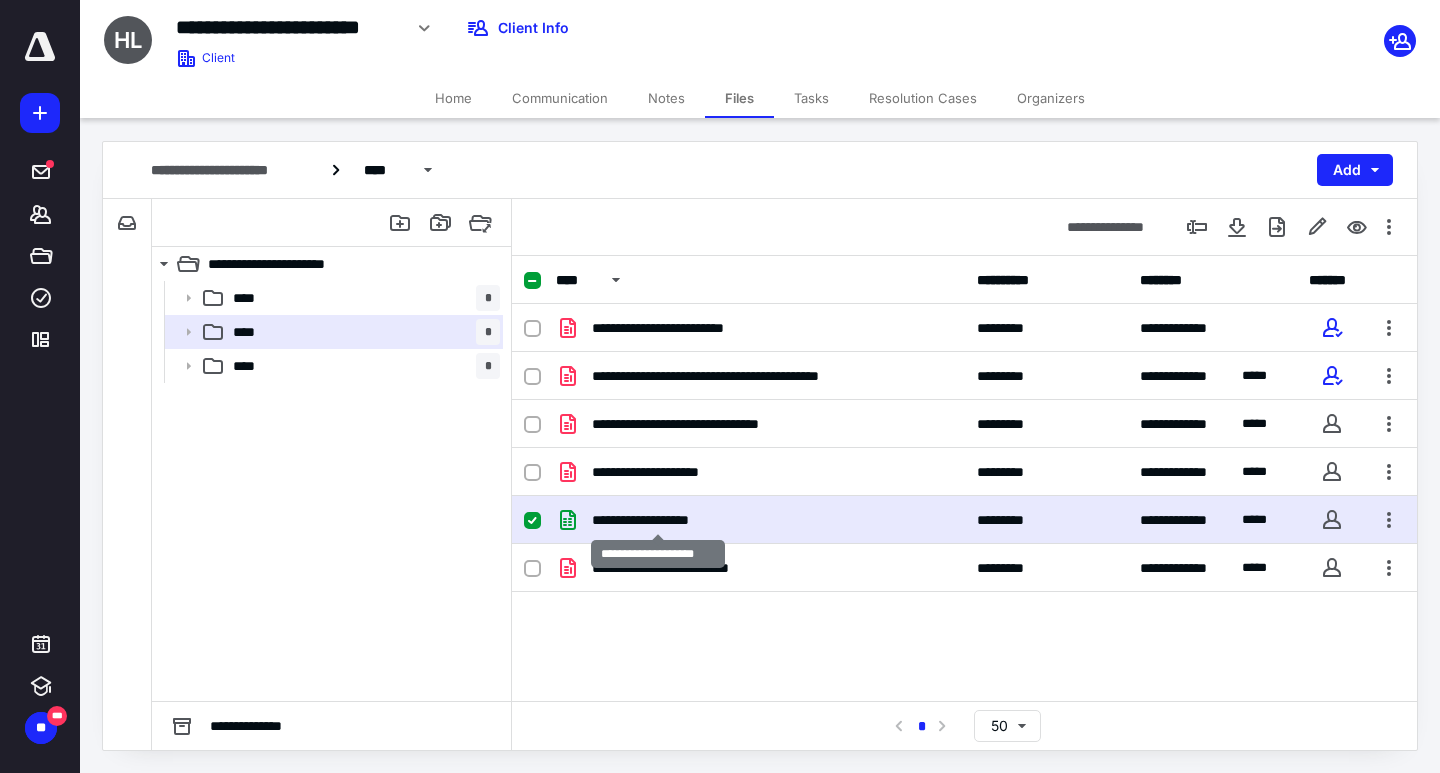 click on "**********" at bounding box center [657, 520] 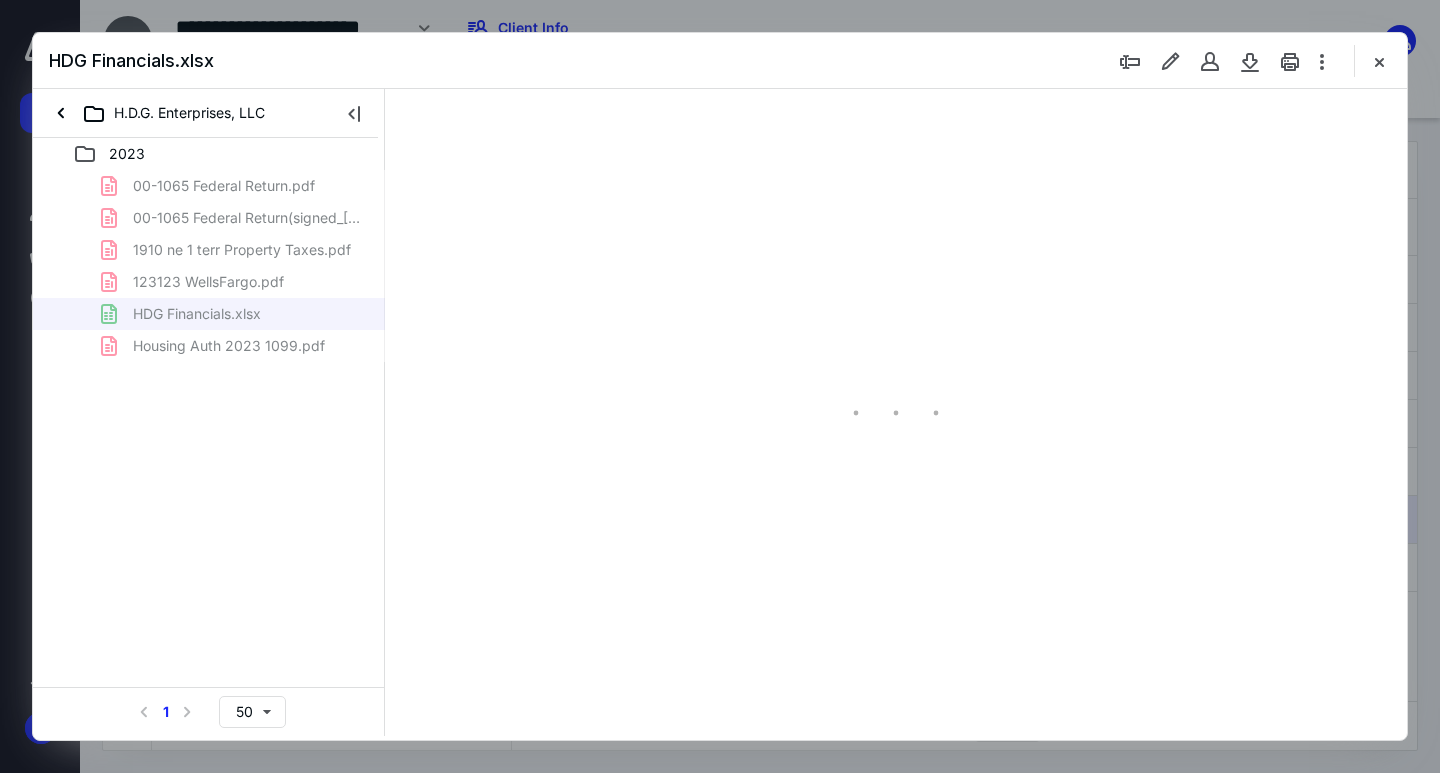 scroll, scrollTop: 0, scrollLeft: 0, axis: both 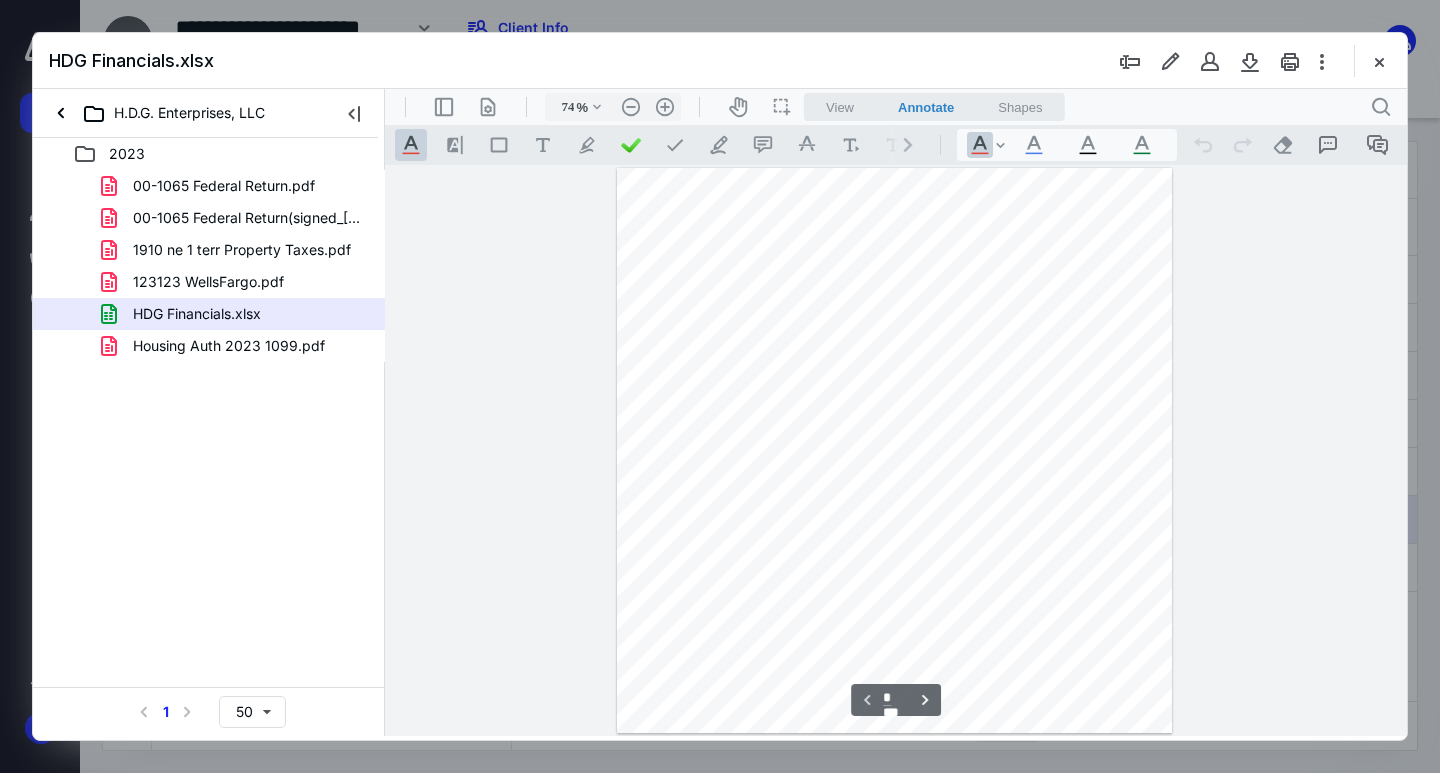 type on "132" 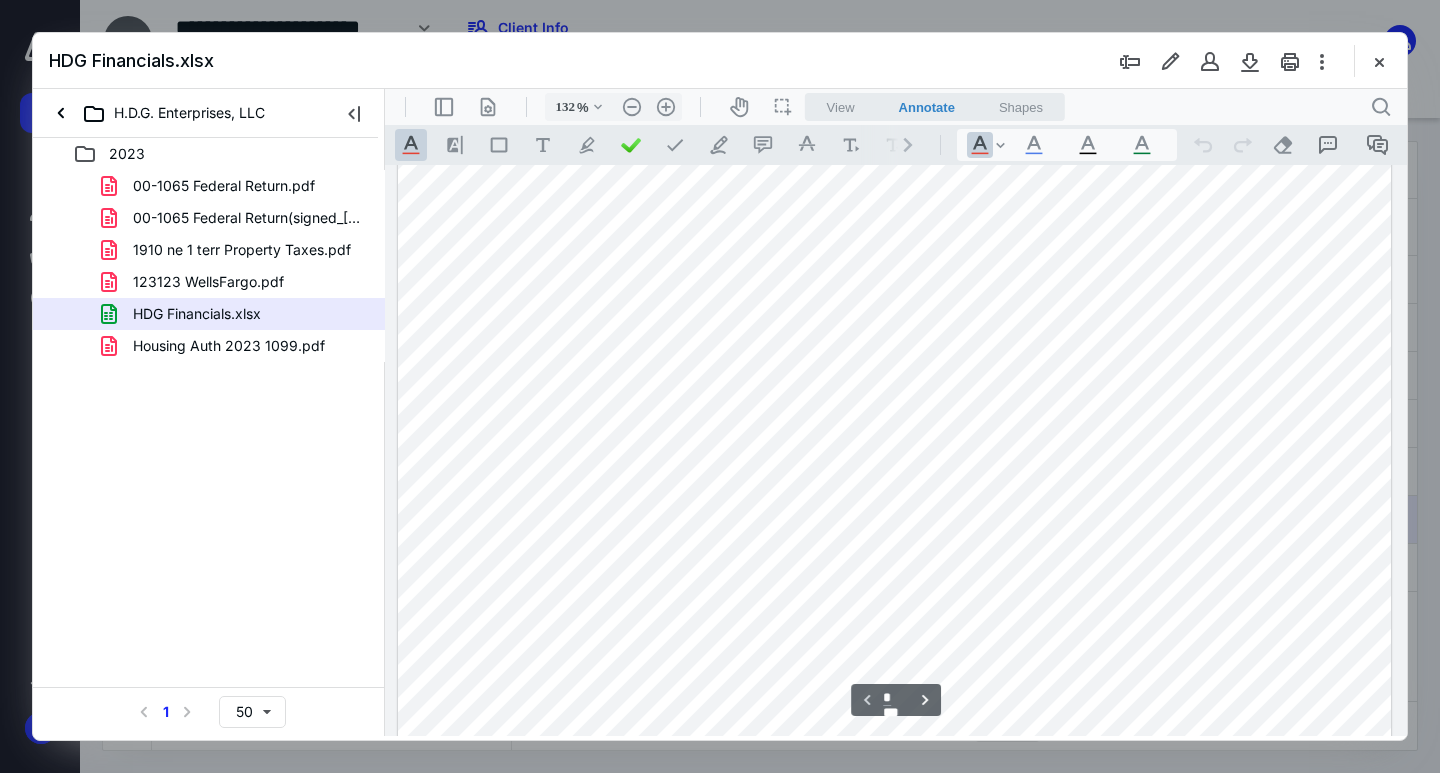 scroll, scrollTop: 0, scrollLeft: 0, axis: both 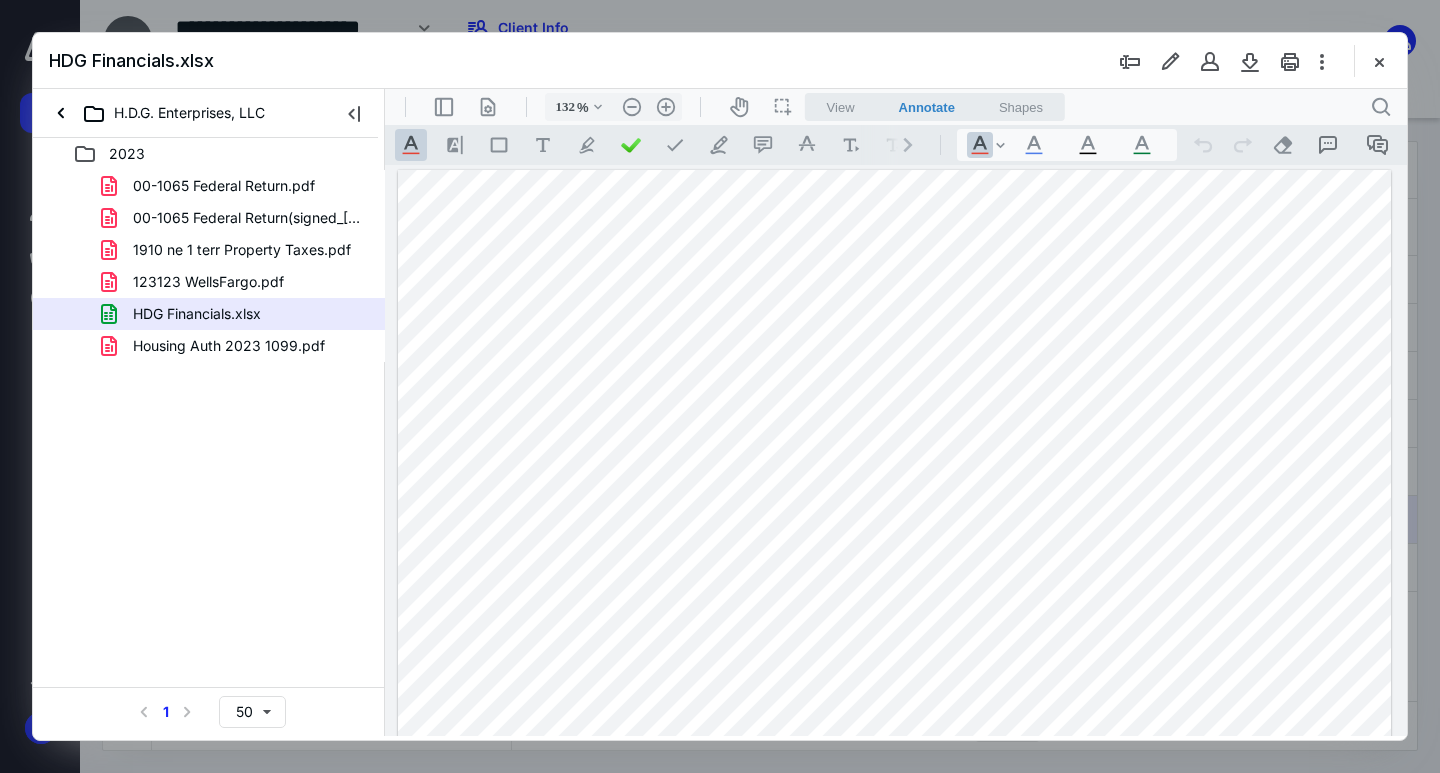click at bounding box center [894, 675] 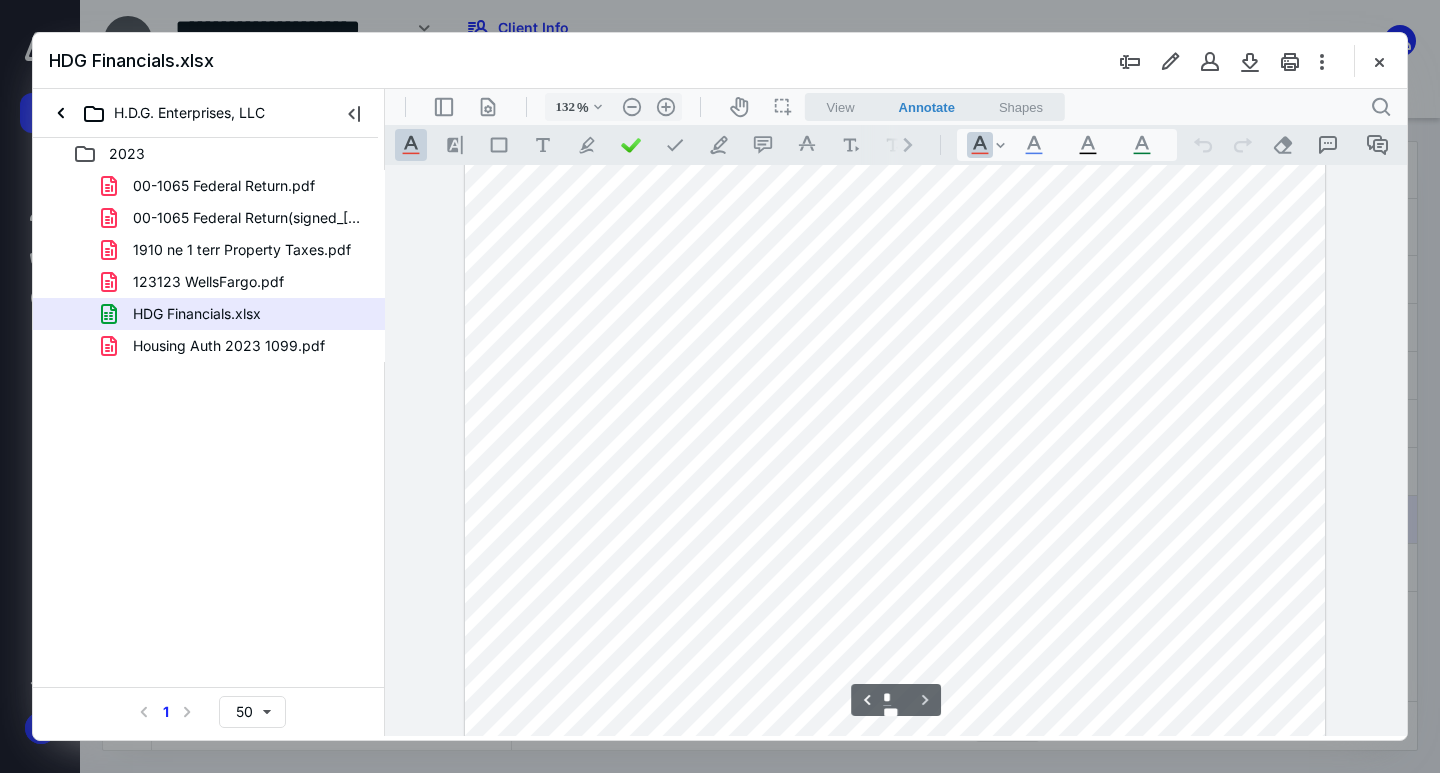 scroll, scrollTop: 1281, scrollLeft: 0, axis: vertical 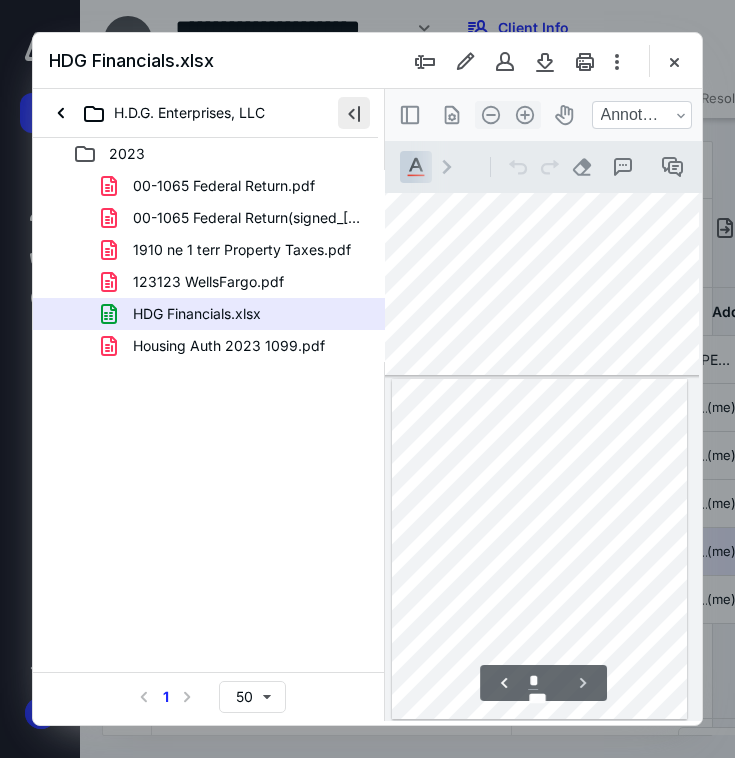 click at bounding box center (354, 113) 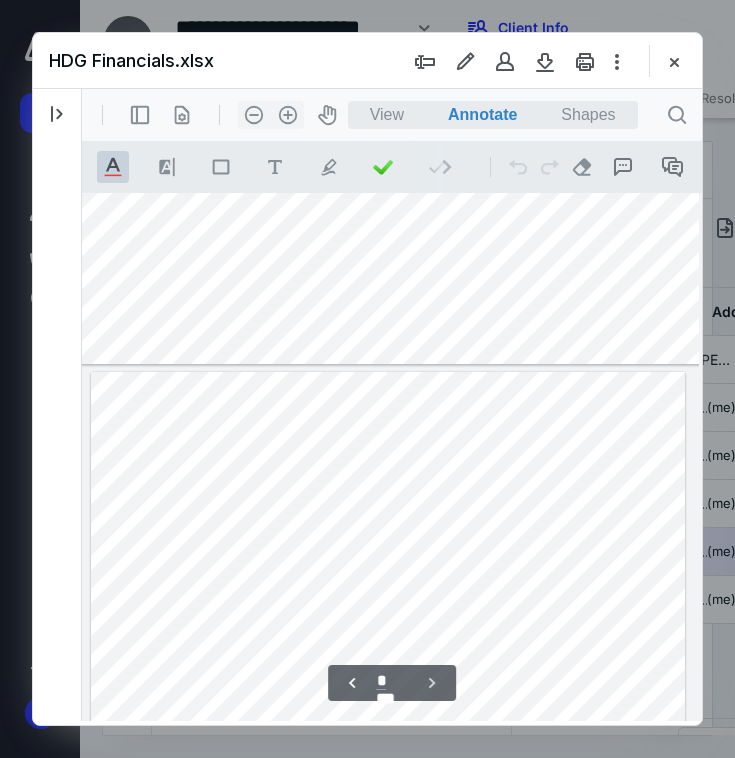 scroll, scrollTop: 0, scrollLeft: 41, axis: horizontal 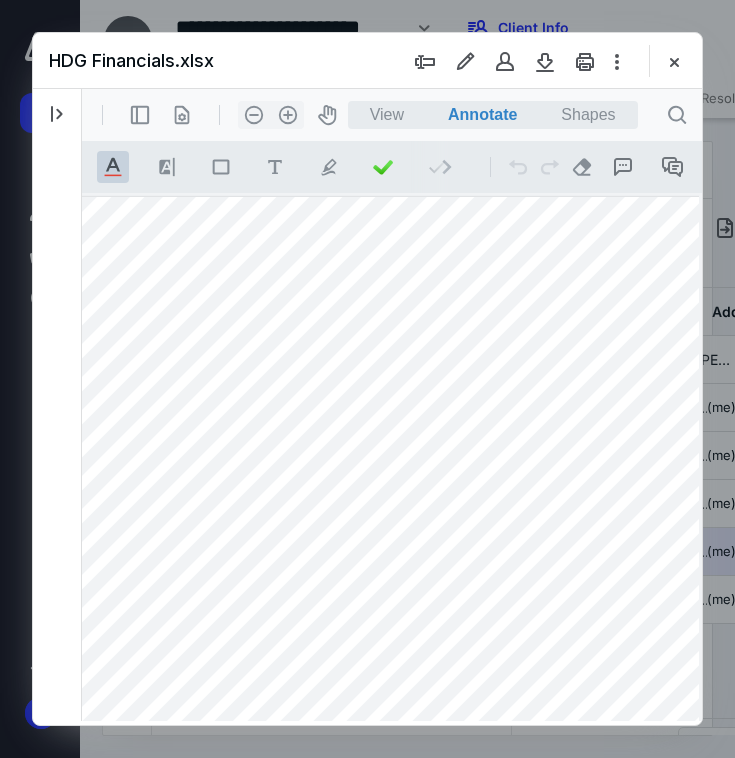 click at bounding box center [388, 546] 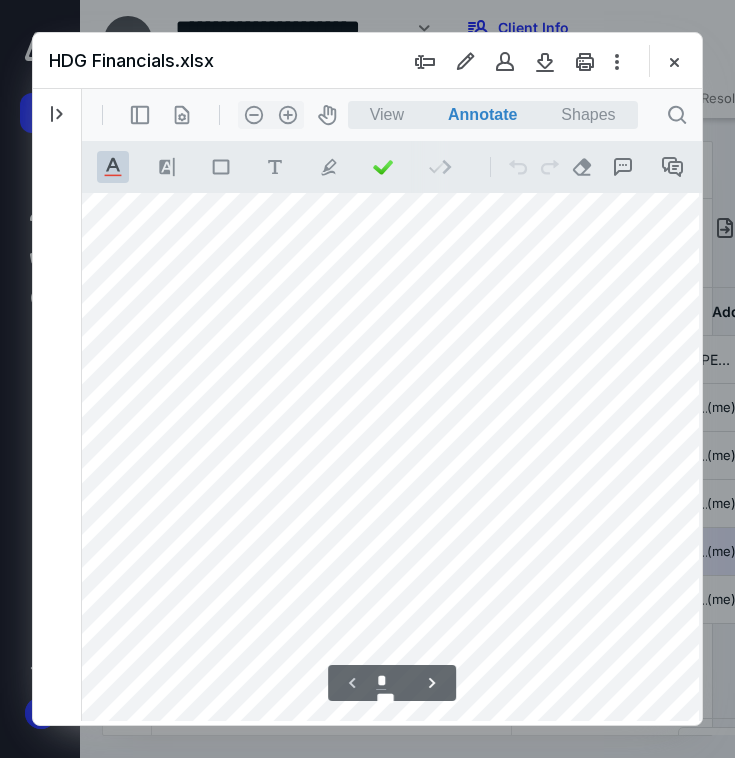 scroll, scrollTop: 177, scrollLeft: 41, axis: both 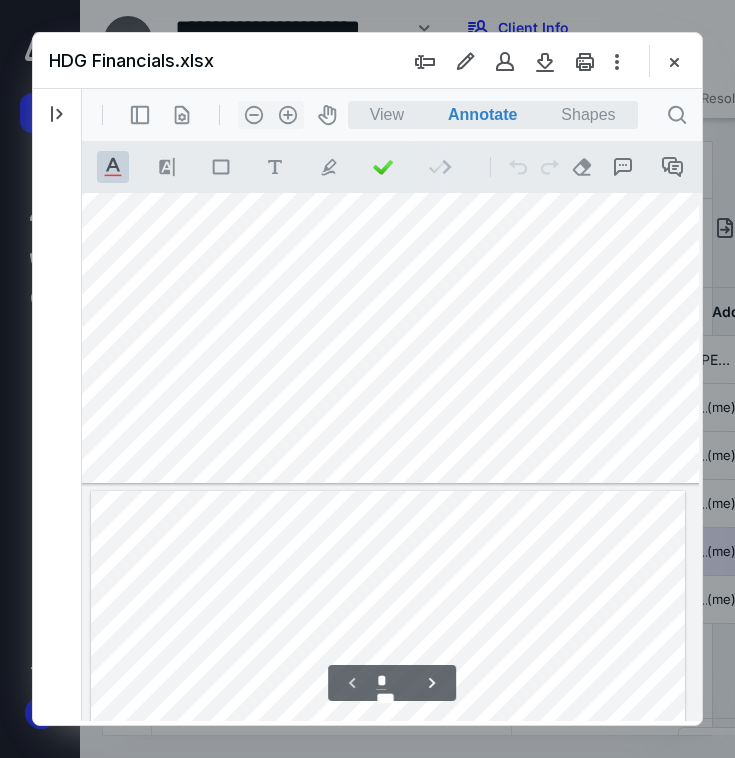 type on "*" 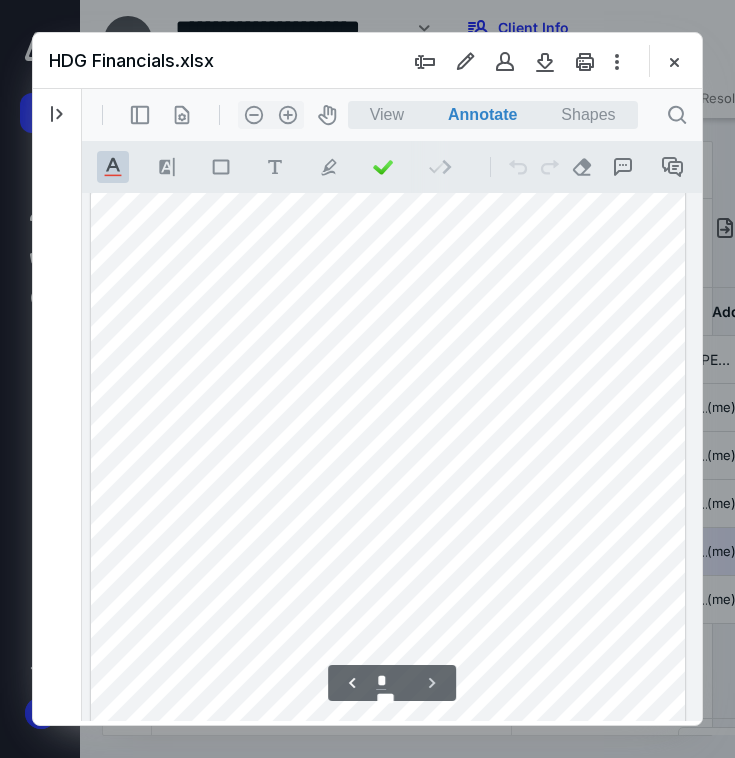 scroll, scrollTop: 876, scrollLeft: 41, axis: both 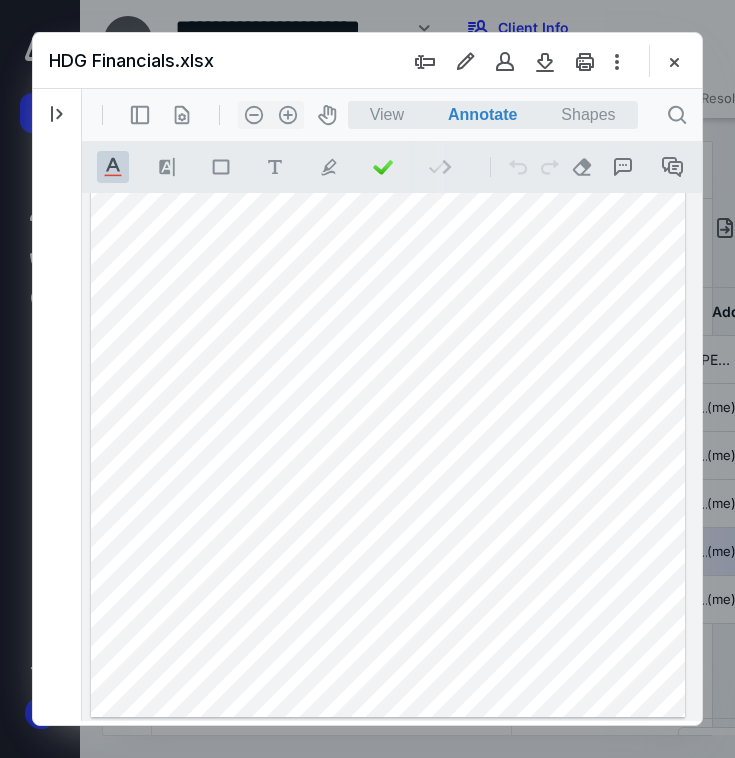 click on "HDG Financials.xlsx" at bounding box center (367, 61) 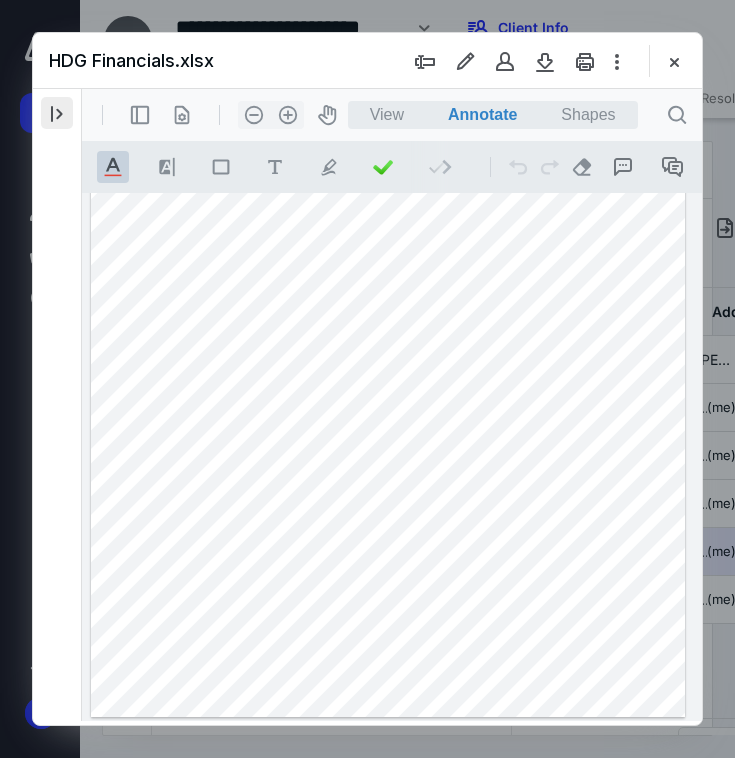 click at bounding box center (57, 113) 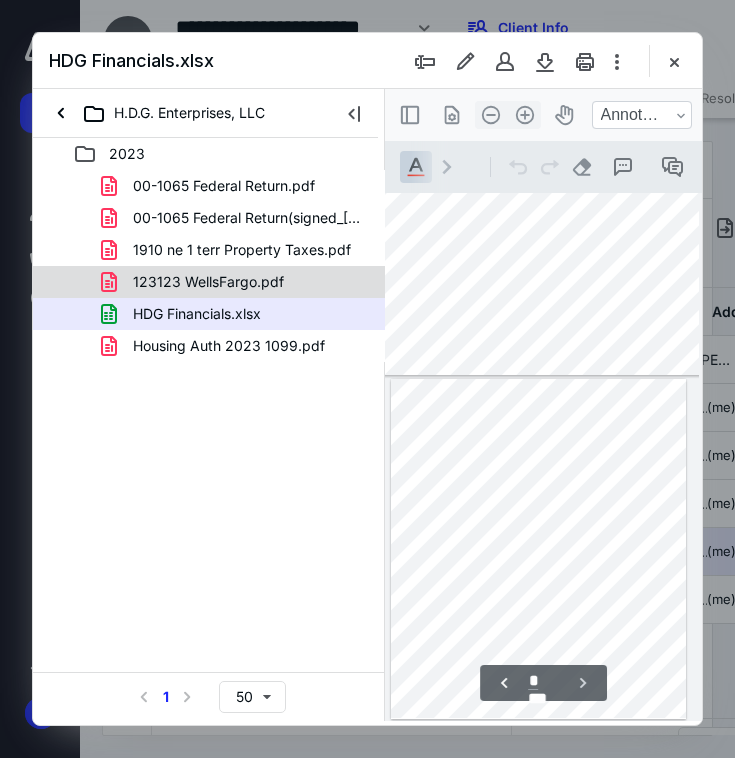 scroll, scrollTop: 174, scrollLeft: 18, axis: both 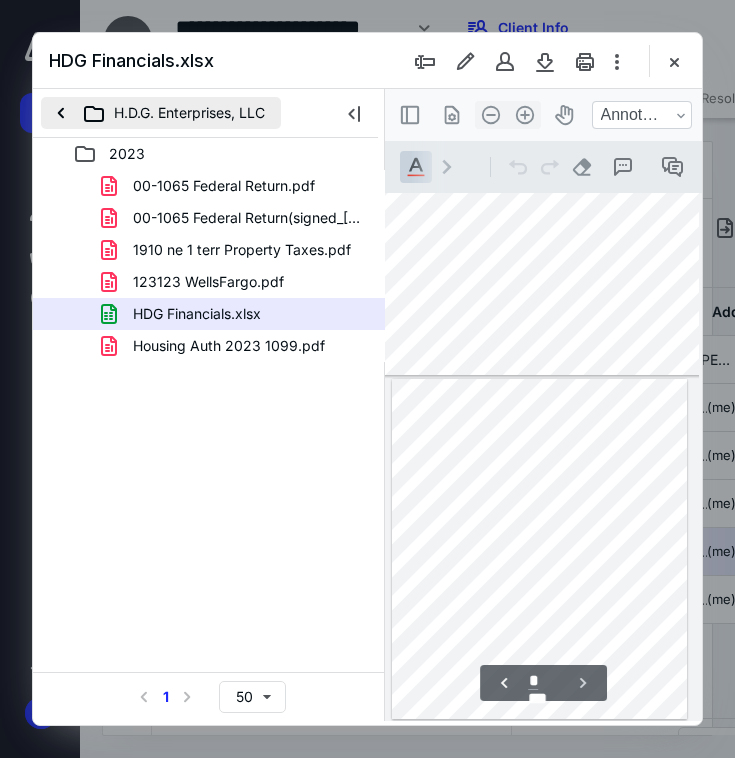 click on "H.D.G. Enterprises, LLC" at bounding box center [161, 113] 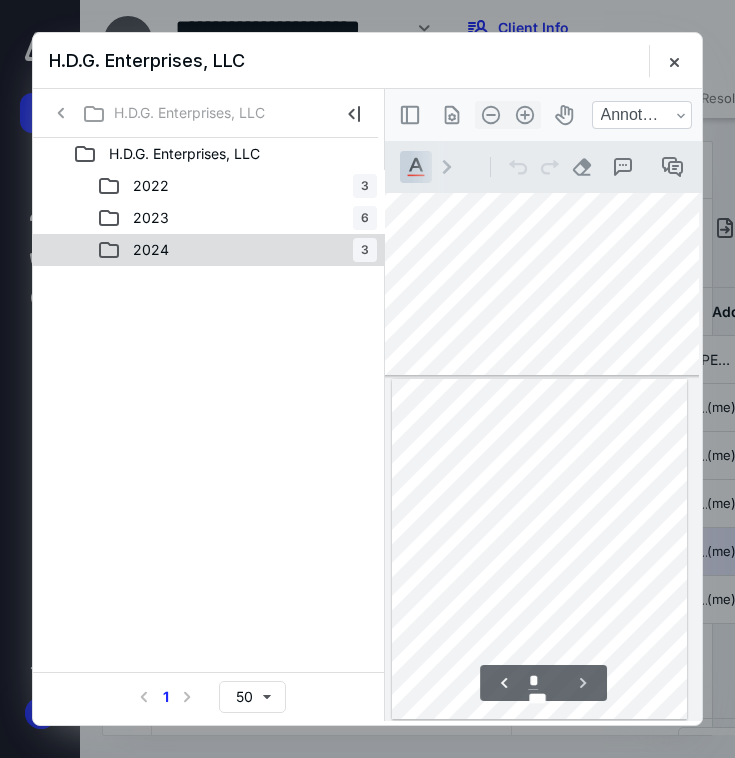click on "2024" at bounding box center [151, 250] 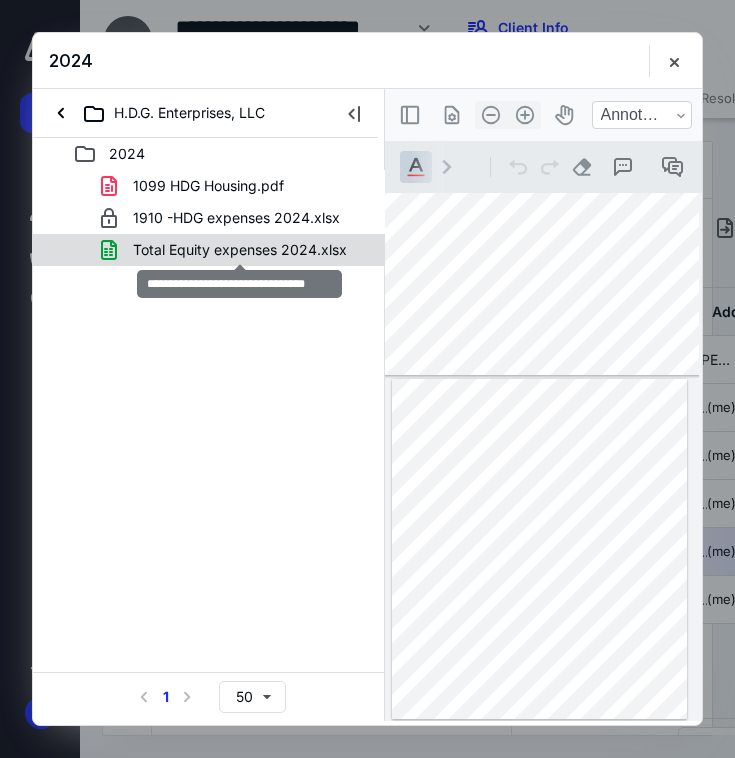 click on "Total Equity  expenses 2024.xlsx" at bounding box center (240, 250) 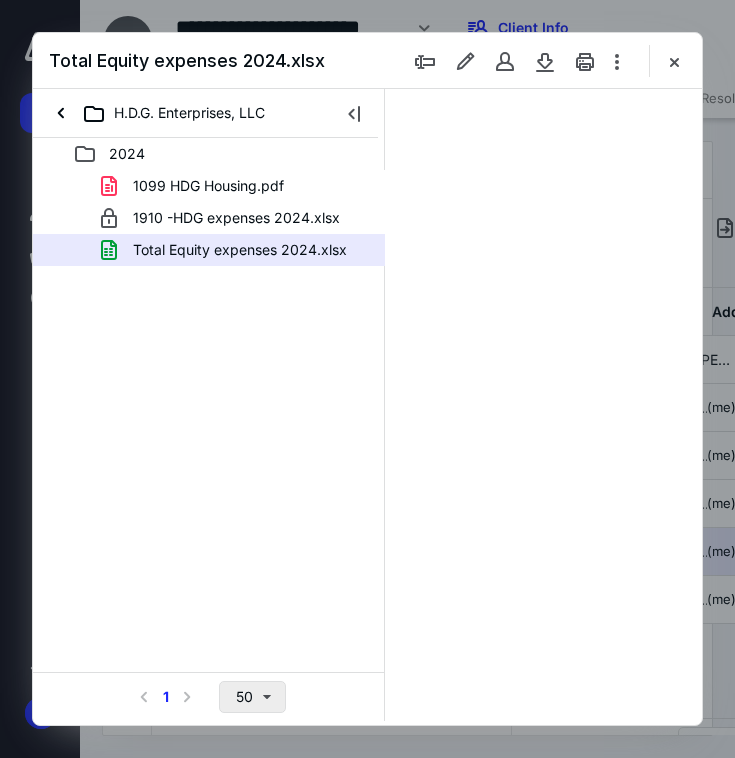 scroll, scrollTop: 0, scrollLeft: 0, axis: both 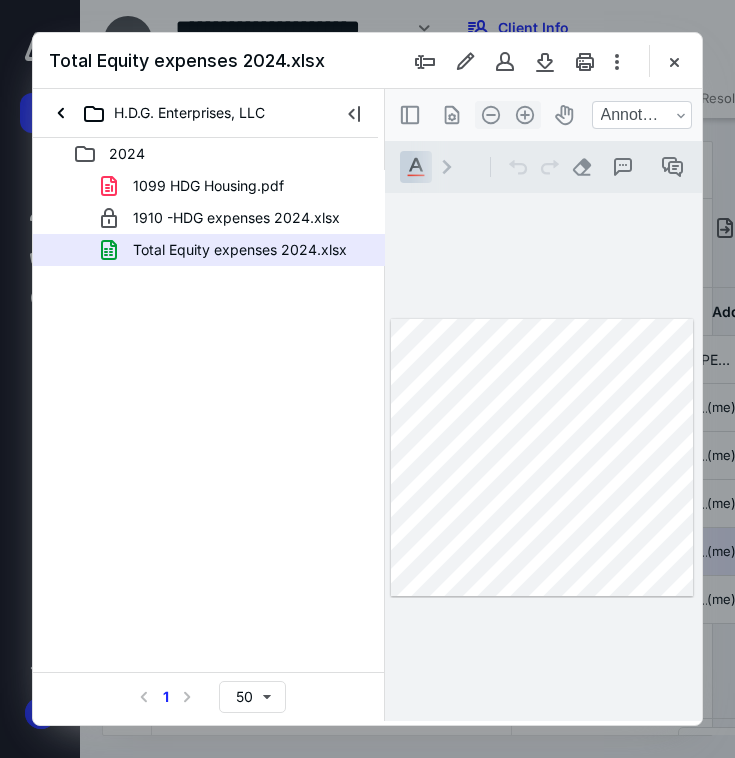 click at bounding box center (367, 379) 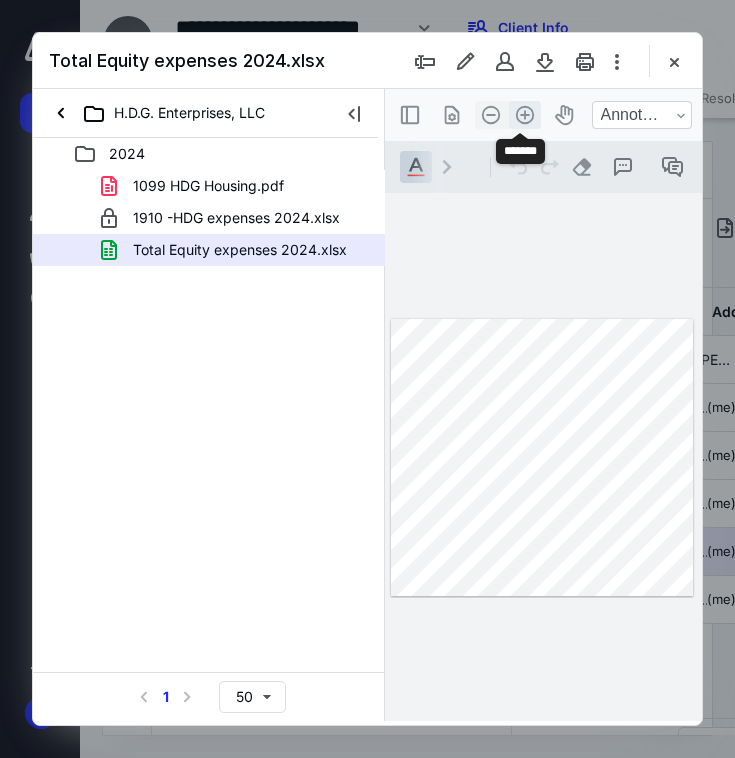 click on ".cls-1{fill:#abb0c4;} icon - header - zoom - in - line" at bounding box center (525, 115) 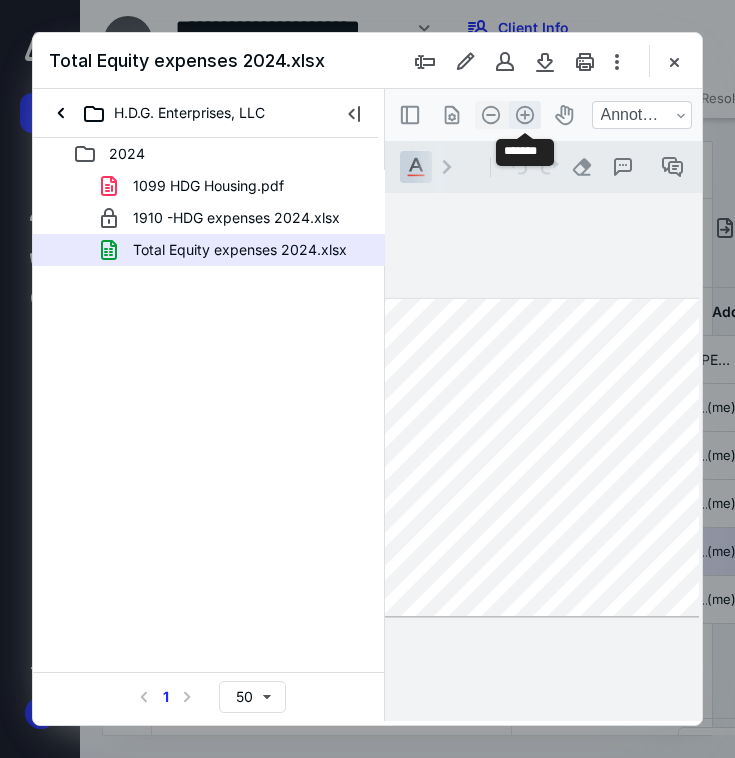 click on ".cls-1{fill:#abb0c4;} icon - header - zoom - in - line" at bounding box center [525, 115] 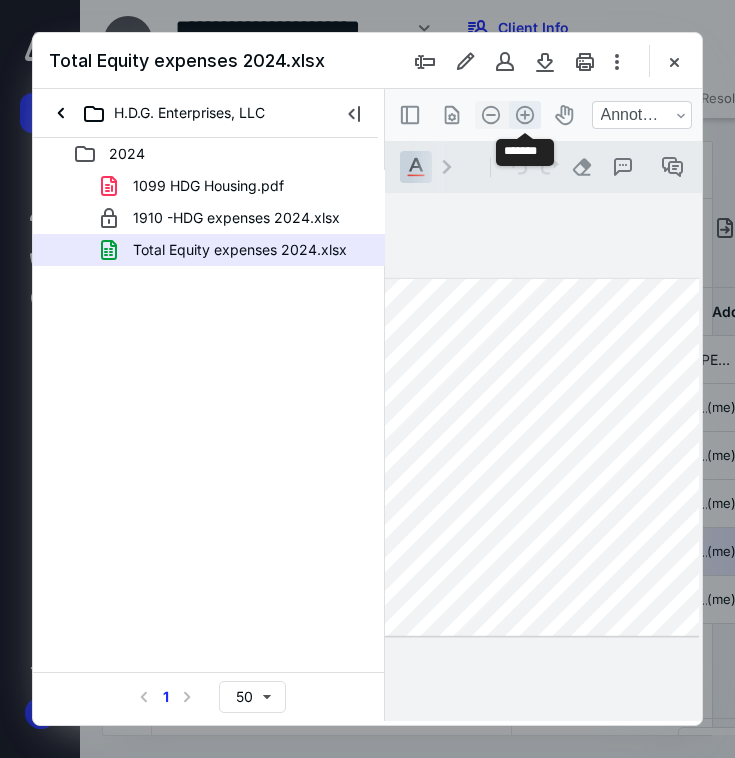 click on ".cls-1{fill:#abb0c4;} icon - header - zoom - in - line" at bounding box center (525, 115) 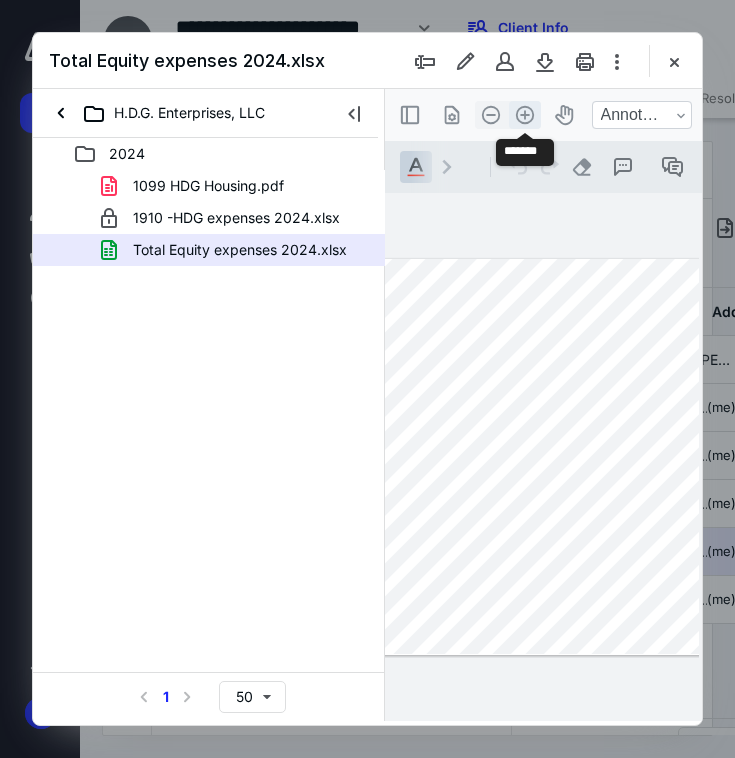click on ".cls-1{fill:#abb0c4;} icon - header - zoom - in - line" at bounding box center (525, 115) 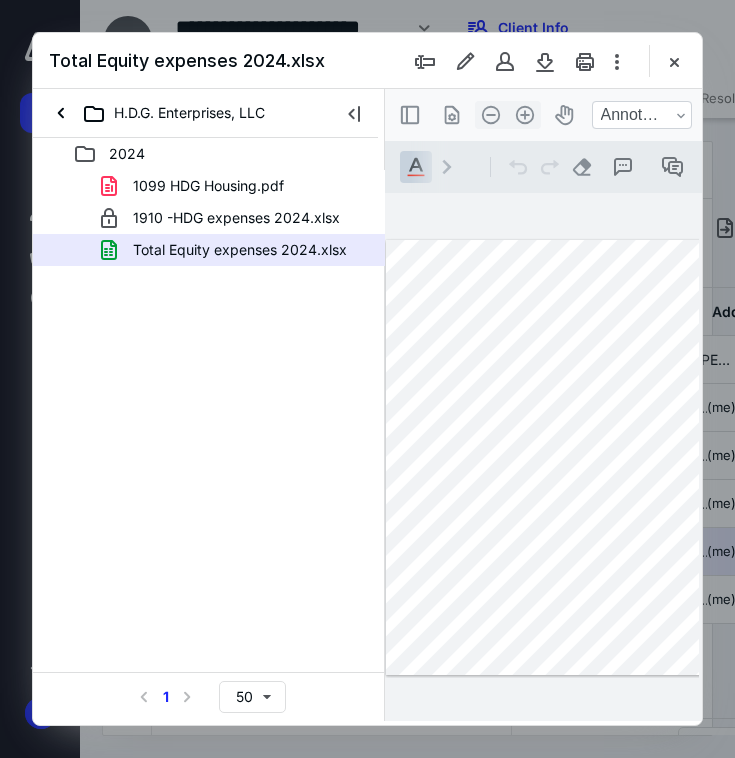 scroll, scrollTop: 0, scrollLeft: 0, axis: both 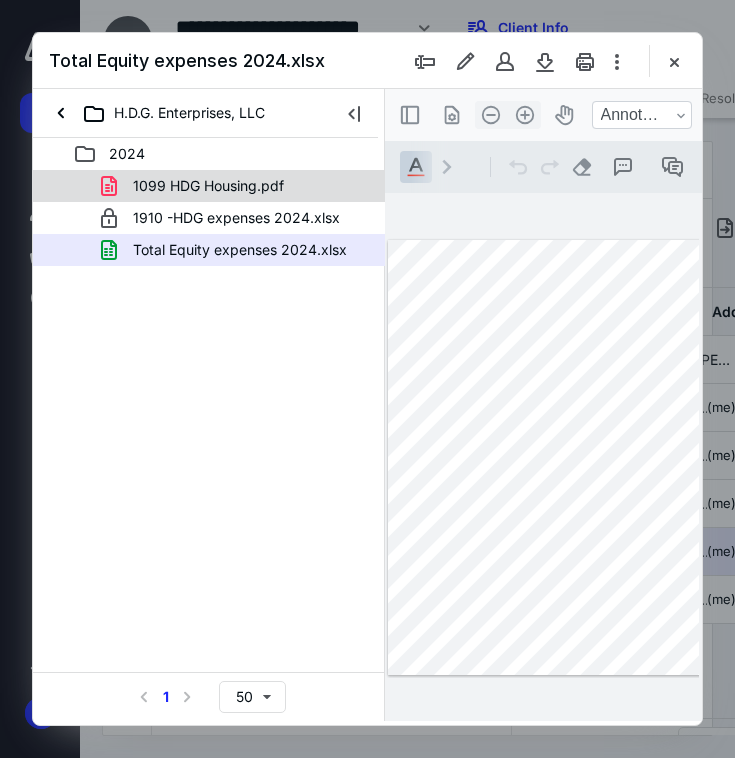 click on "1099 HDG Housing.pdf" at bounding box center (208, 186) 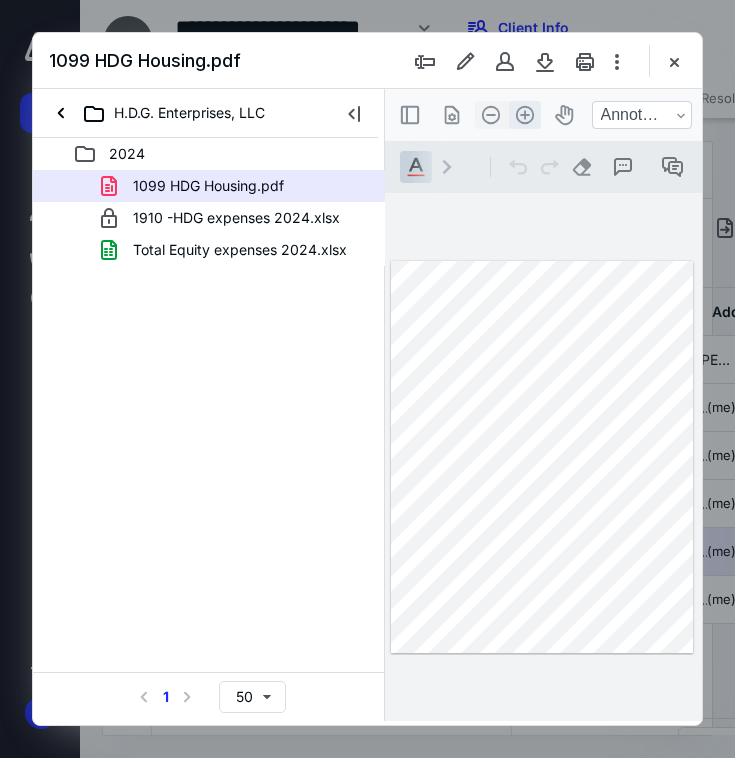 click on ".cls-1{fill:#abb0c4;} icon - header - zoom - in - line" at bounding box center [525, 115] 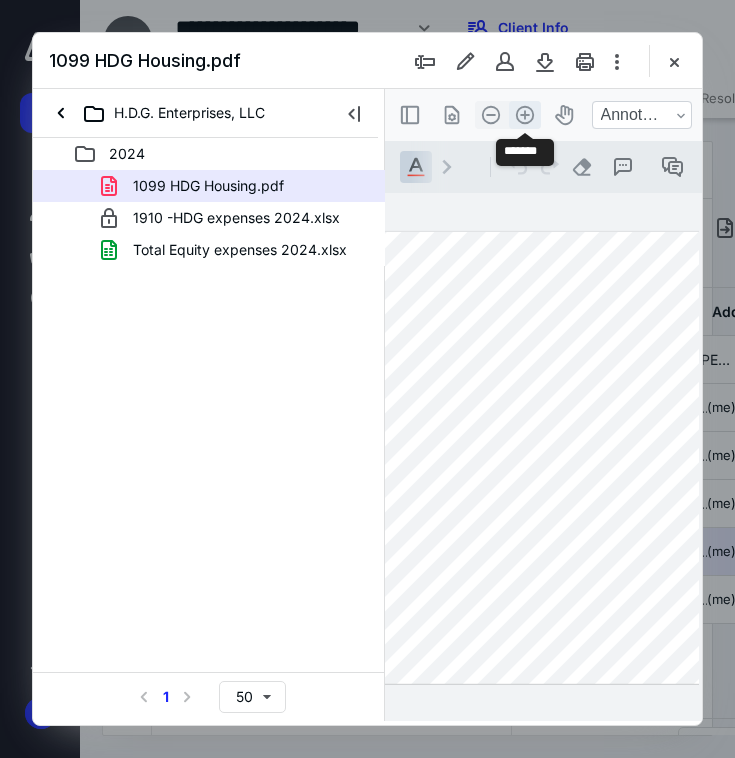 click on ".cls-1{fill:#abb0c4;} icon - header - zoom - in - line" at bounding box center (525, 115) 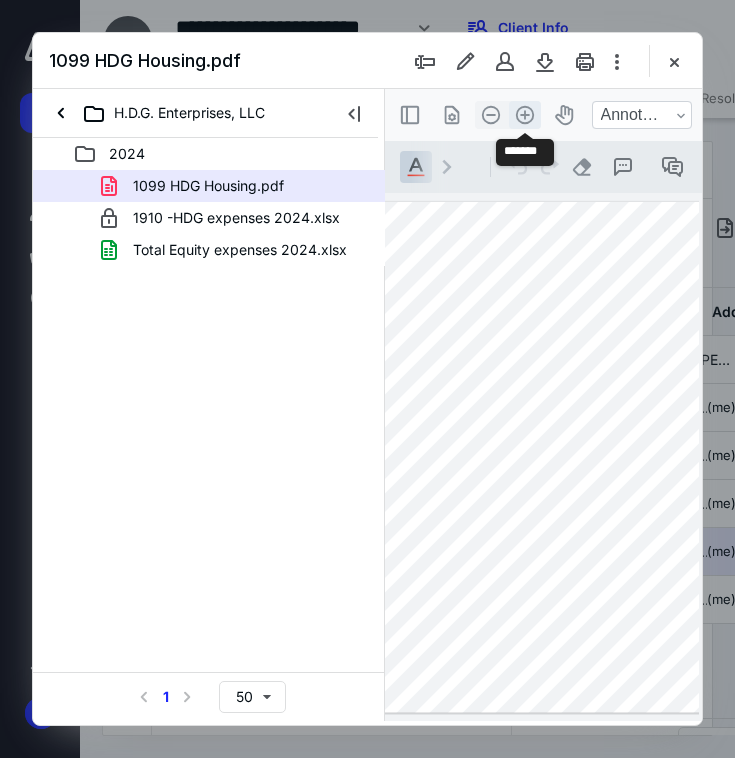 click on ".cls-1{fill:#abb0c4;} icon - header - zoom - in - line" at bounding box center [525, 115] 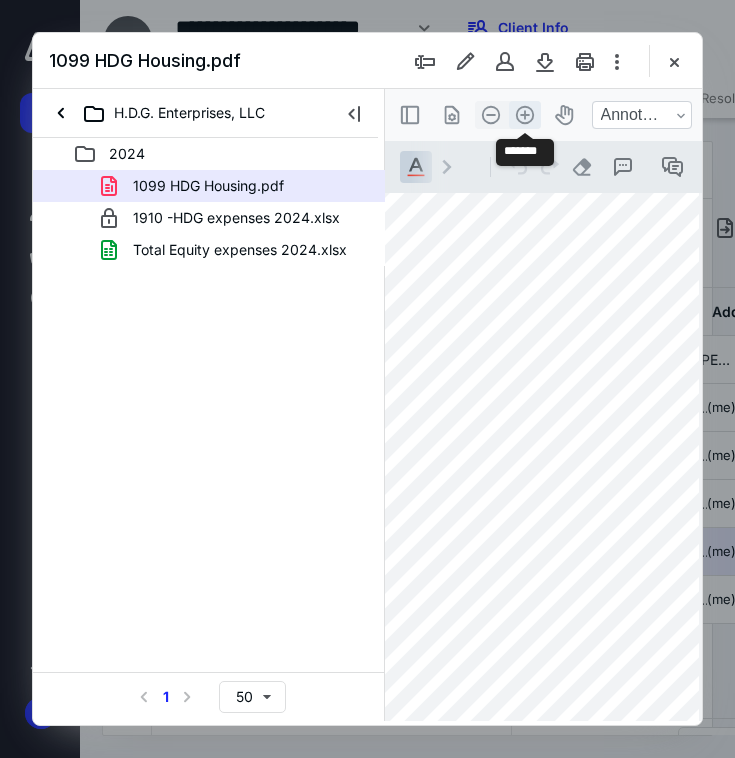 click on ".cls-1{fill:#abb0c4;} icon - header - zoom - in - line" at bounding box center [525, 115] 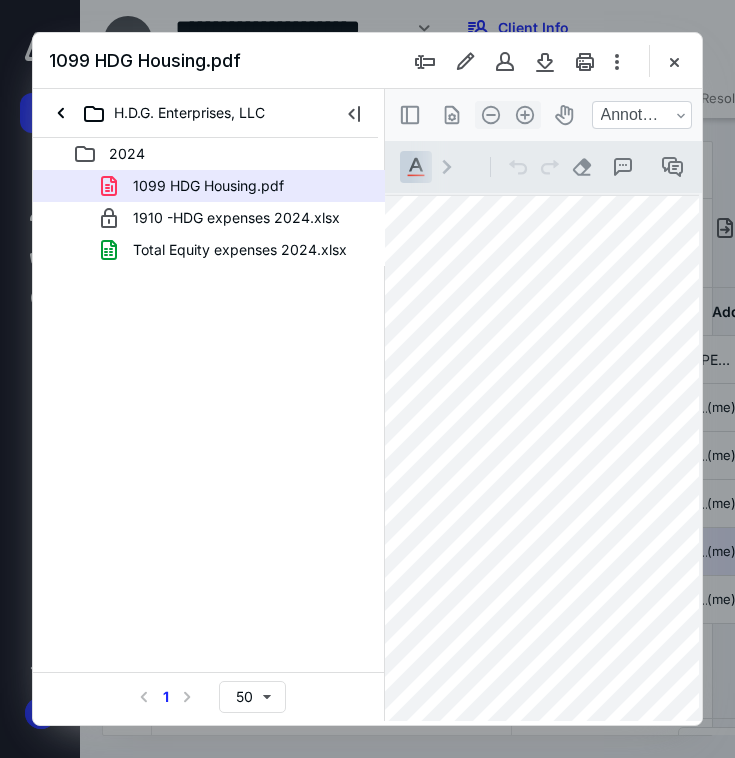 scroll, scrollTop: 0, scrollLeft: 13, axis: horizontal 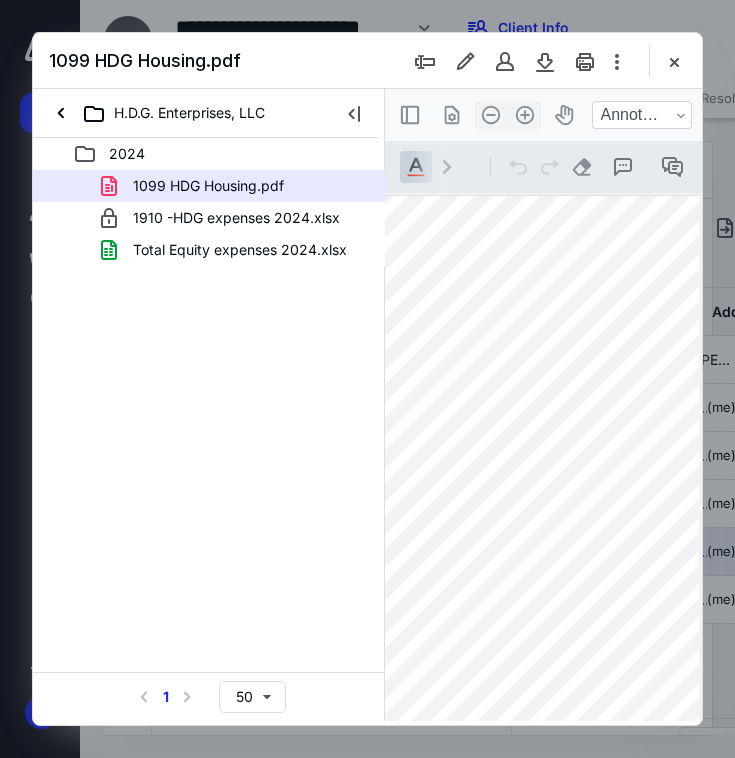 click at bounding box center [367, 379] 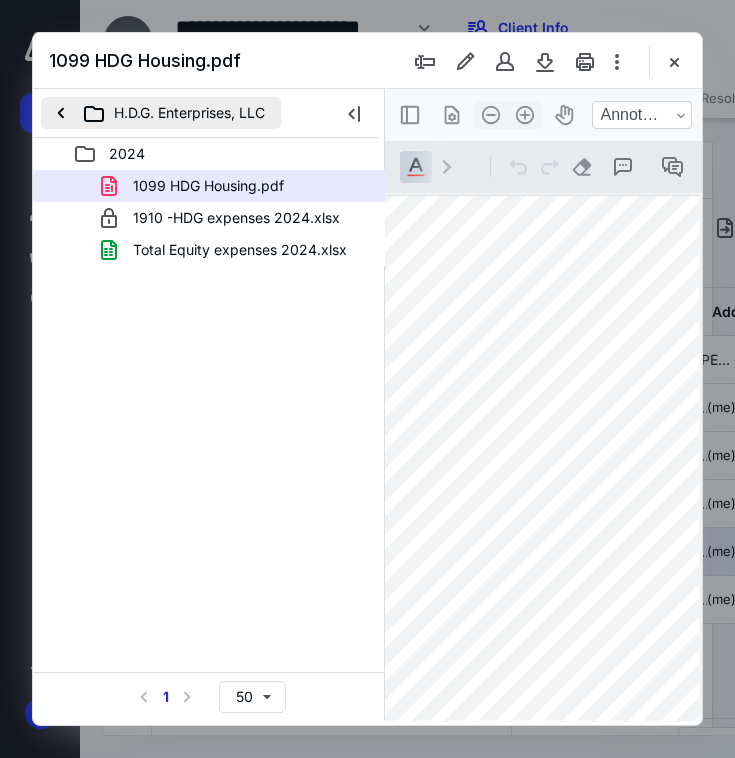 click on "H.D.G. Enterprises, LLC" at bounding box center (161, 113) 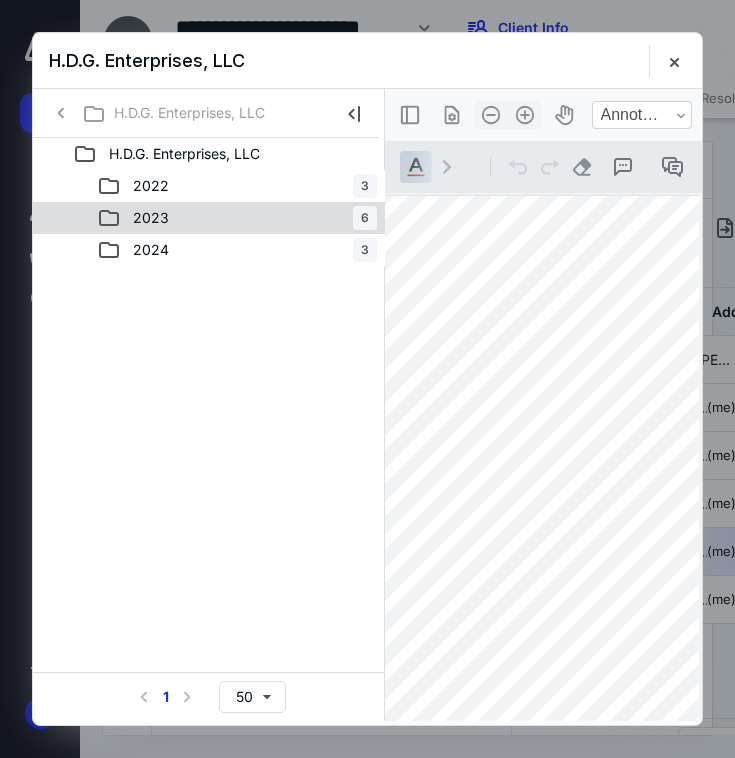 click on "2023" at bounding box center [151, 218] 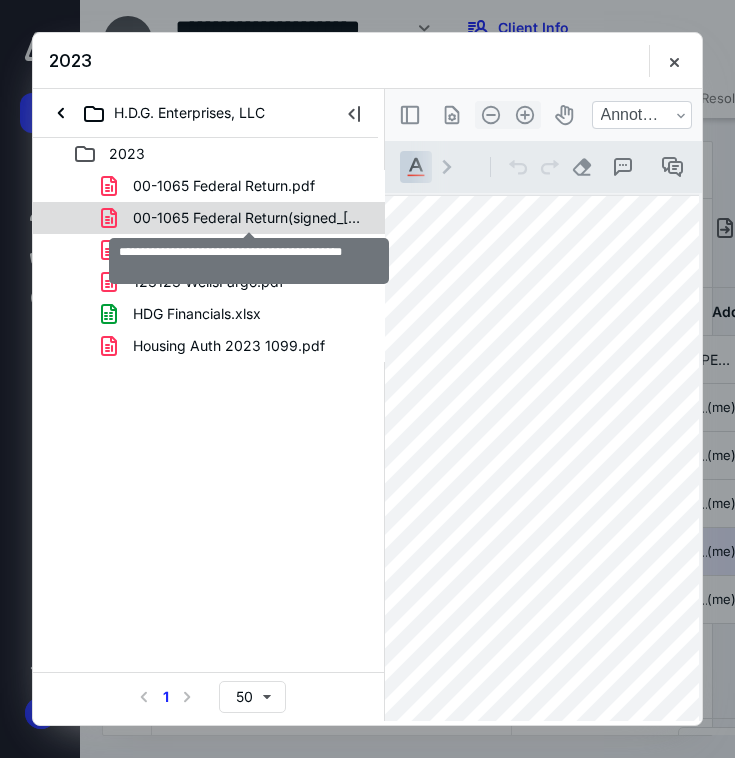 click on "00-1065 Federal Return(signed_[DATE]).pdf" at bounding box center [249, 218] 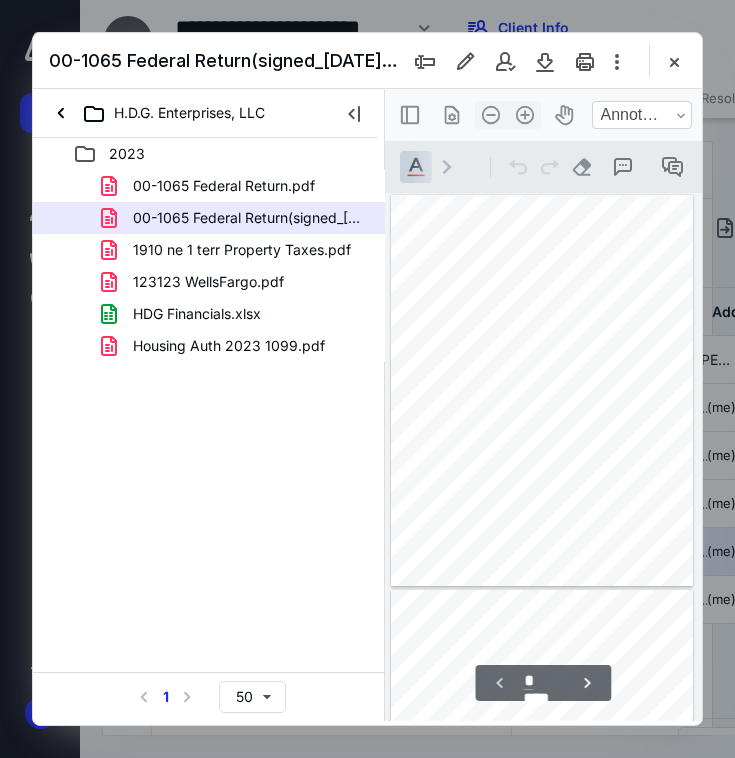 scroll, scrollTop: 106, scrollLeft: 0, axis: vertical 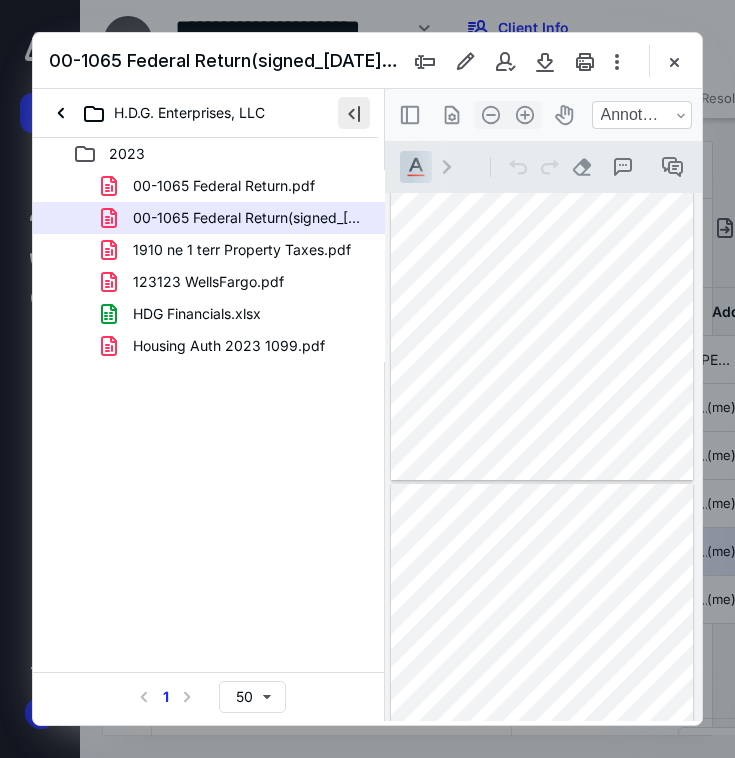 click at bounding box center [354, 113] 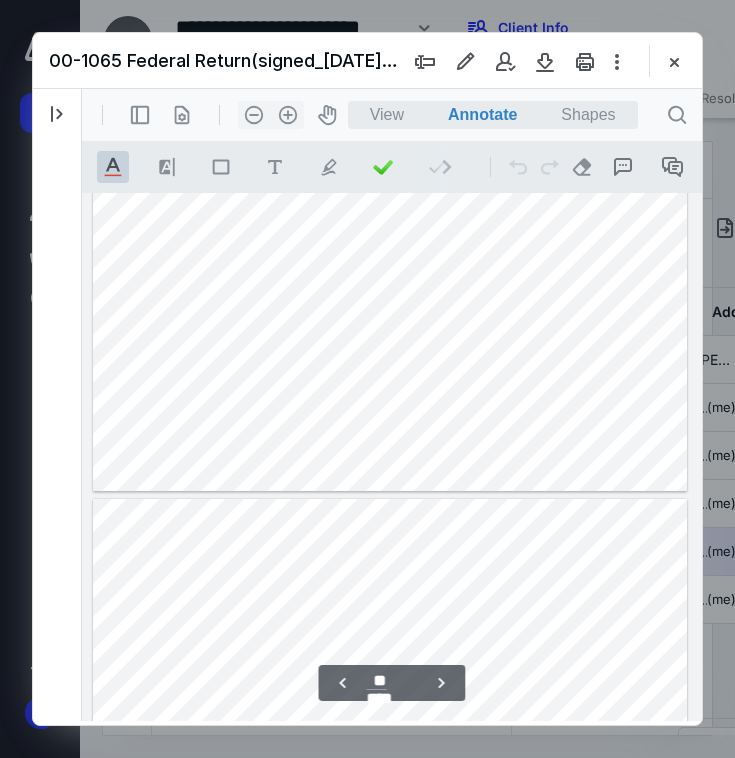 scroll, scrollTop: 10608, scrollLeft: 0, axis: vertical 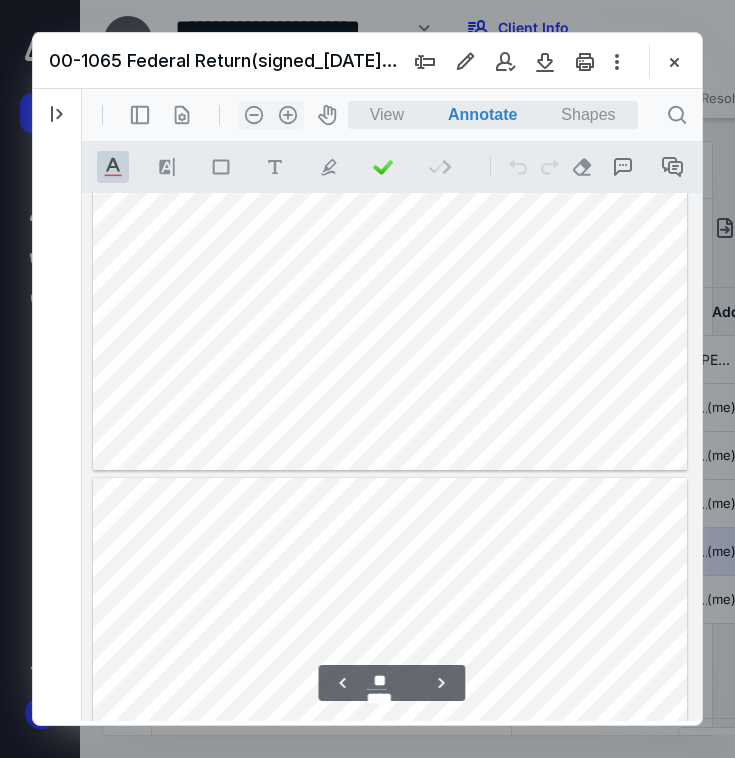 type on "**" 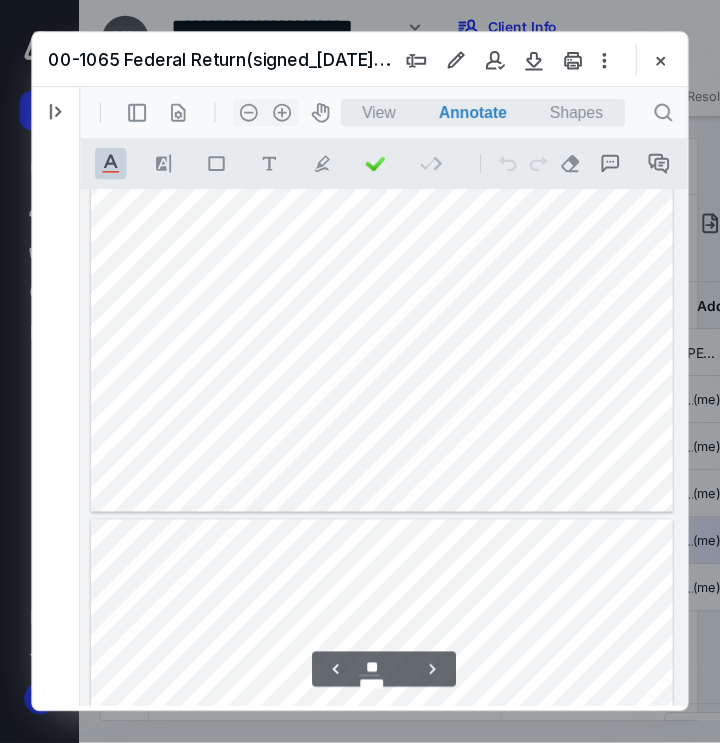scroll, scrollTop: 12873, scrollLeft: 0, axis: vertical 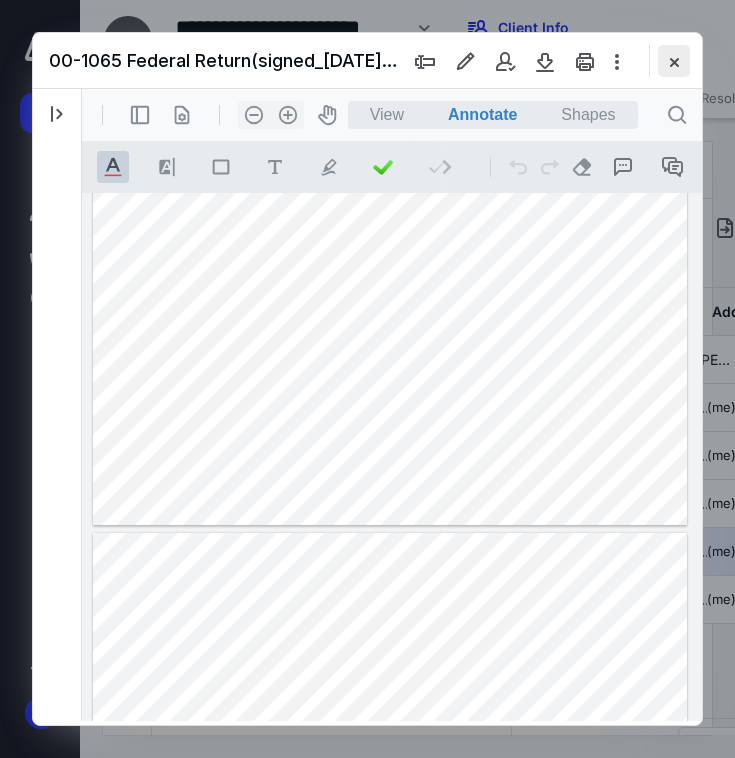 click at bounding box center (674, 61) 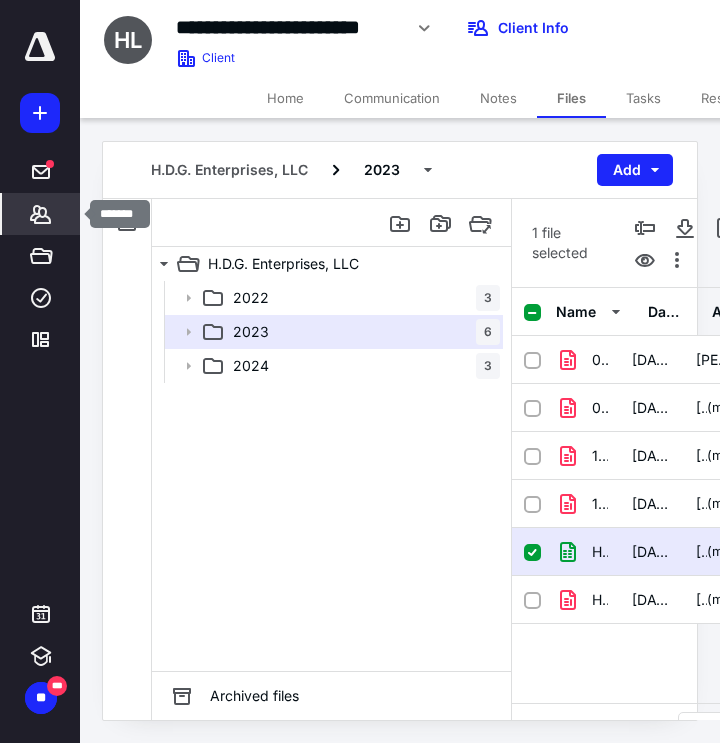 click 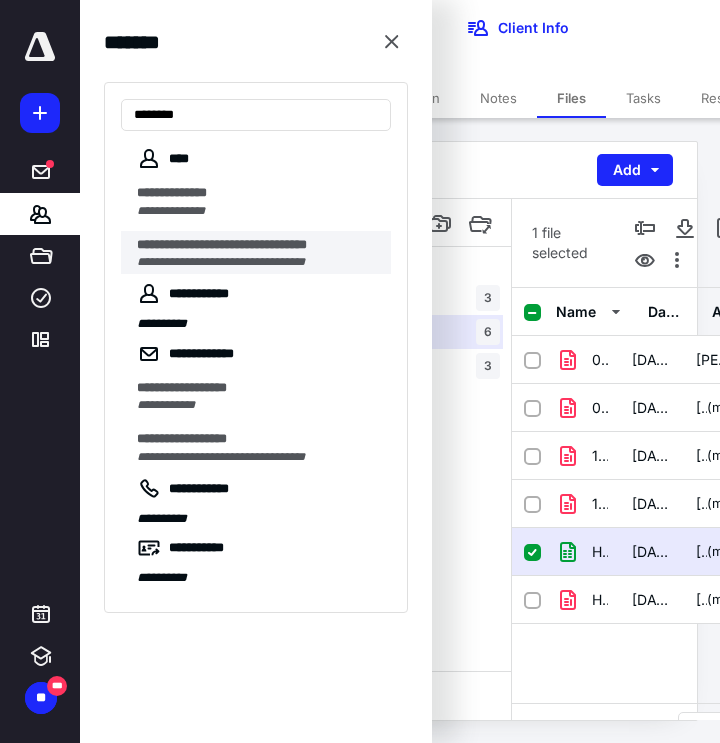 type on "*******" 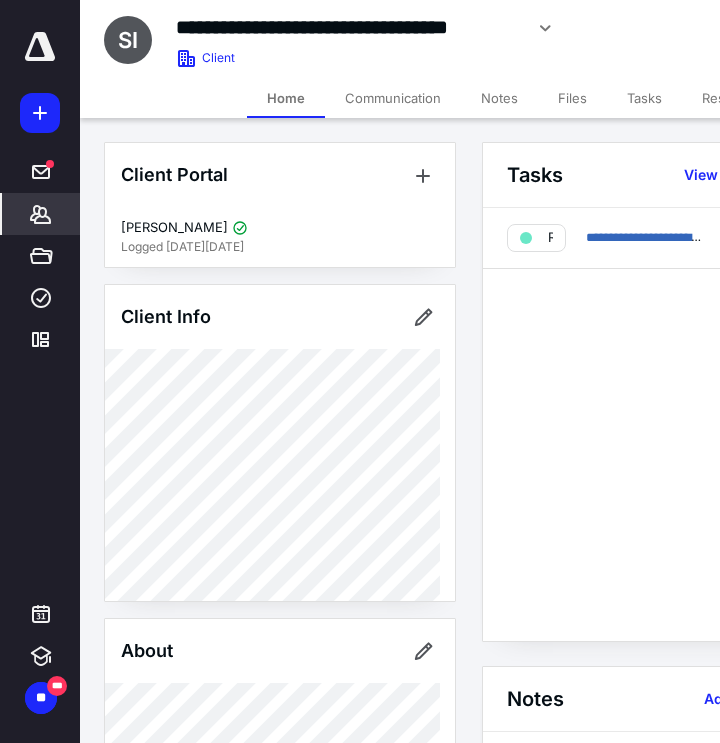click on "Files" at bounding box center [572, 98] 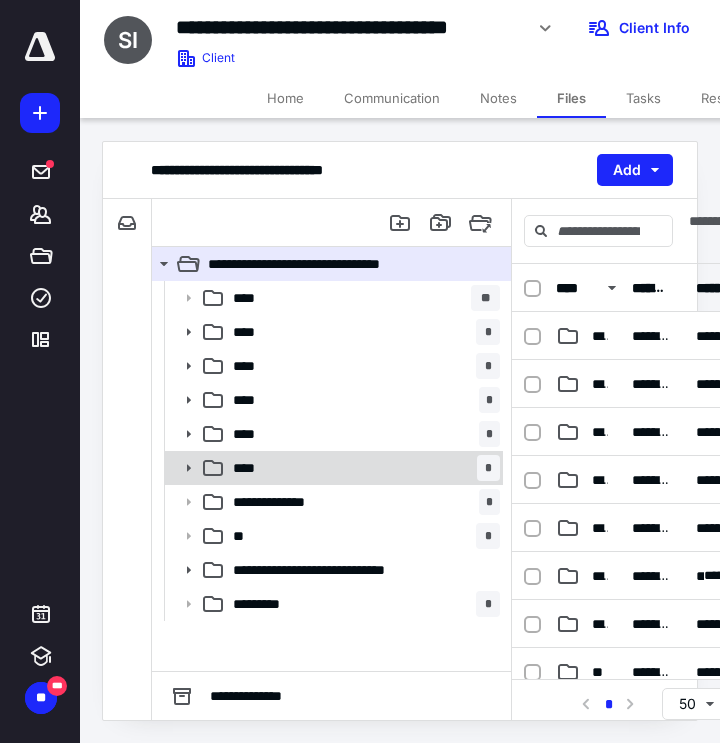 scroll, scrollTop: 15, scrollLeft: 0, axis: vertical 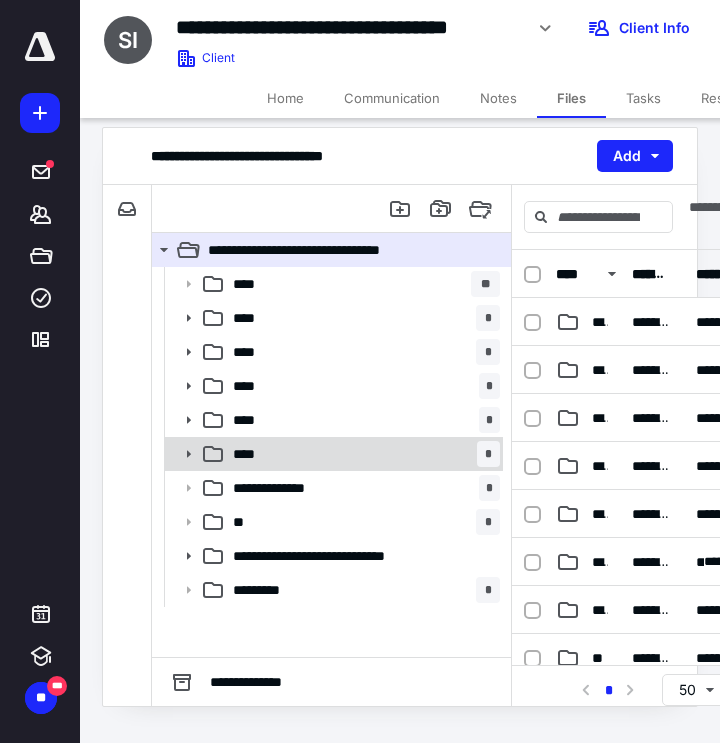click on "**** *" at bounding box center (332, 454) 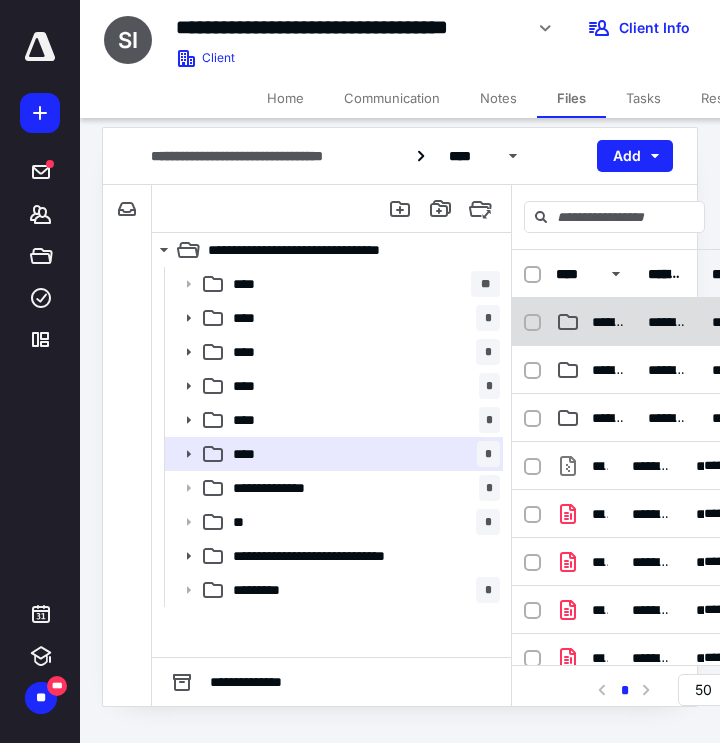 click on "**********" at bounding box center [608, 322] 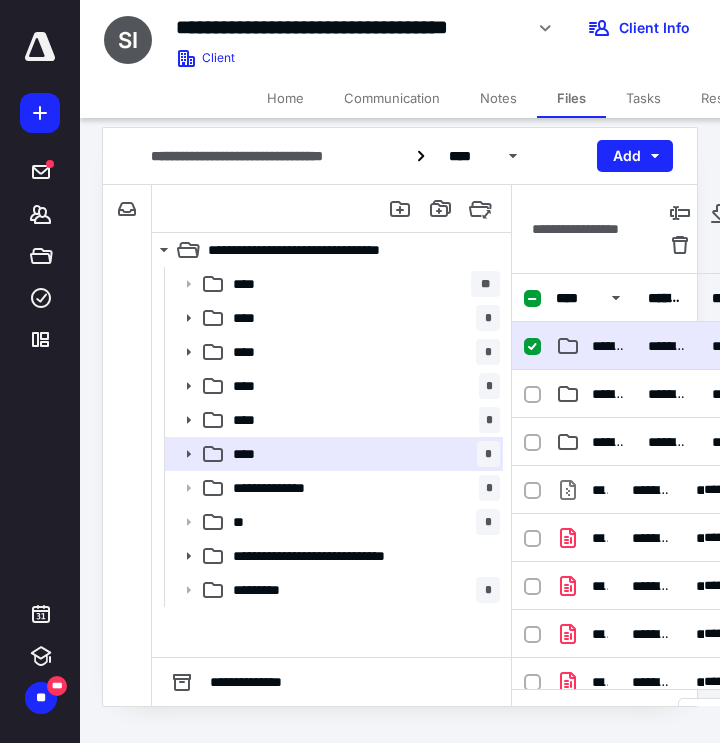 click on "**********" at bounding box center (668, 346) 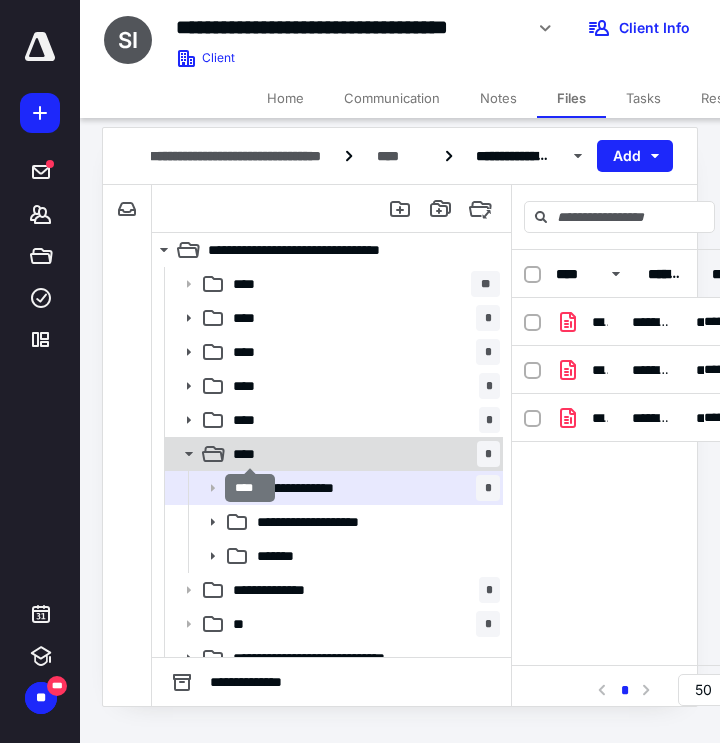 click on "****" at bounding box center [250, 454] 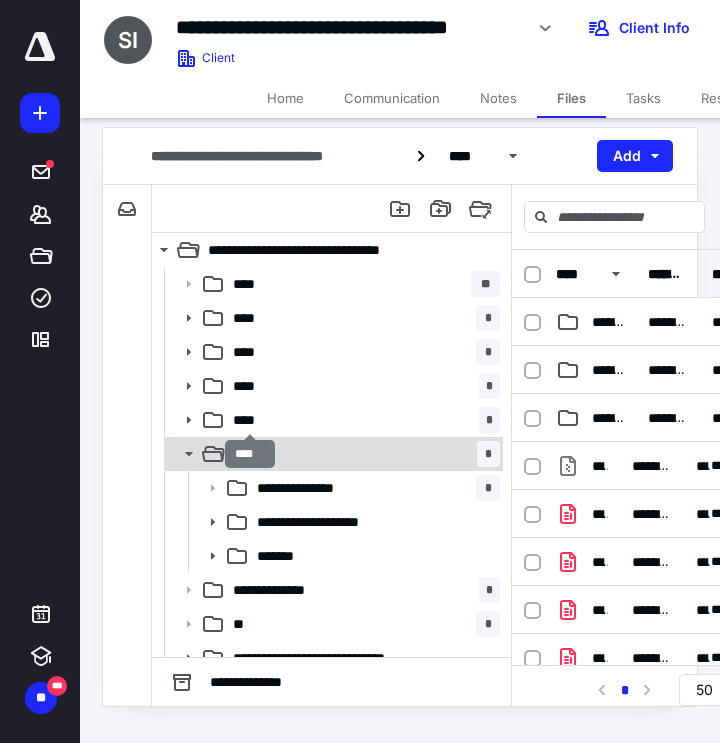 scroll, scrollTop: 37, scrollLeft: 0, axis: vertical 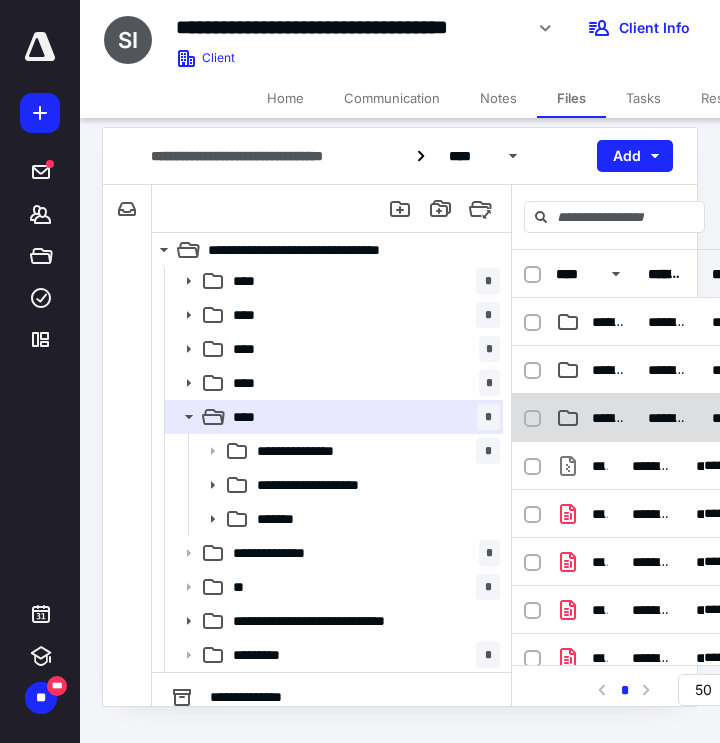 click on "**********" at bounding box center (668, 418) 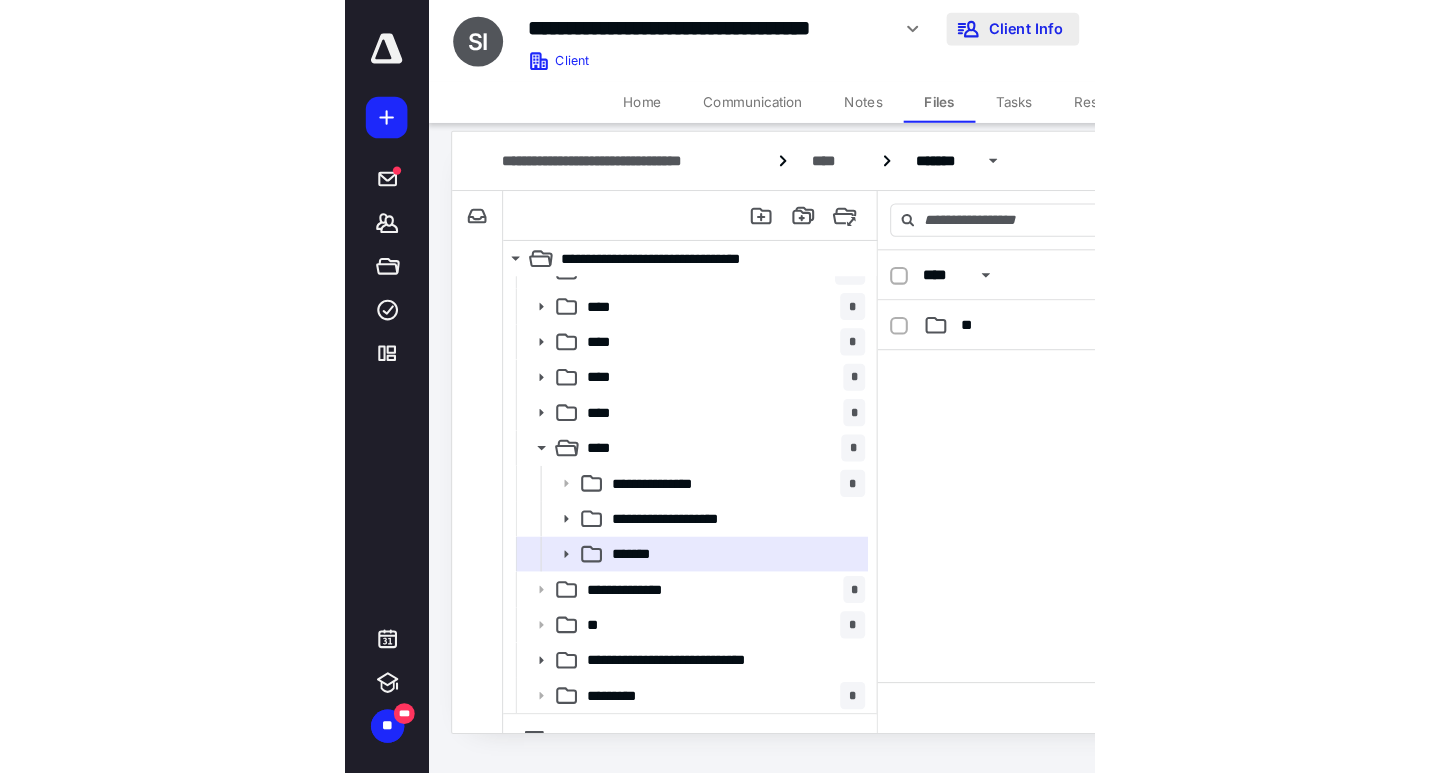 scroll, scrollTop: 0, scrollLeft: 0, axis: both 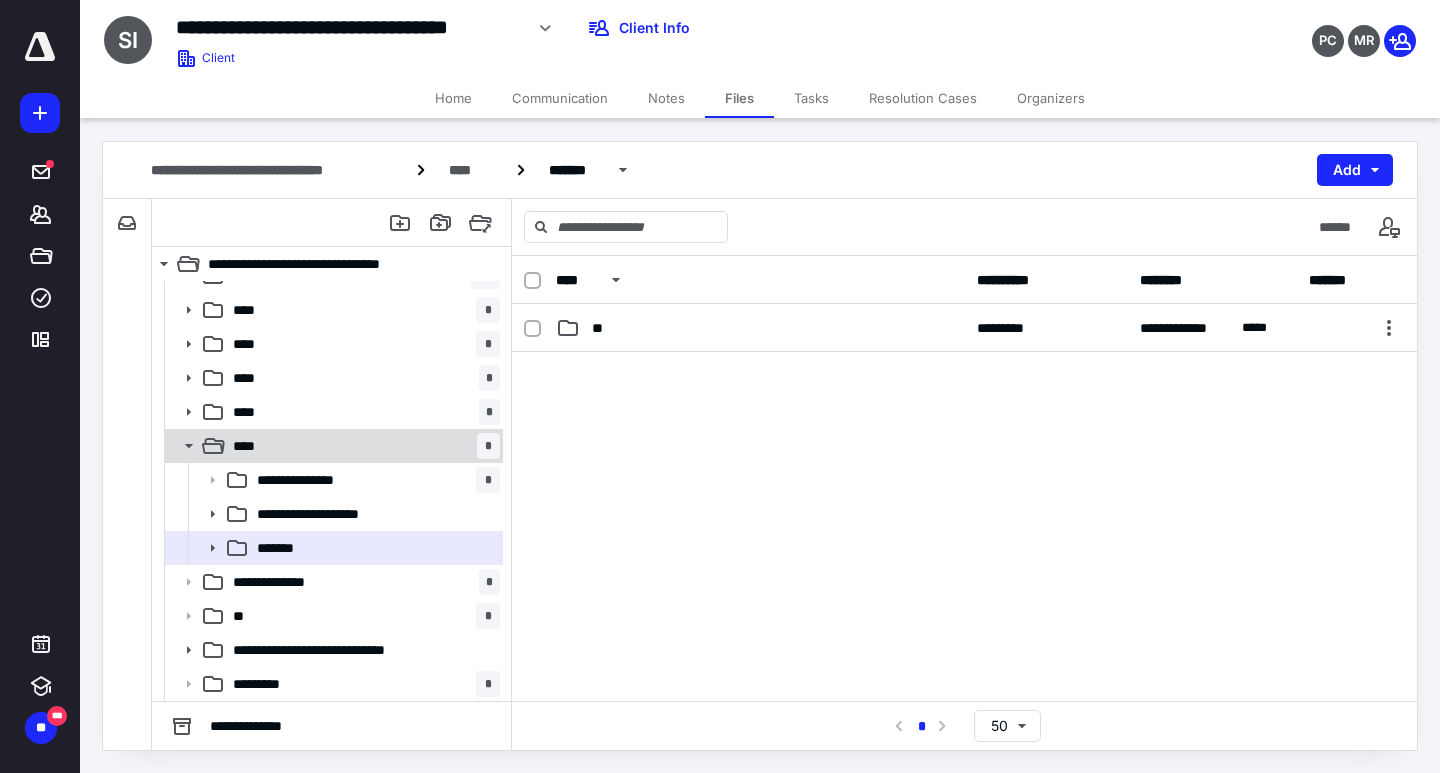 click on "**** *" at bounding box center (362, 446) 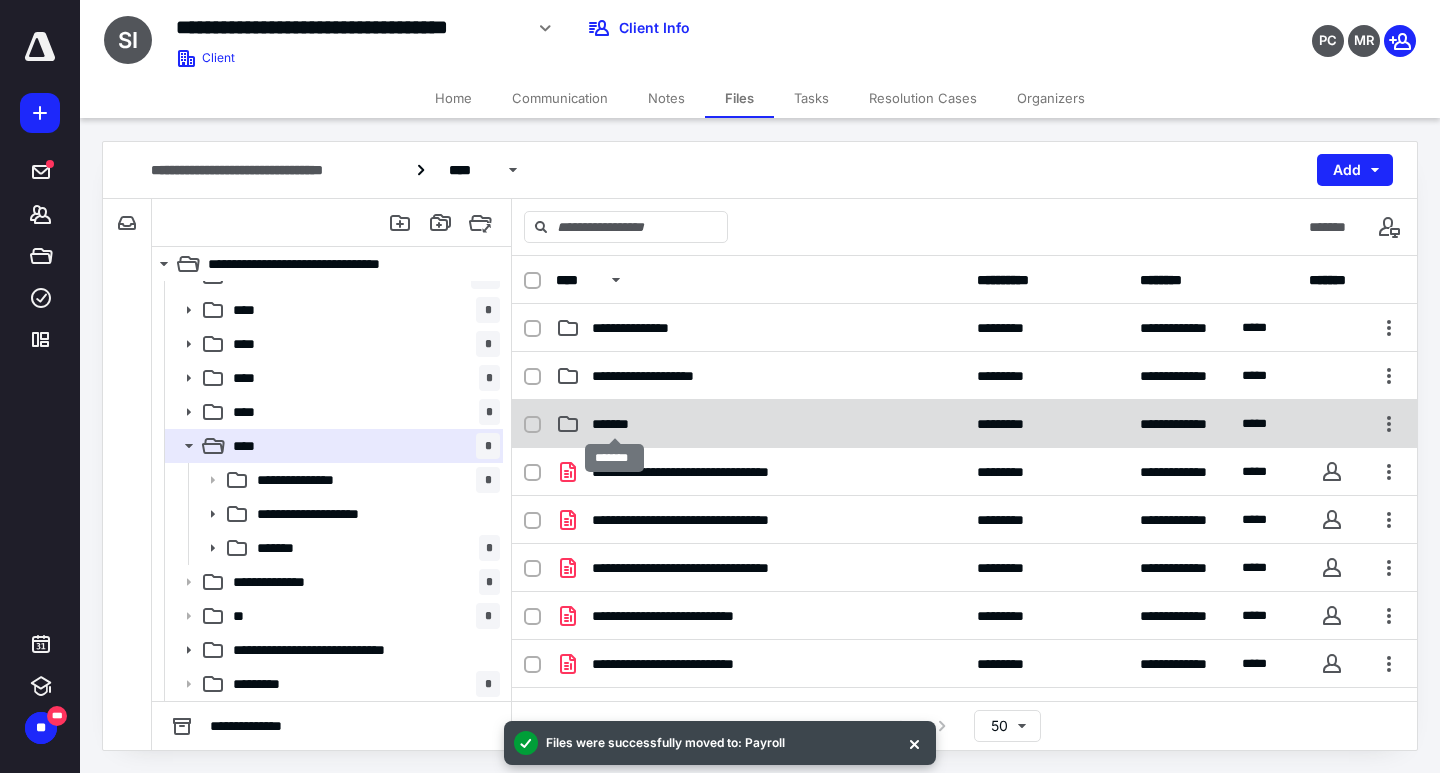 click on "*******" at bounding box center [614, 424] 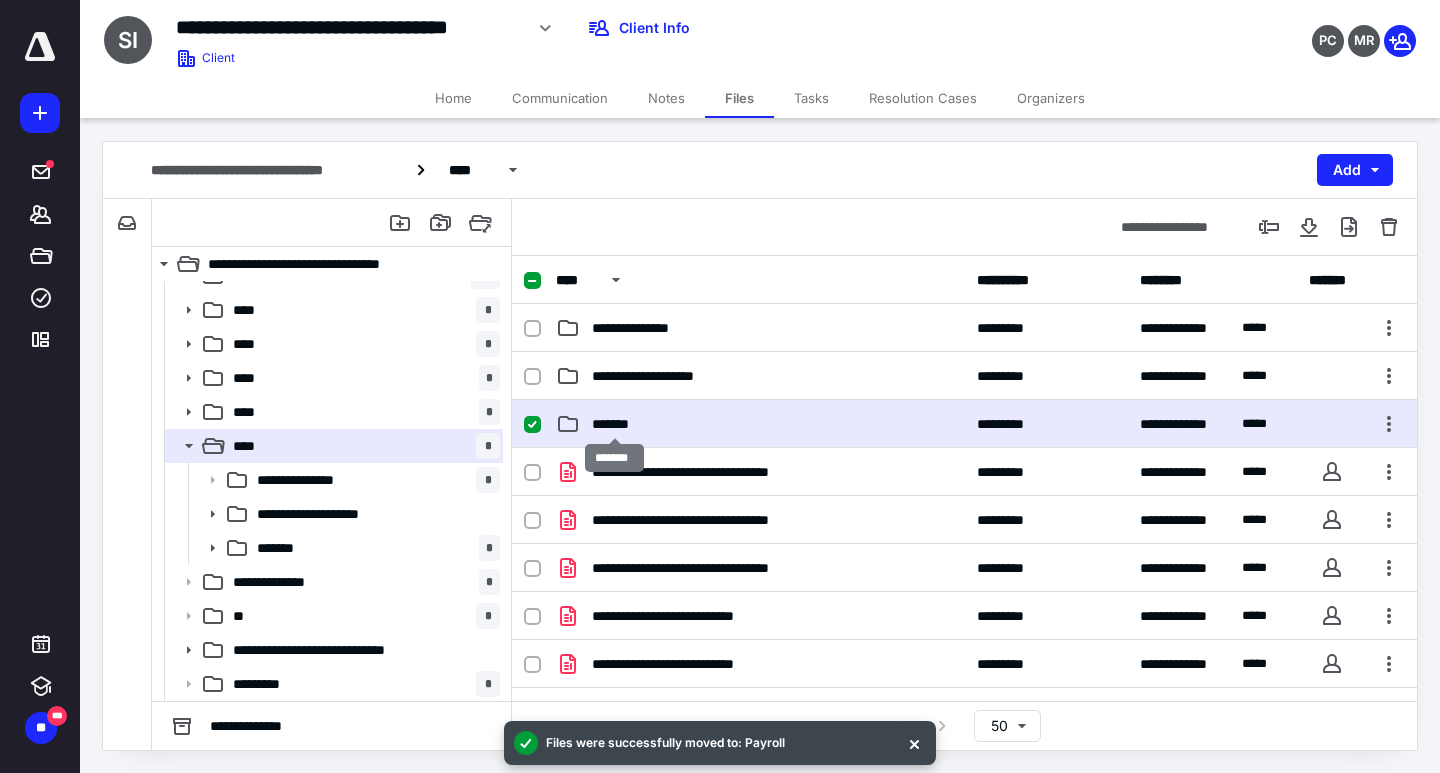 click on "*******" at bounding box center (614, 424) 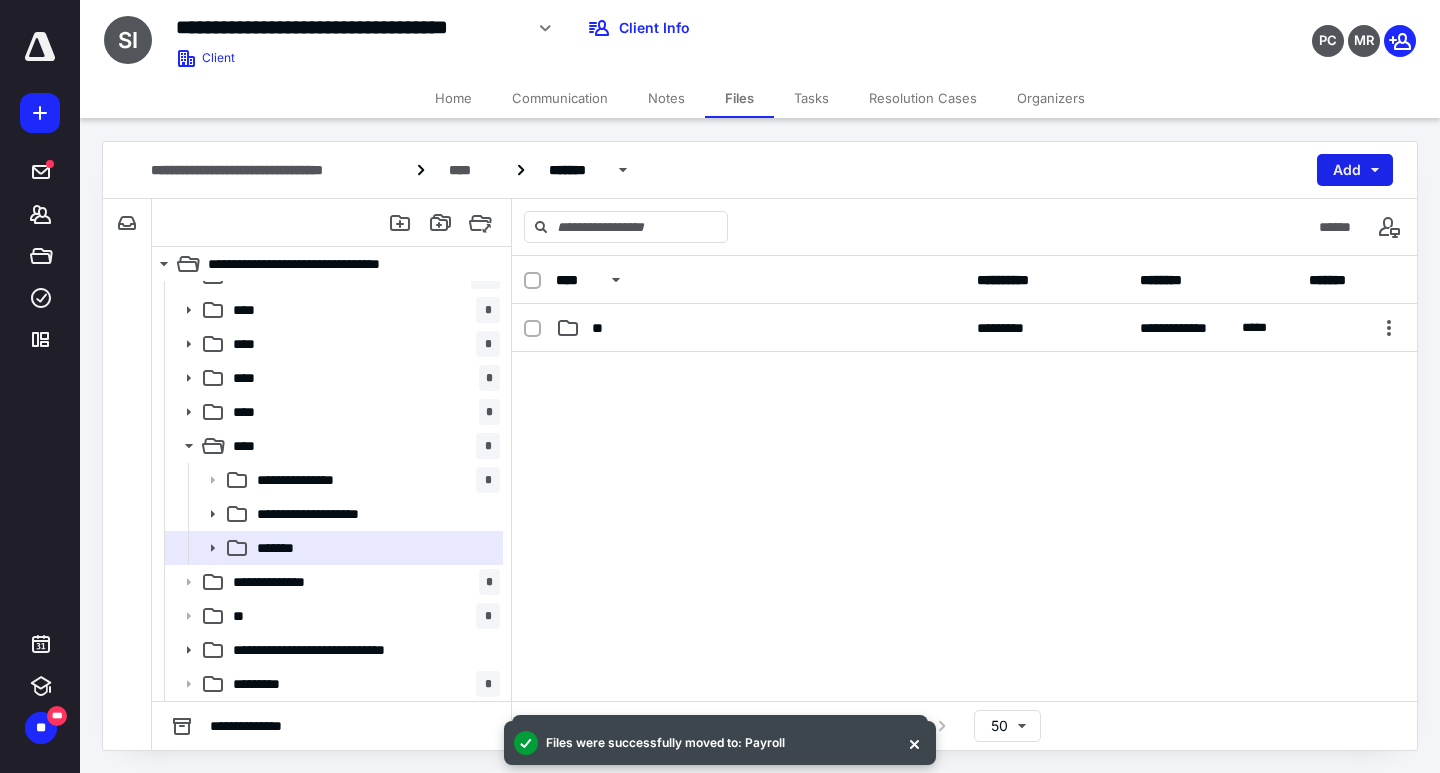 click on "Add" at bounding box center (1355, 170) 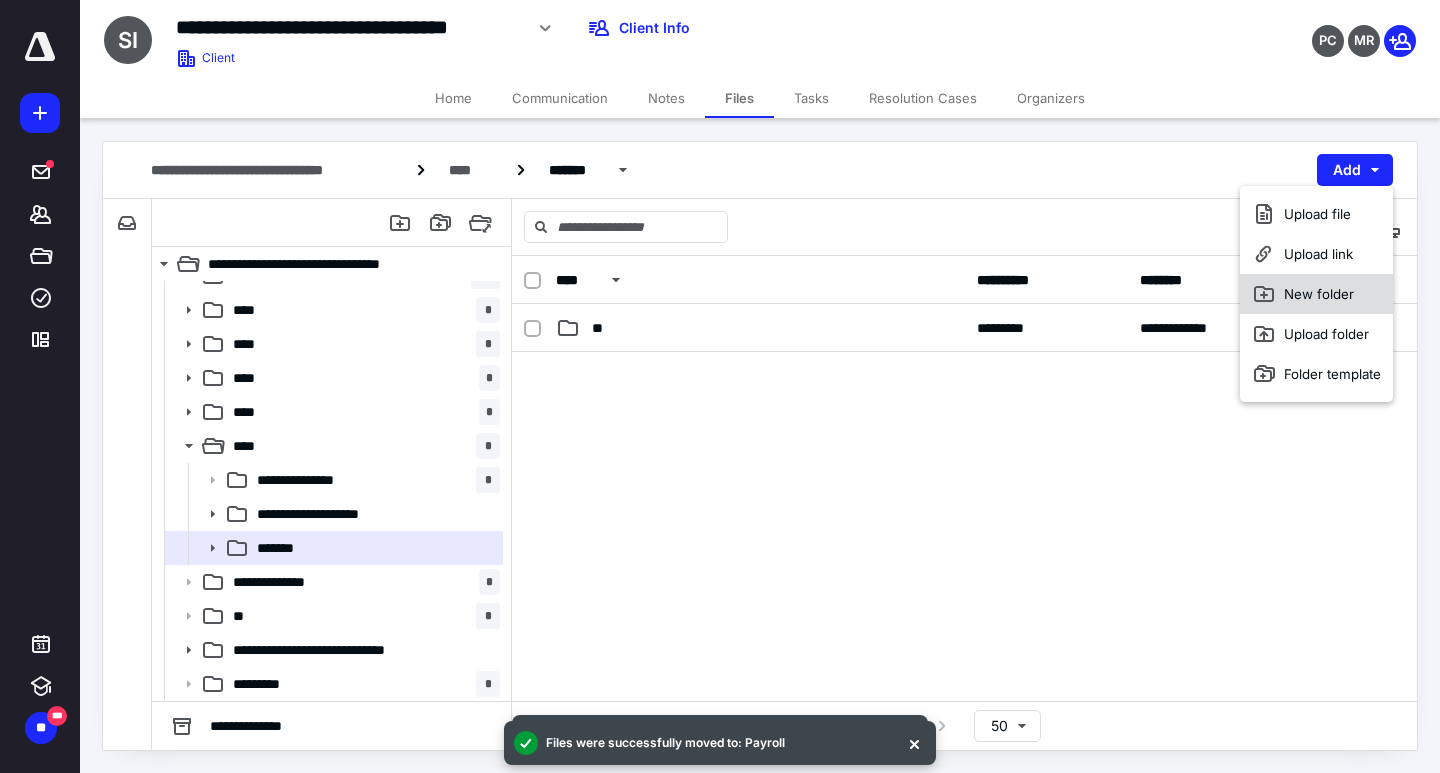 click on "New folder" at bounding box center [1316, 294] 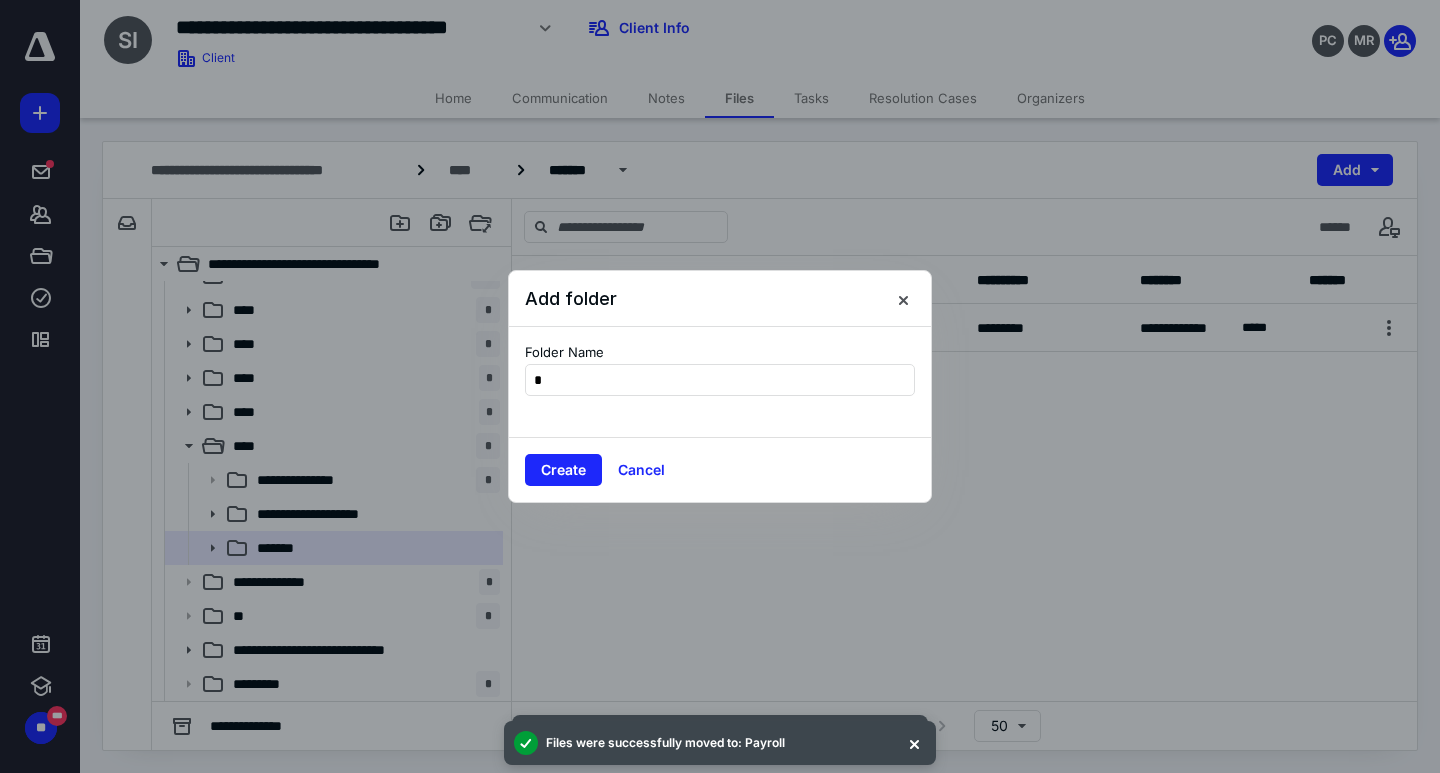 type on "**" 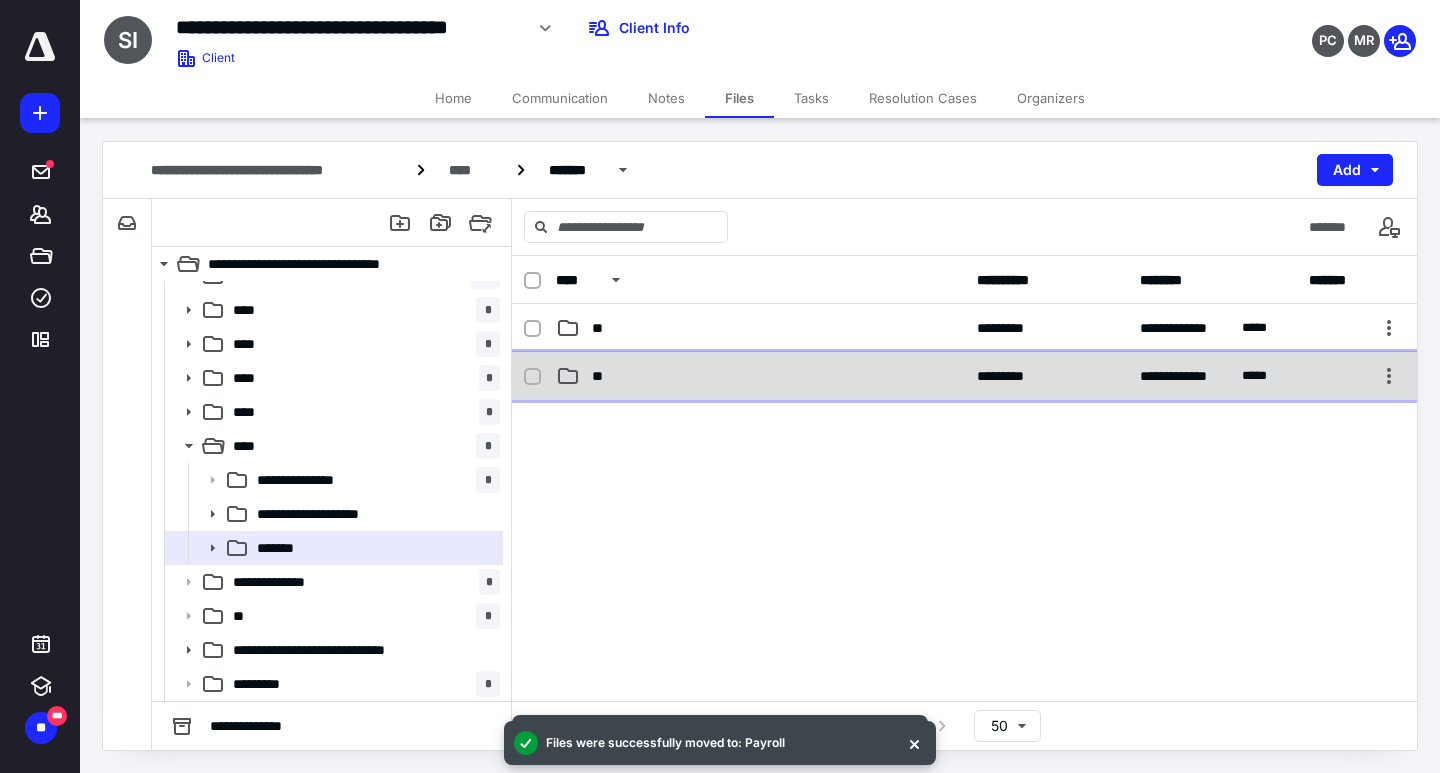 click on "**" at bounding box center [760, 376] 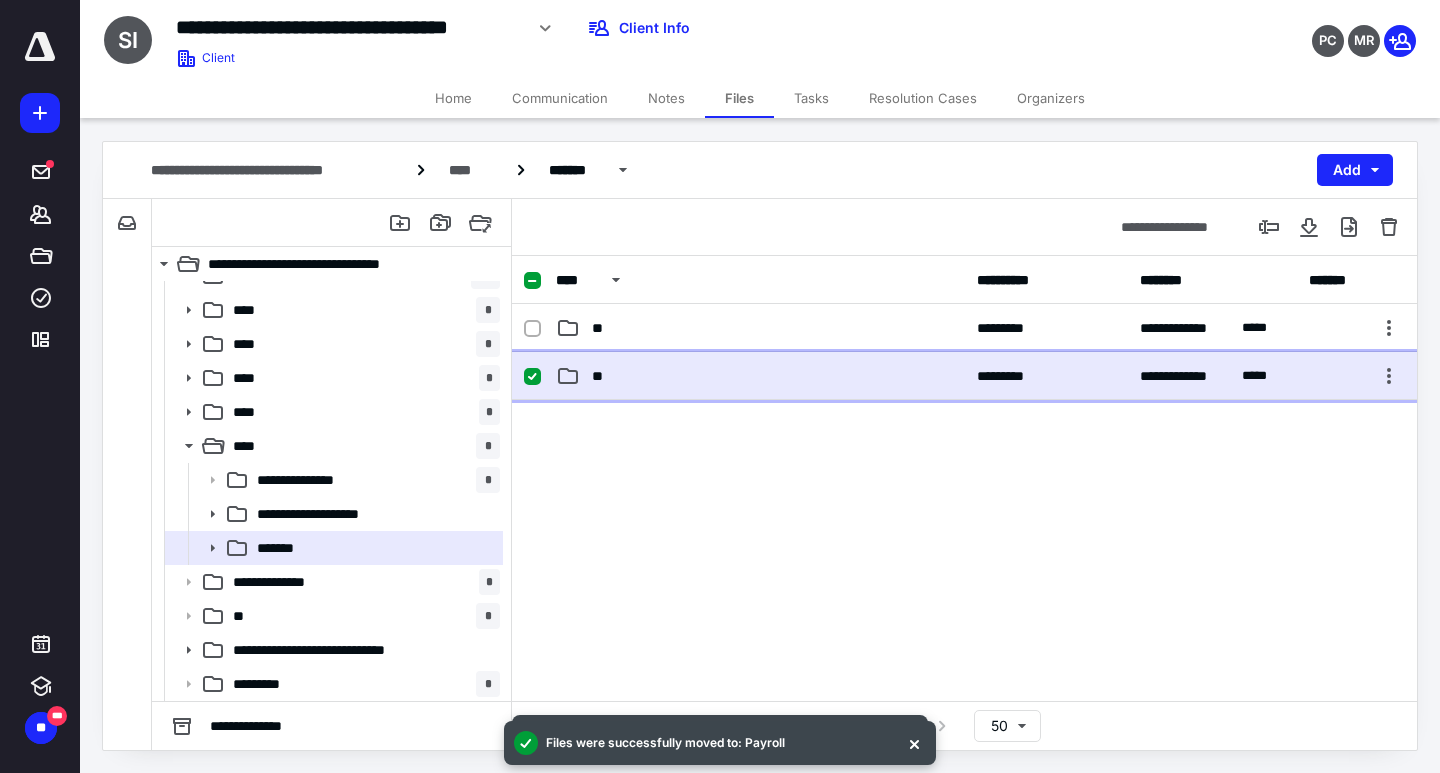 click on "**" at bounding box center [760, 376] 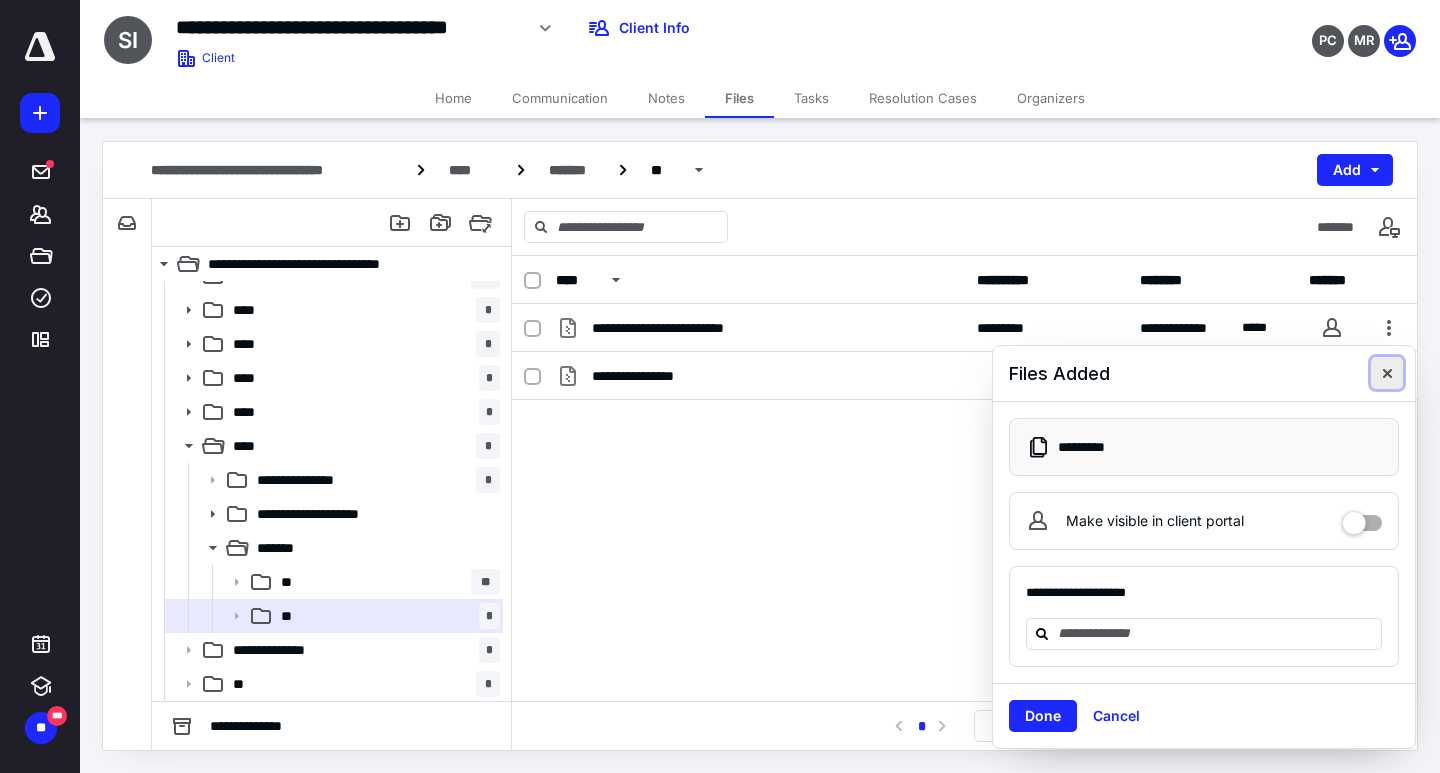 click at bounding box center [1387, 373] 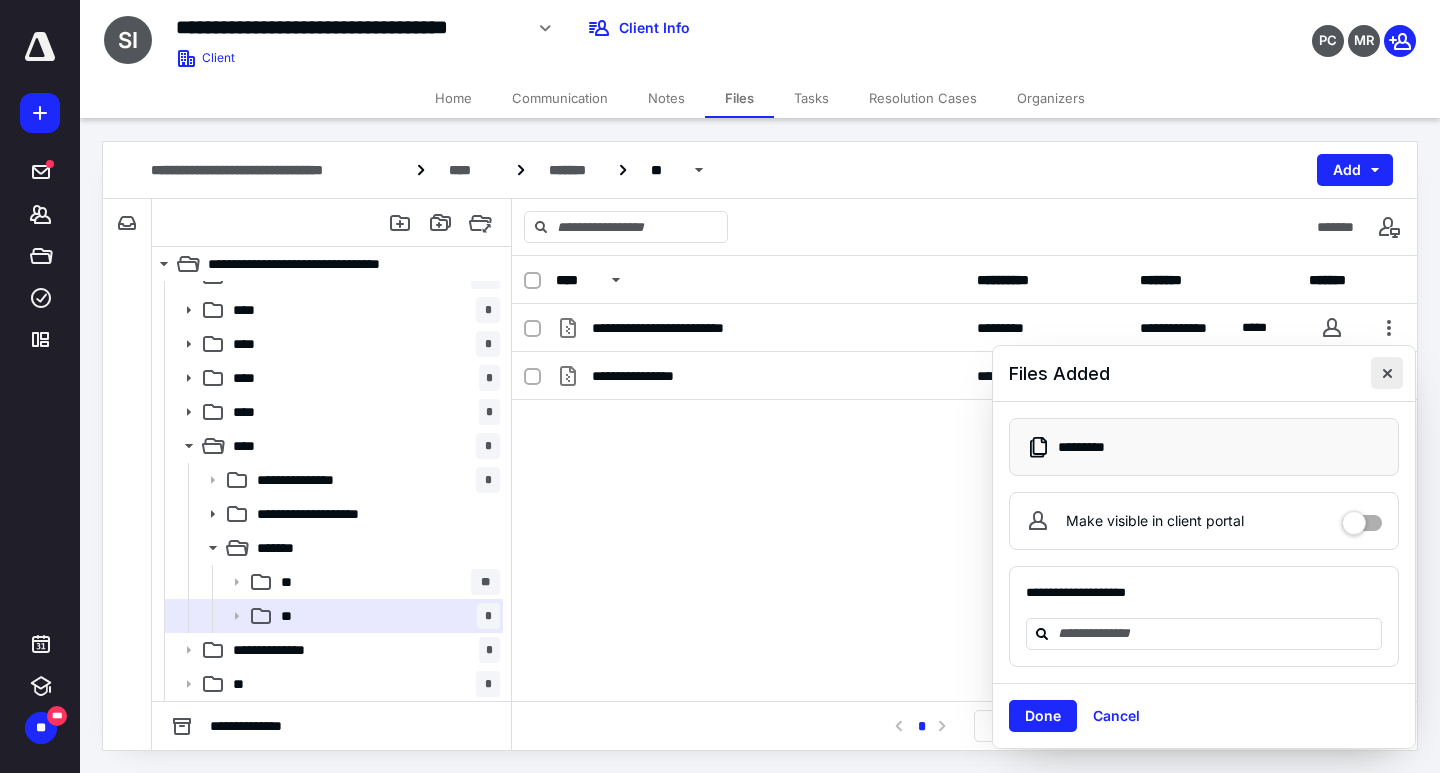 click at bounding box center (1387, 373) 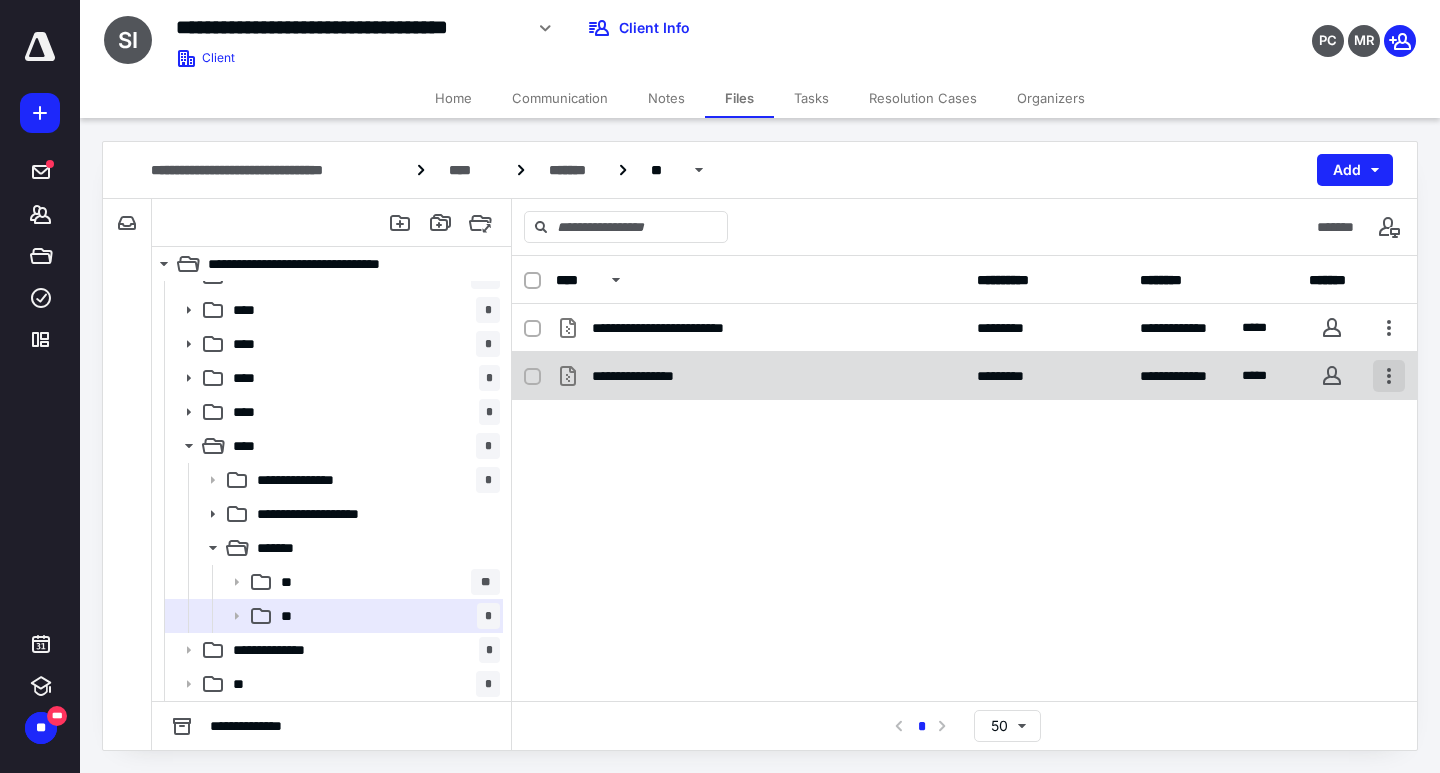 click at bounding box center (1389, 376) 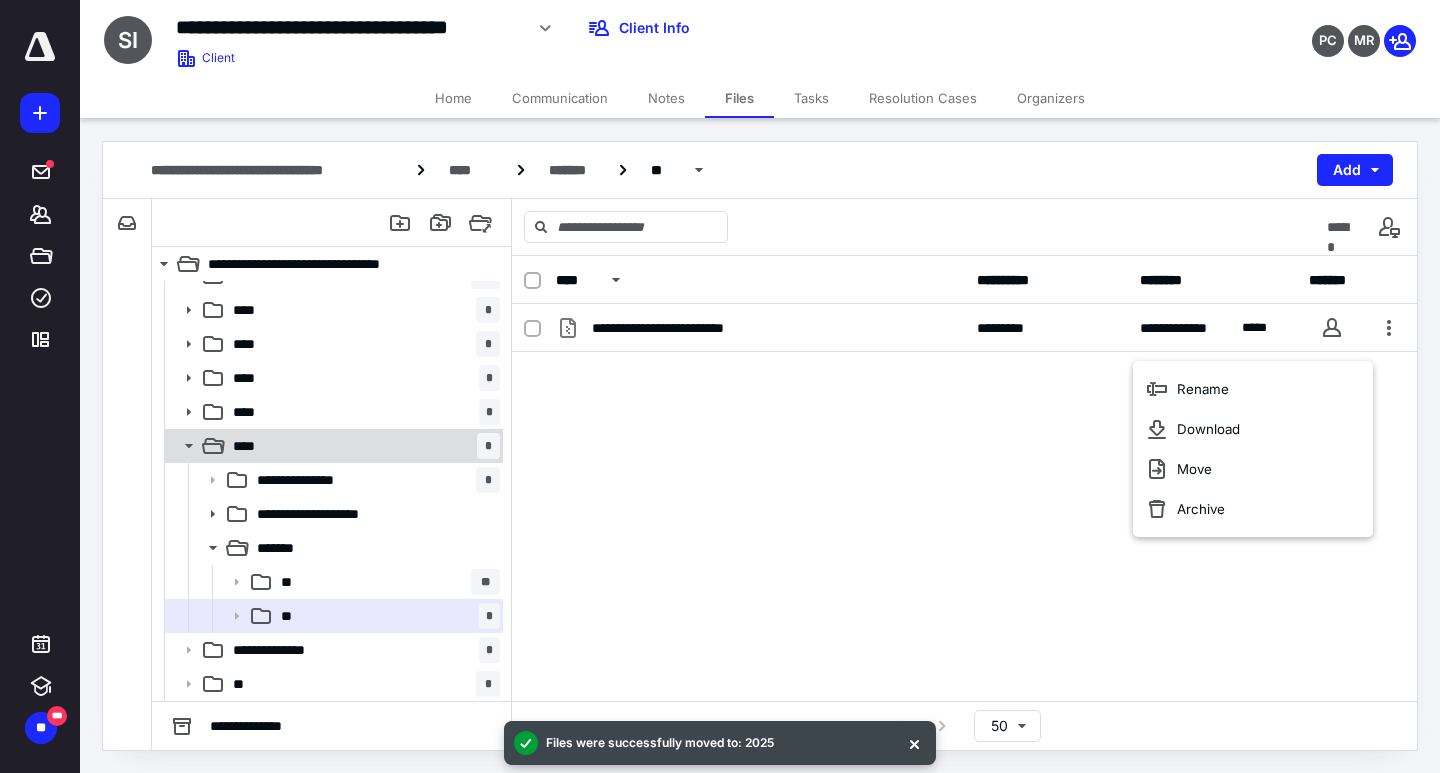 click on "**** *" at bounding box center (362, 446) 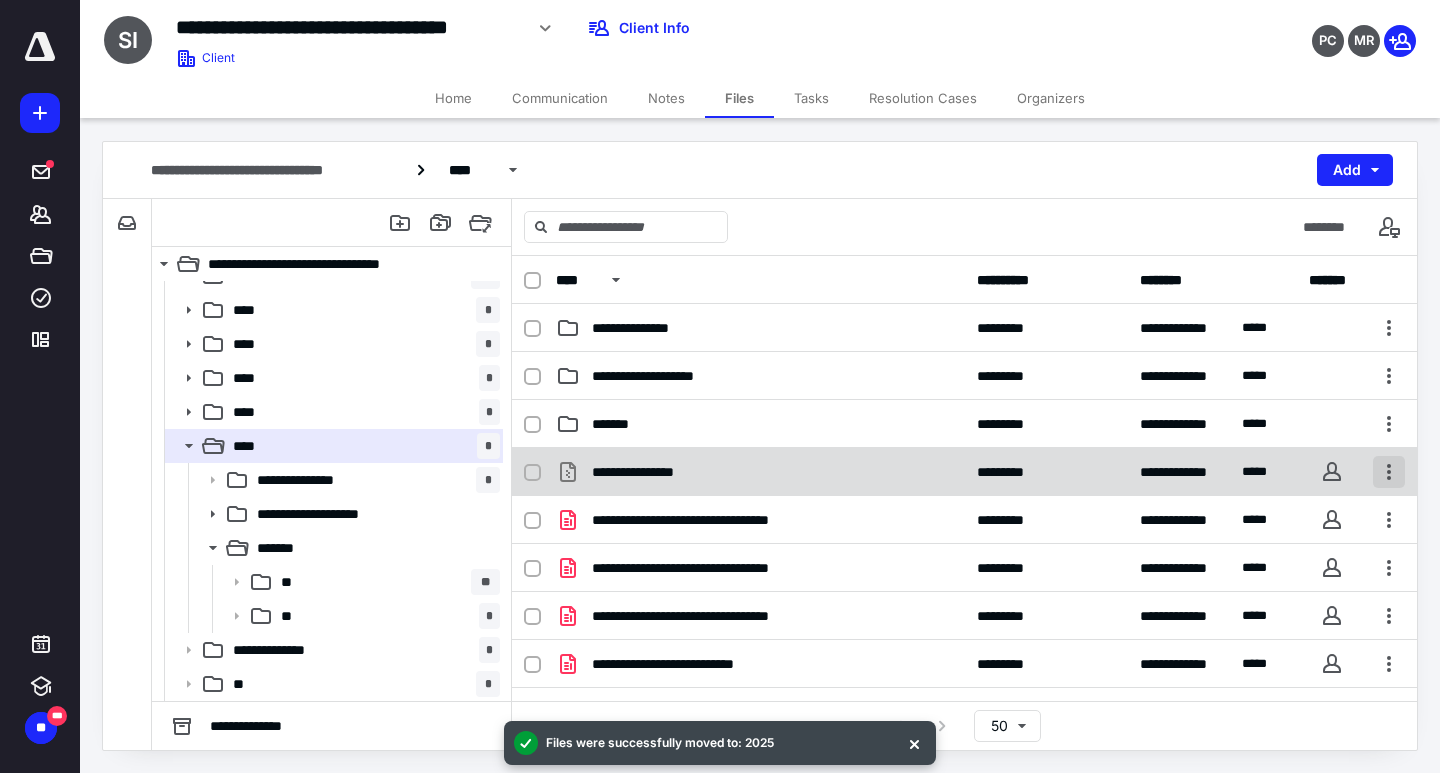 click at bounding box center (1389, 472) 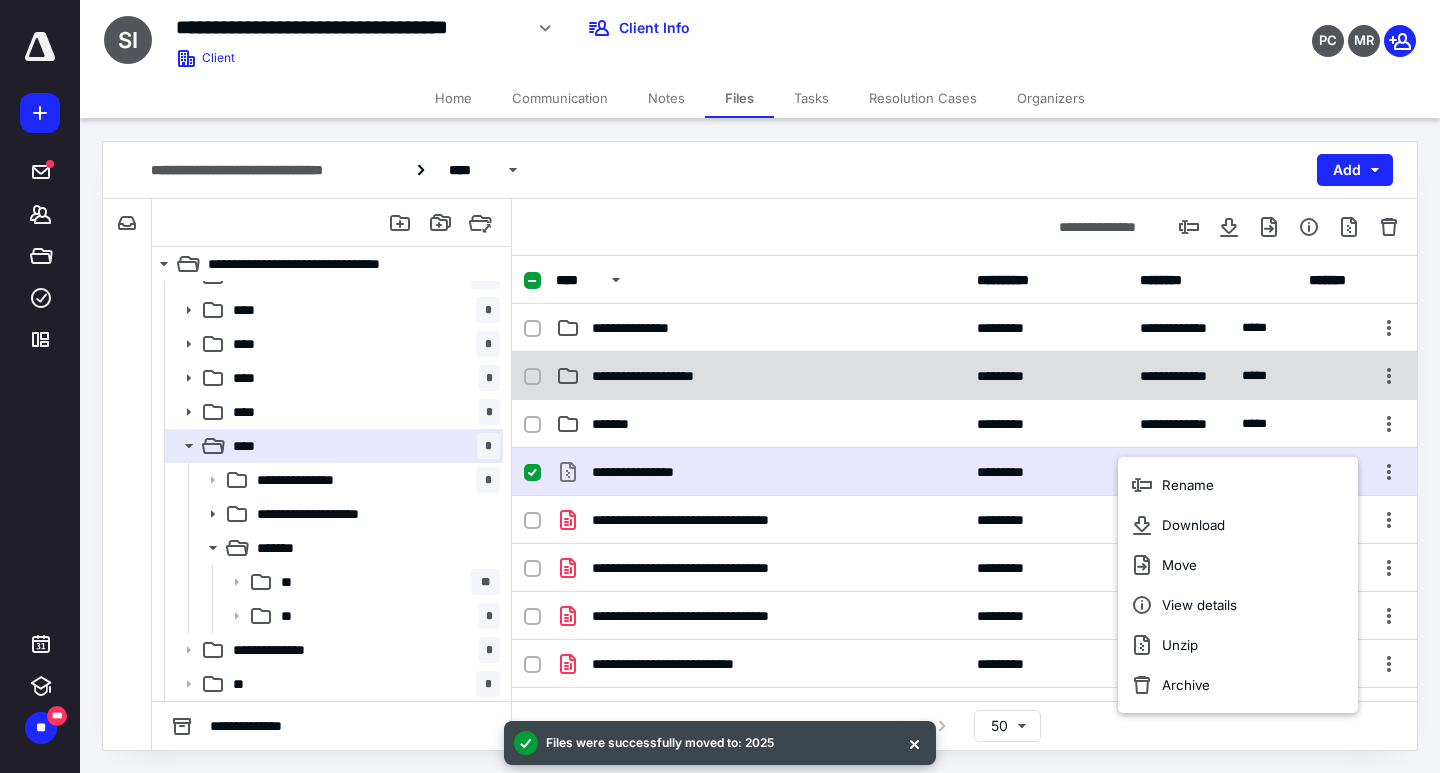 scroll, scrollTop: 83, scrollLeft: 0, axis: vertical 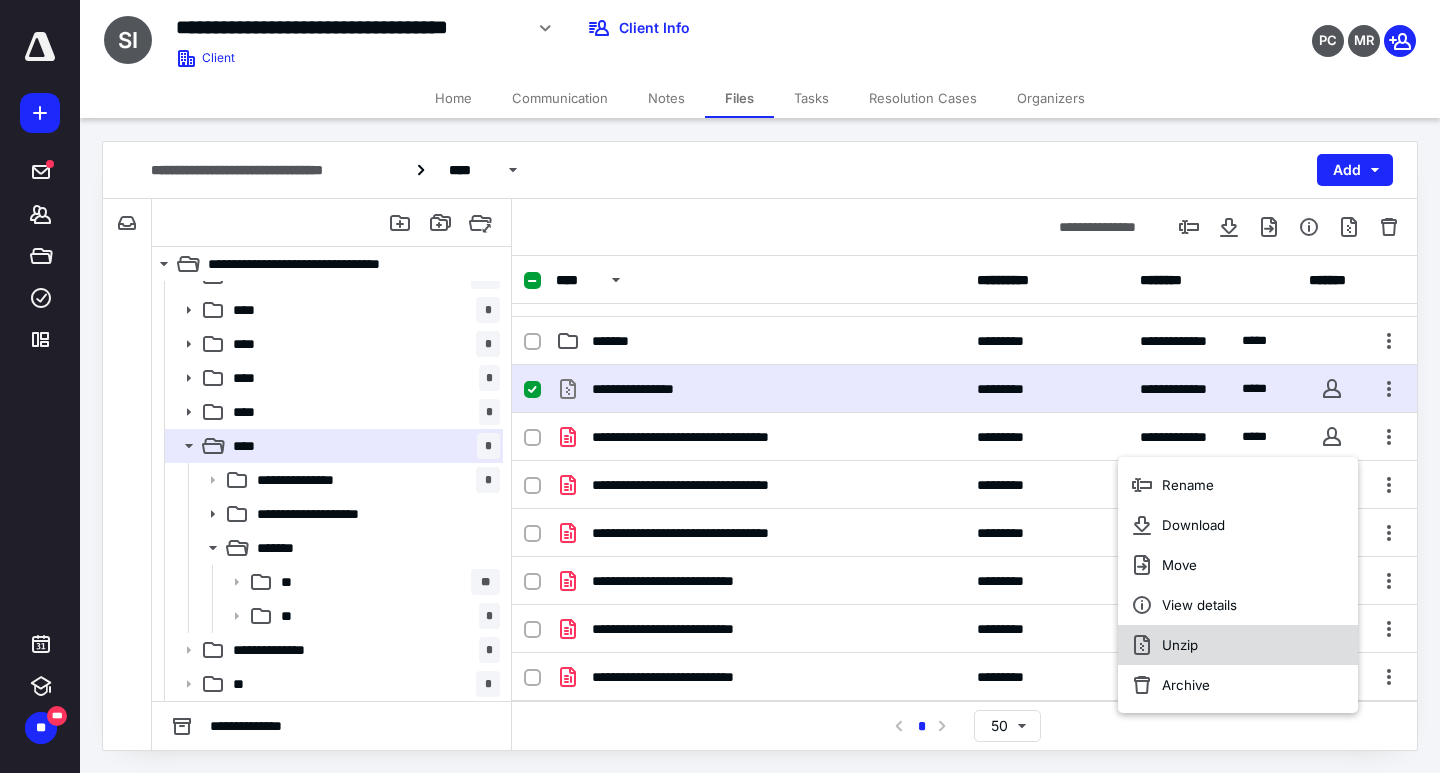 click on "Unzip" at bounding box center (1238, 645) 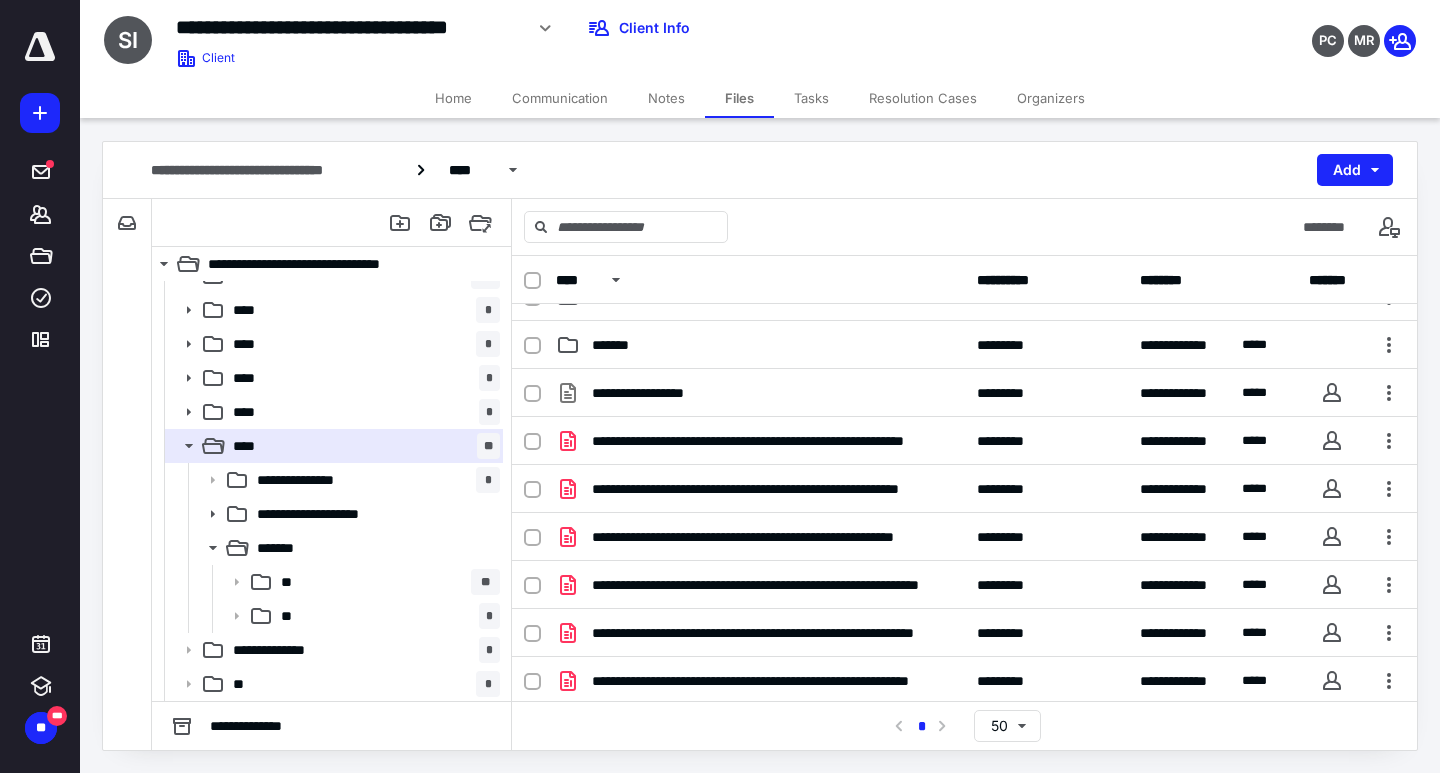scroll, scrollTop: 83, scrollLeft: 0, axis: vertical 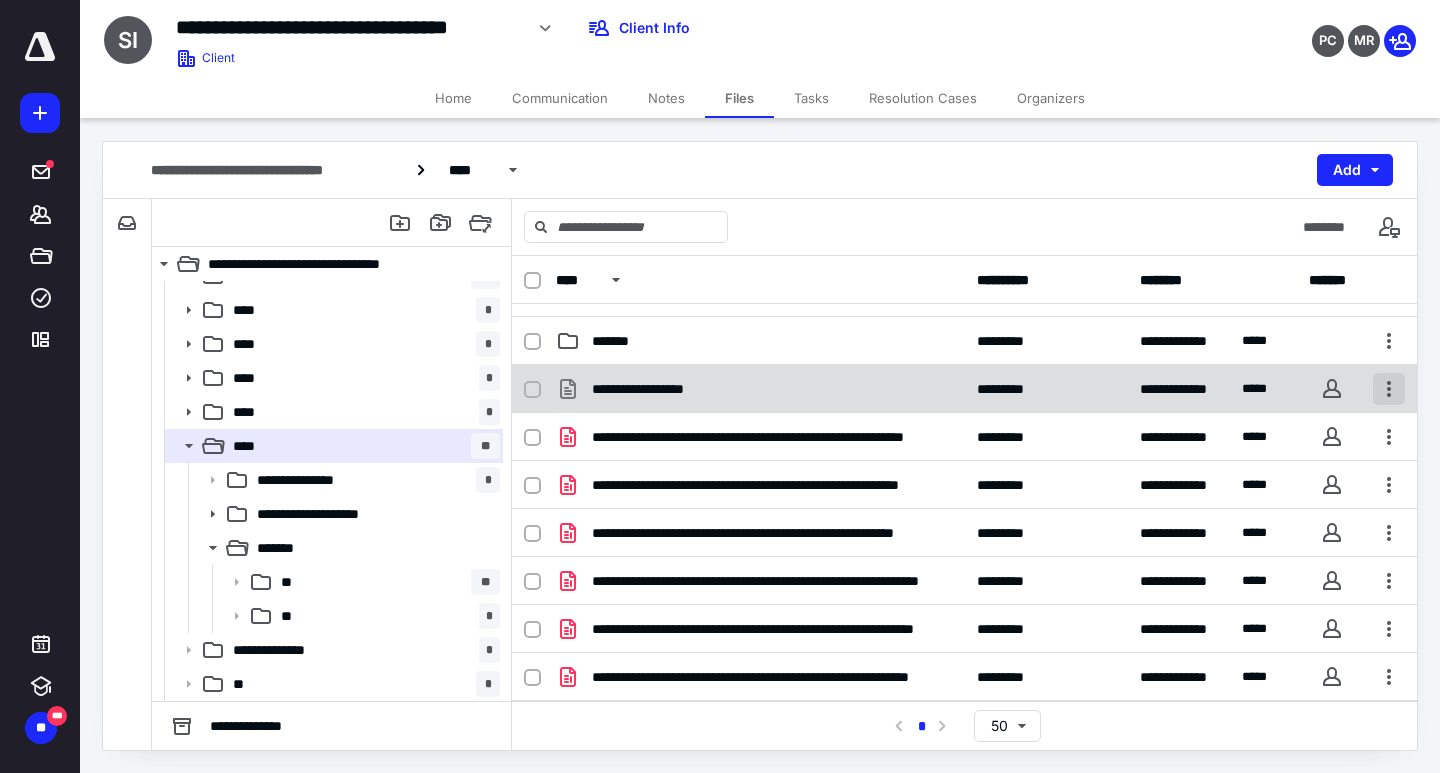 click at bounding box center (1389, 389) 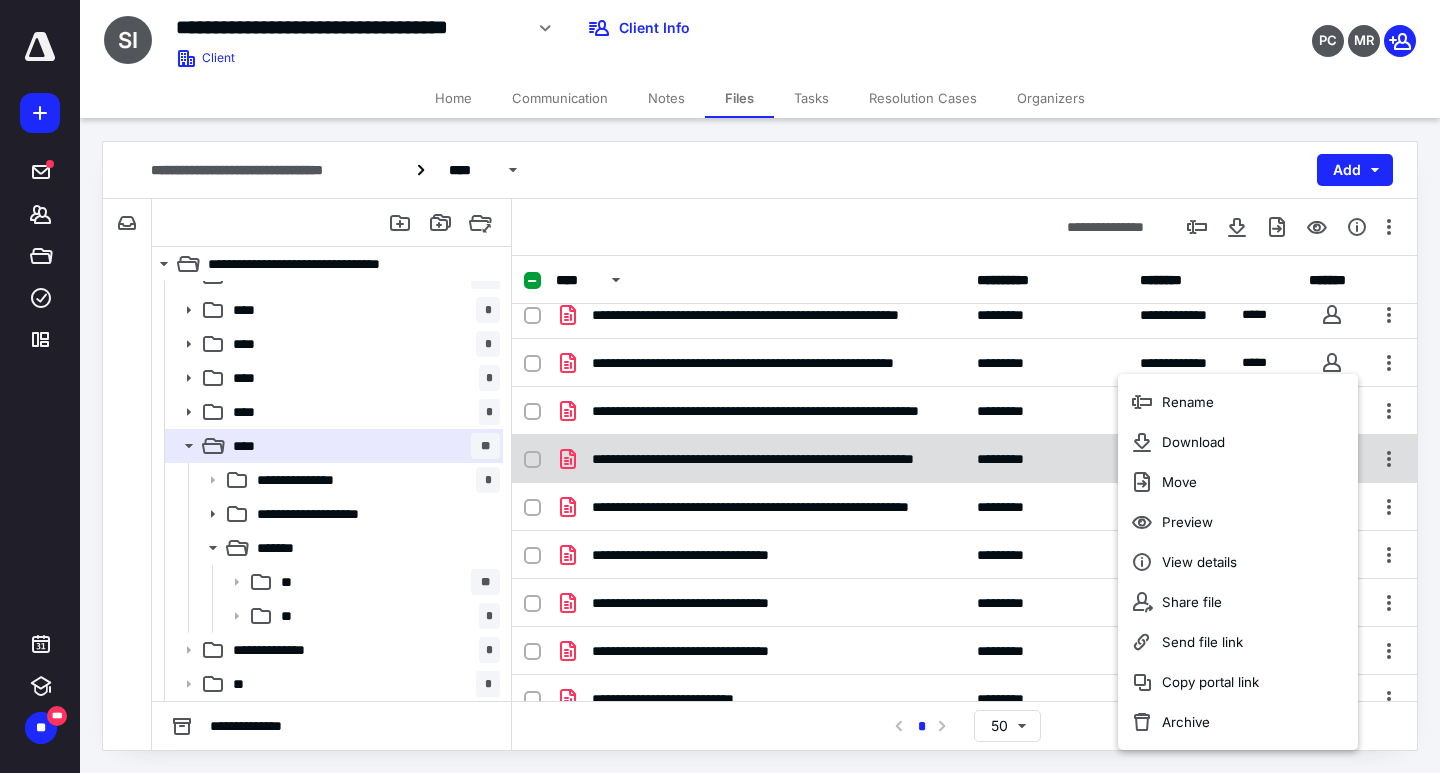 scroll, scrollTop: 383, scrollLeft: 0, axis: vertical 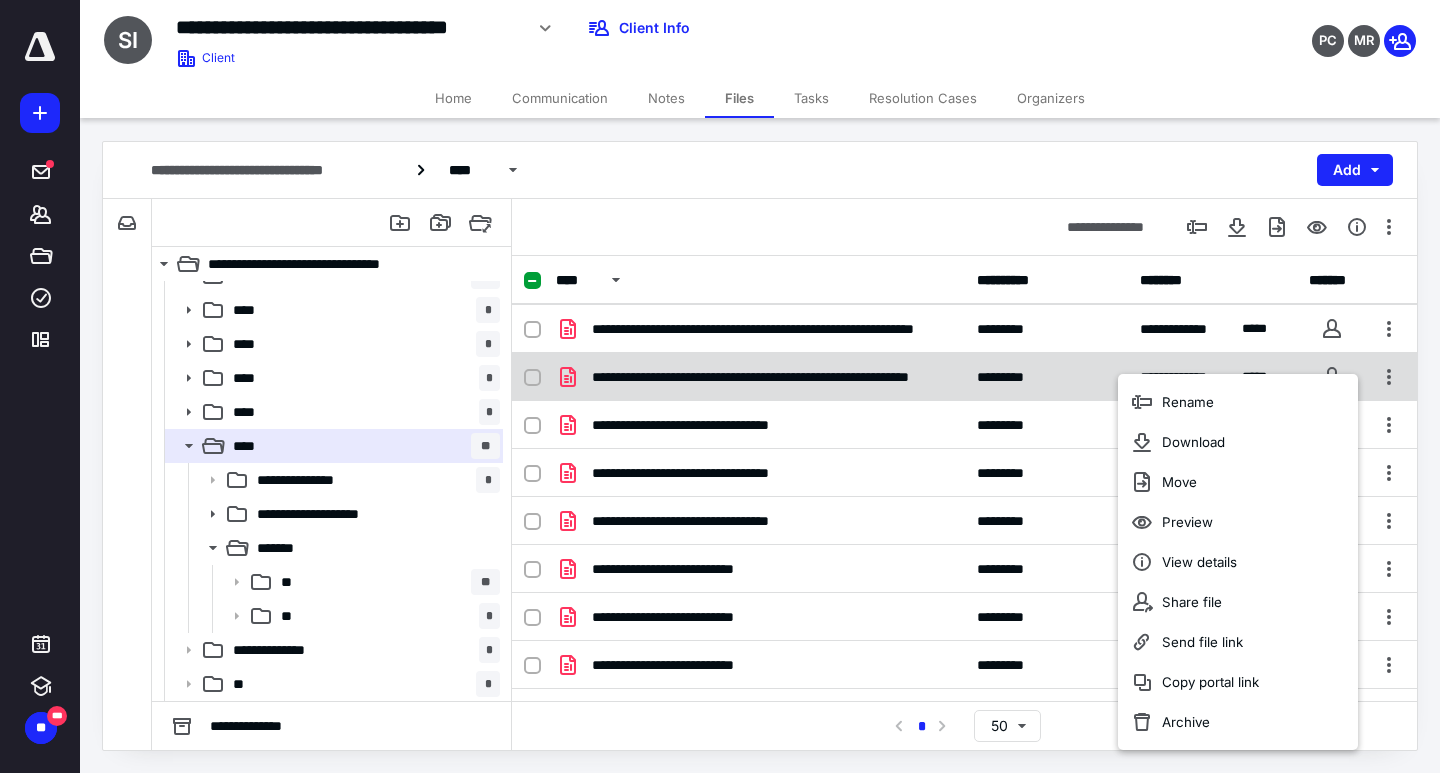 click on "**********" at bounding box center (768, 377) 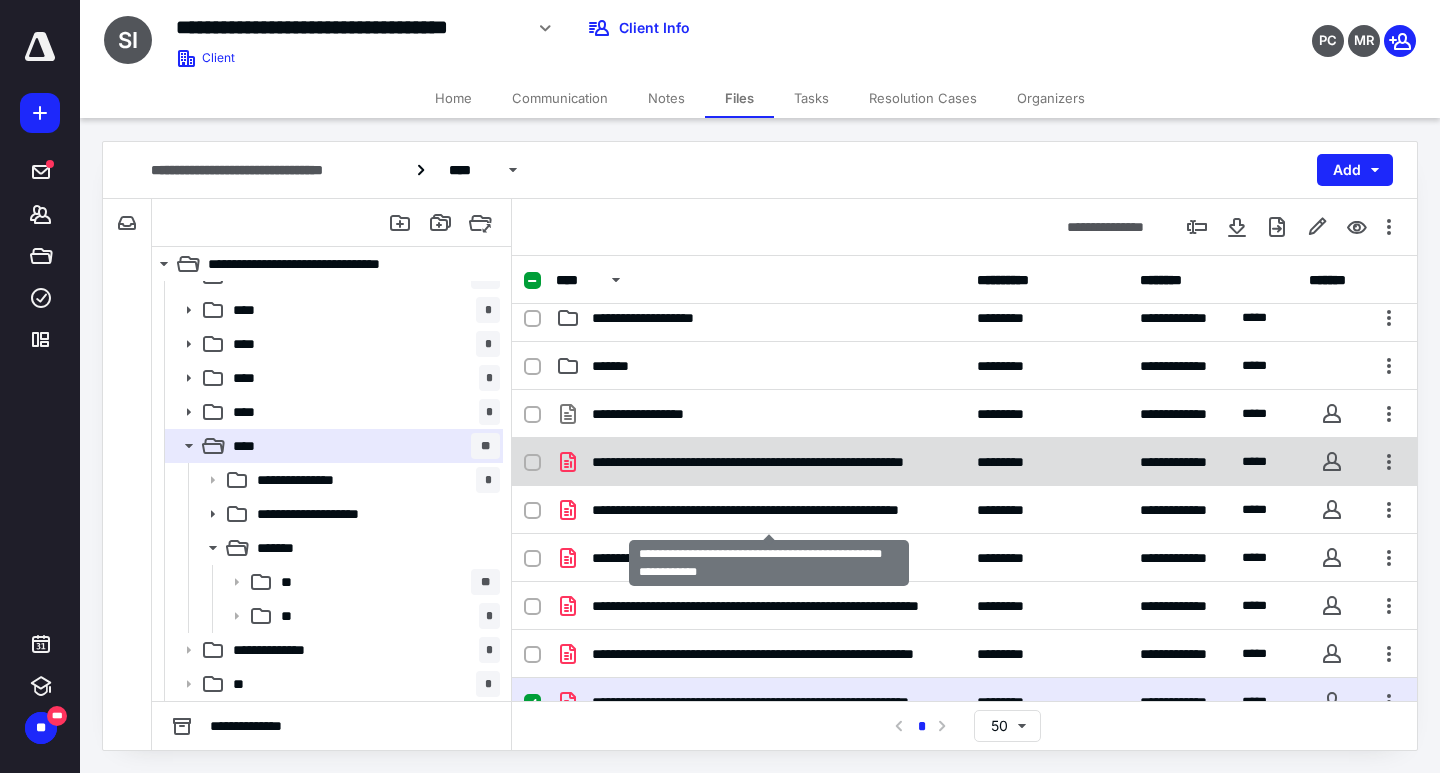 scroll, scrollTop: 0, scrollLeft: 0, axis: both 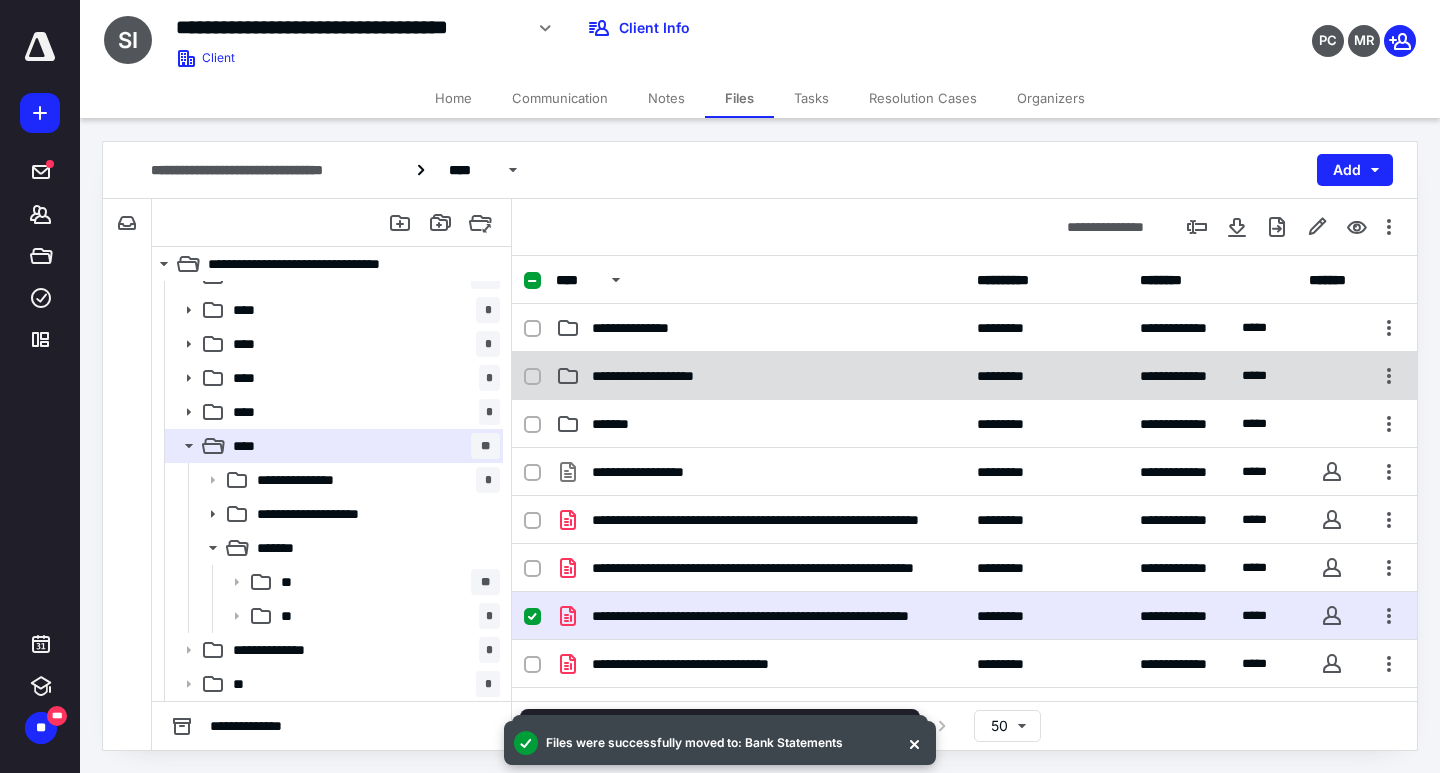 click on "**********" at bounding box center [964, 376] 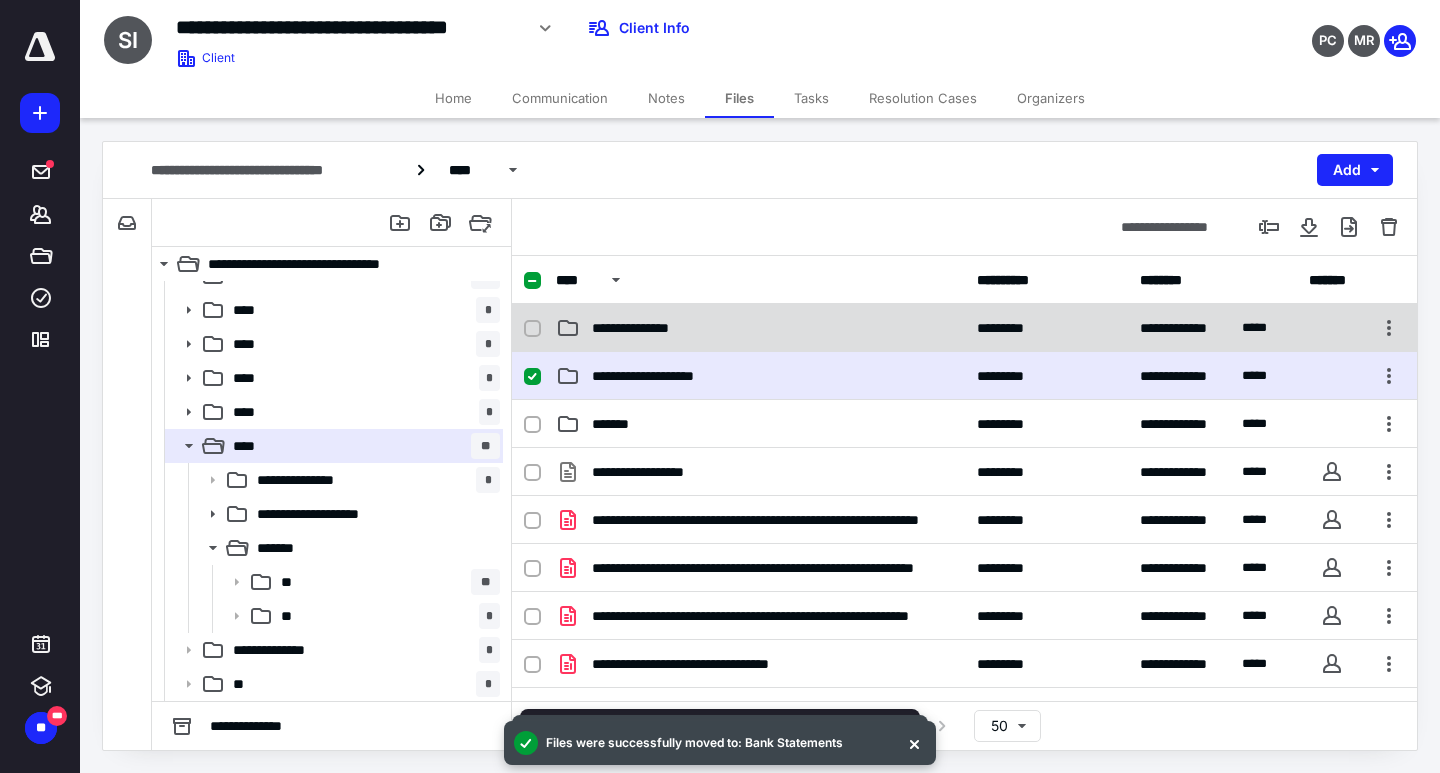 click on "**********" at bounding box center (760, 328) 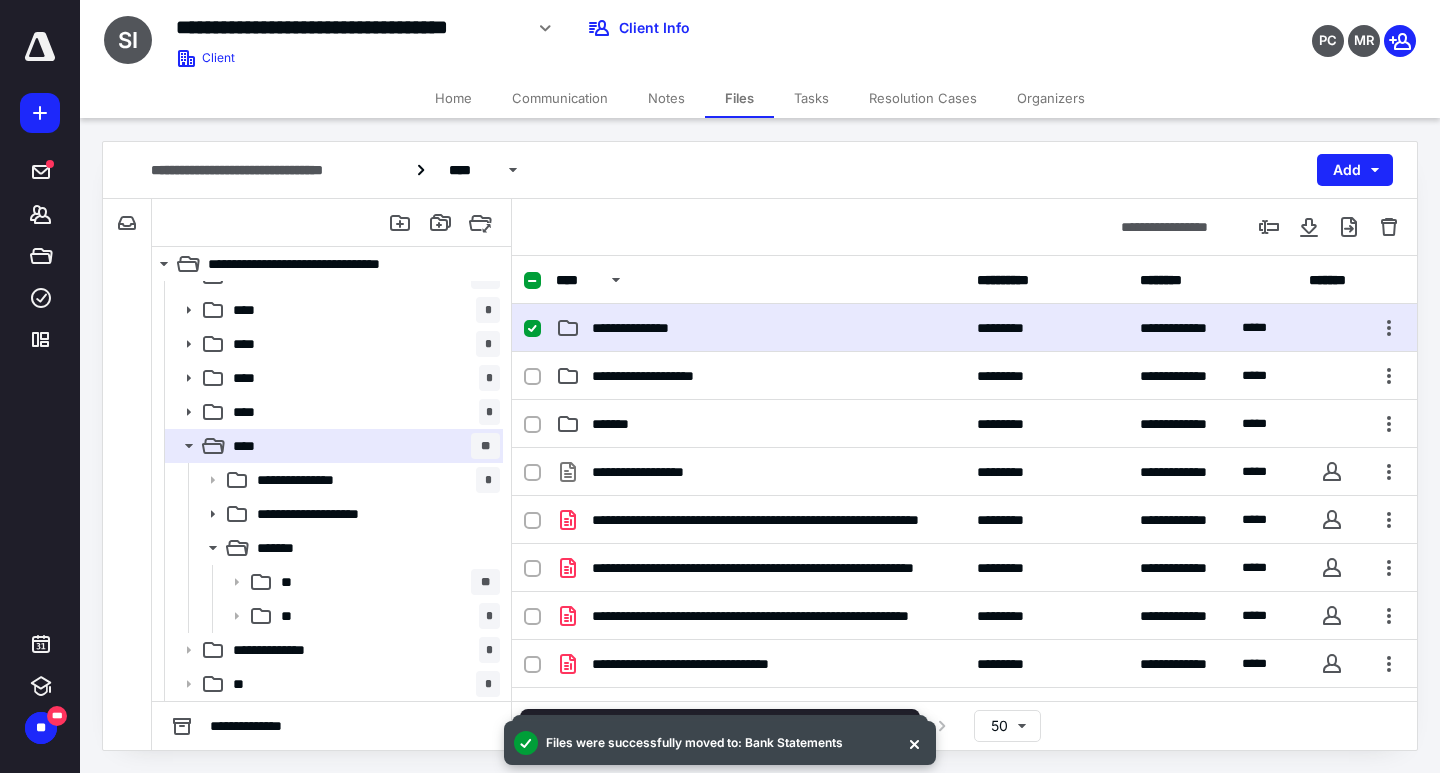 click on "**********" at bounding box center (760, 328) 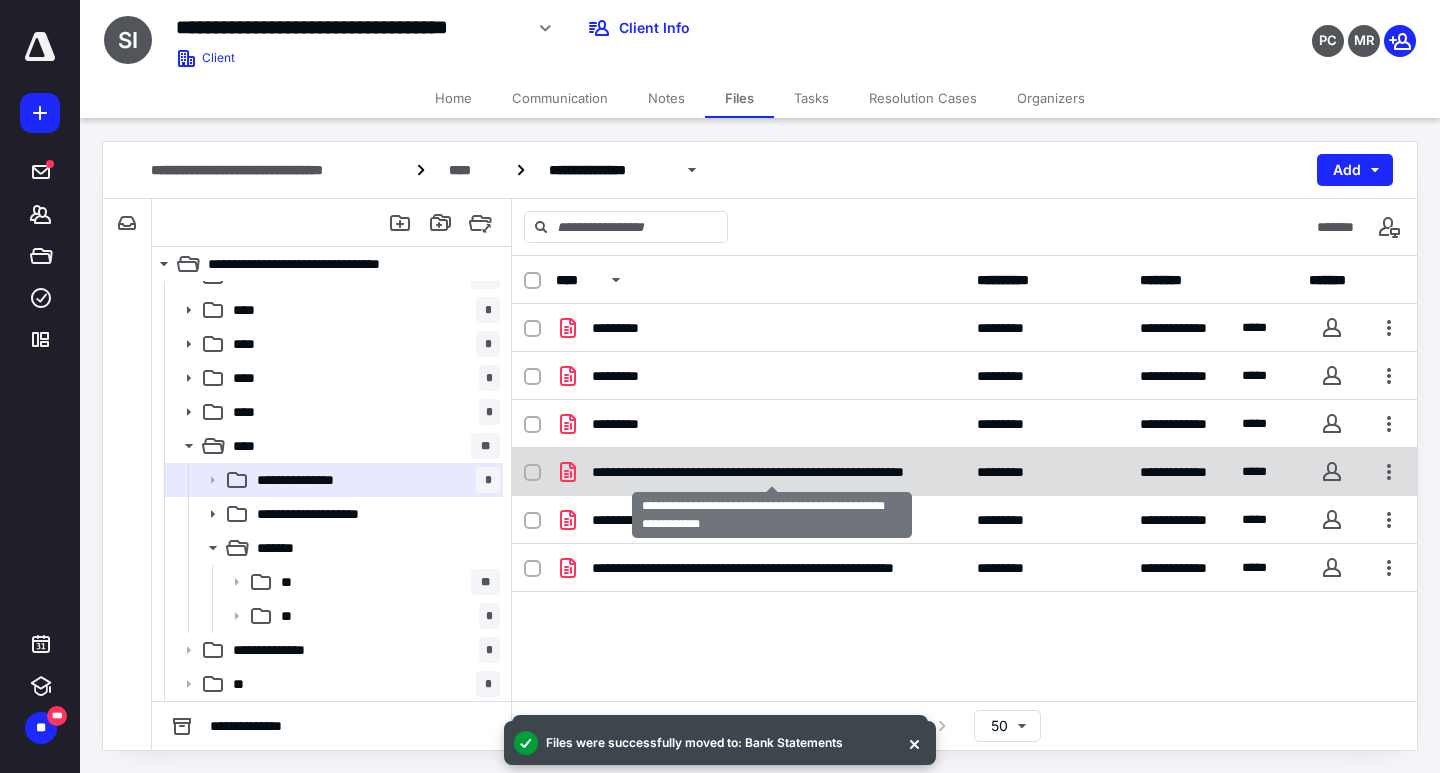 click on "**********" at bounding box center (772, 472) 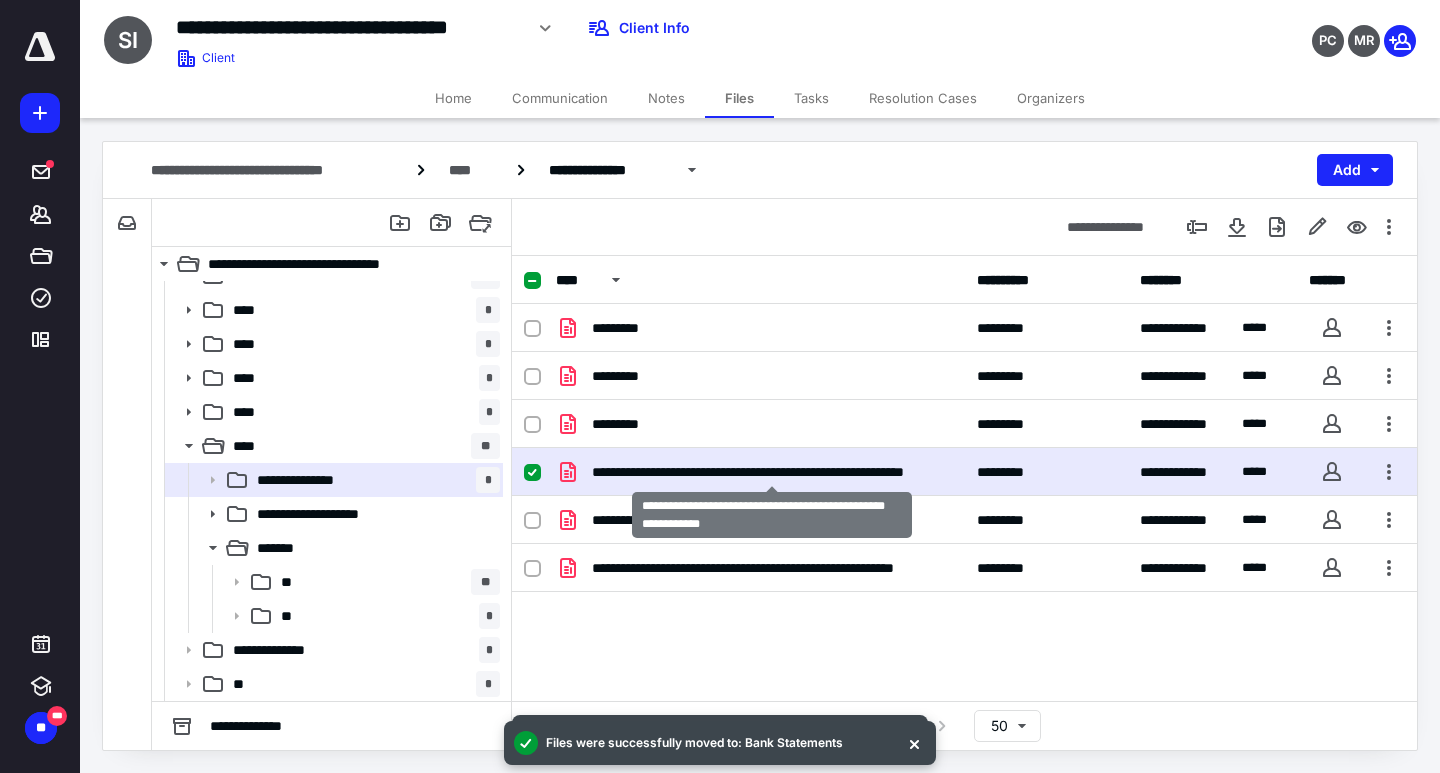 click on "**********" at bounding box center [772, 472] 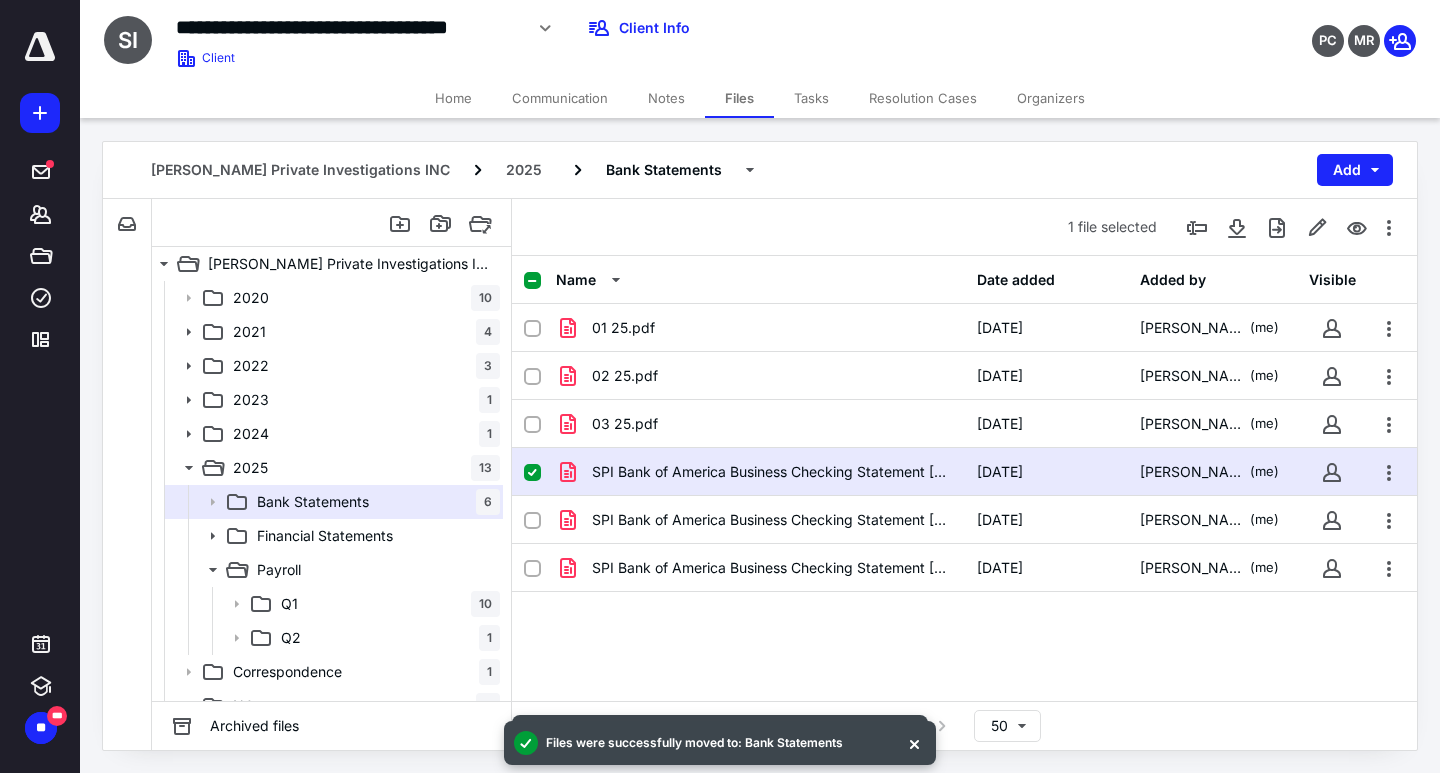 scroll, scrollTop: 22, scrollLeft: 0, axis: vertical 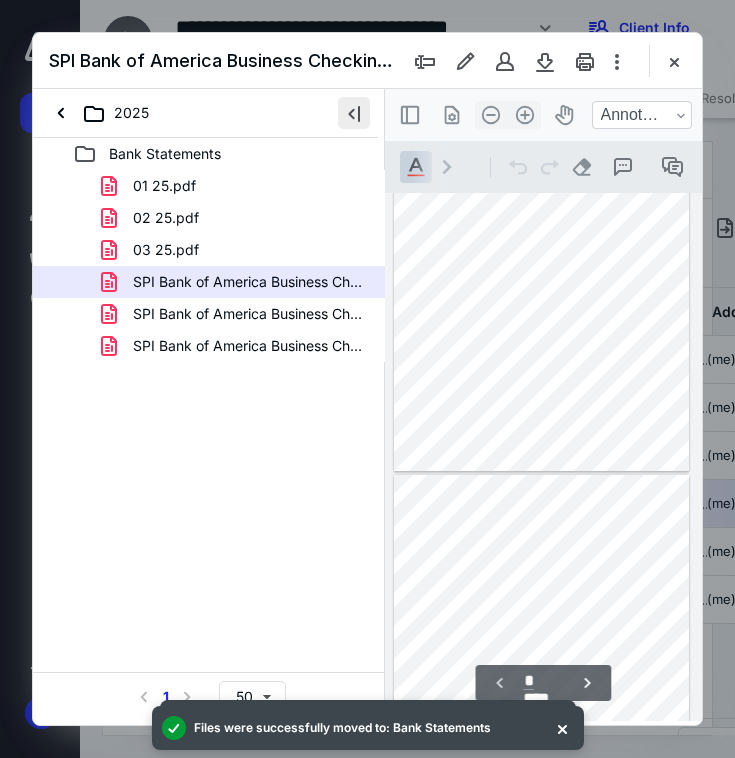 click at bounding box center (354, 113) 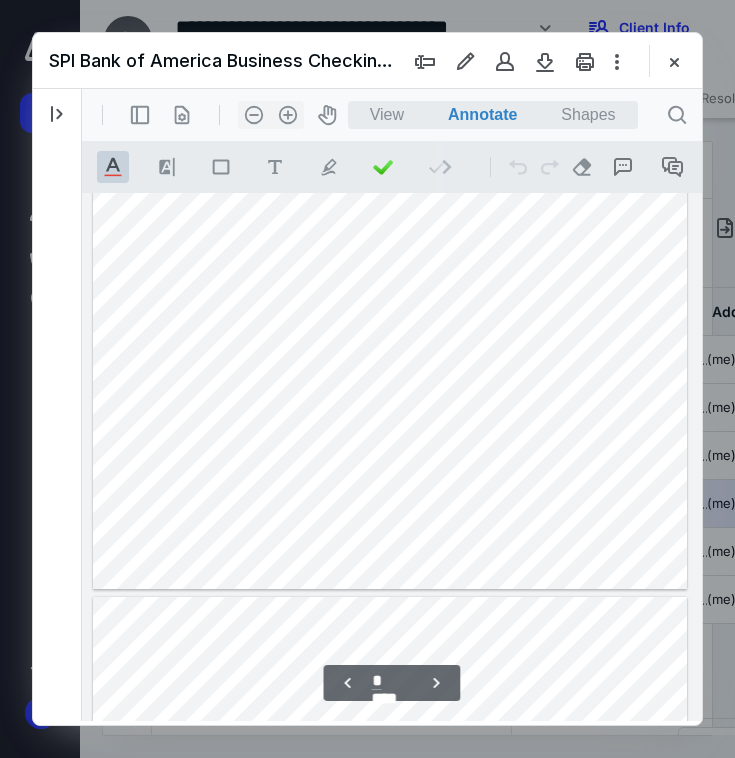 scroll, scrollTop: 1935, scrollLeft: 0, axis: vertical 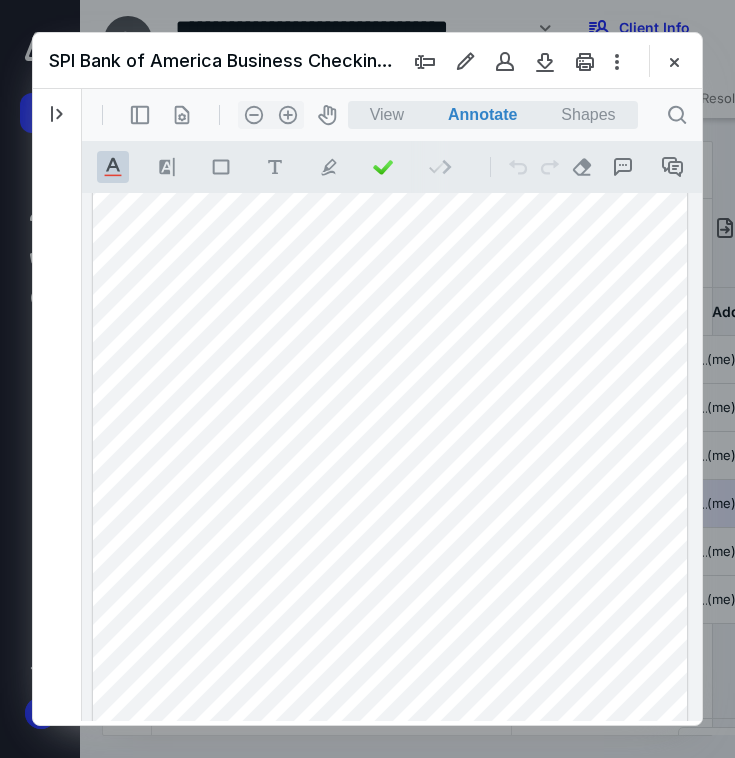 click at bounding box center (390, 462) 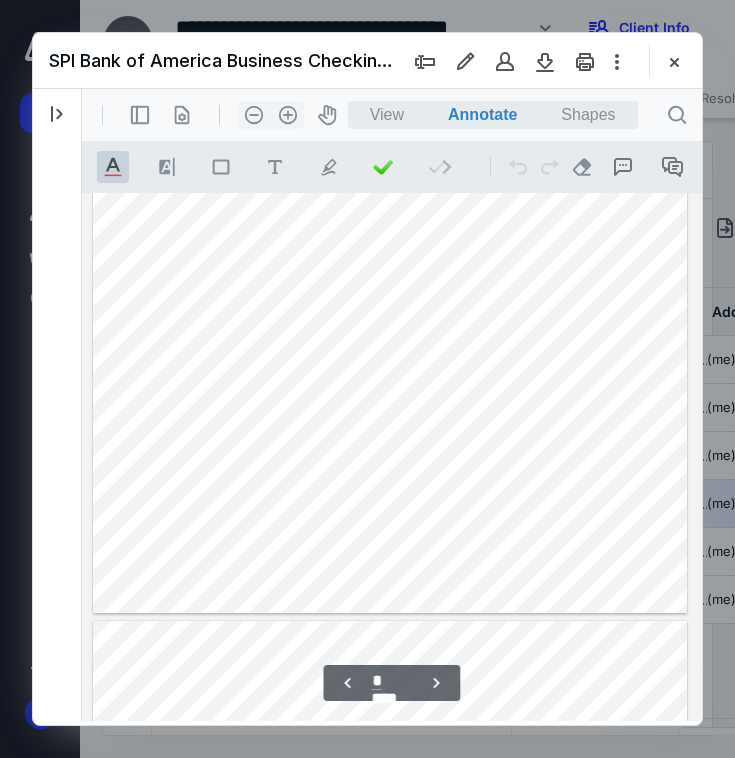 scroll, scrollTop: 2687, scrollLeft: 0, axis: vertical 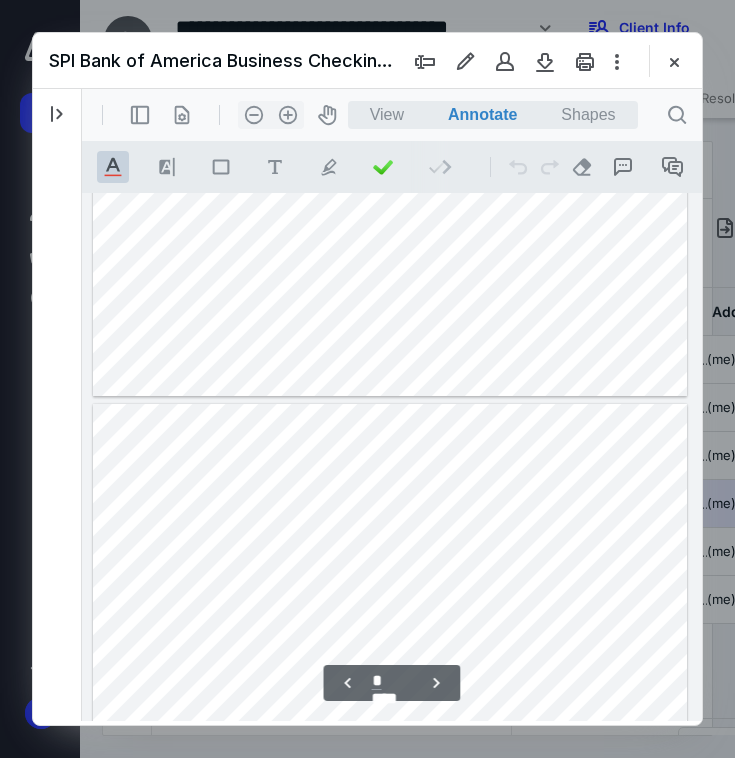 type on "*" 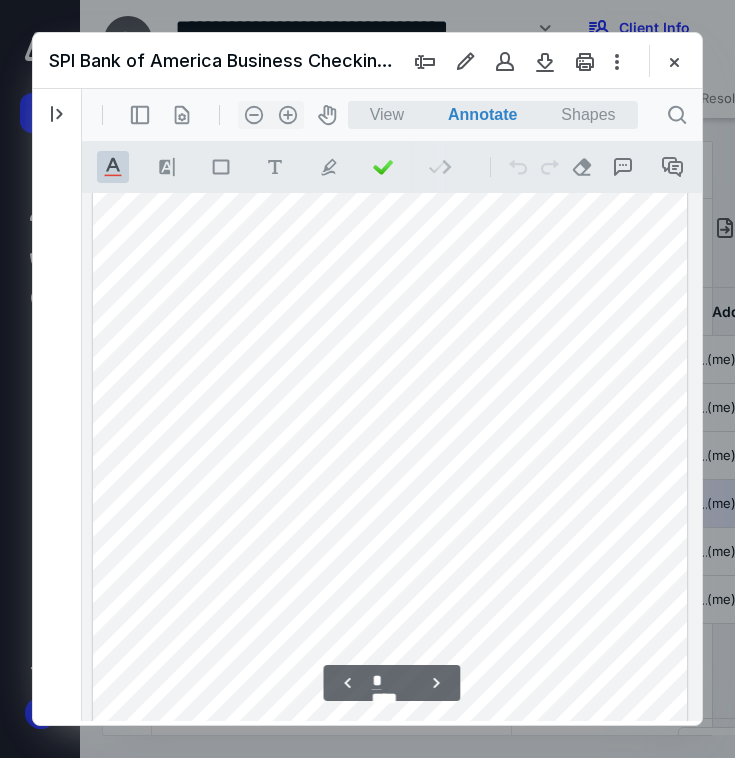 scroll, scrollTop: 4646, scrollLeft: 0, axis: vertical 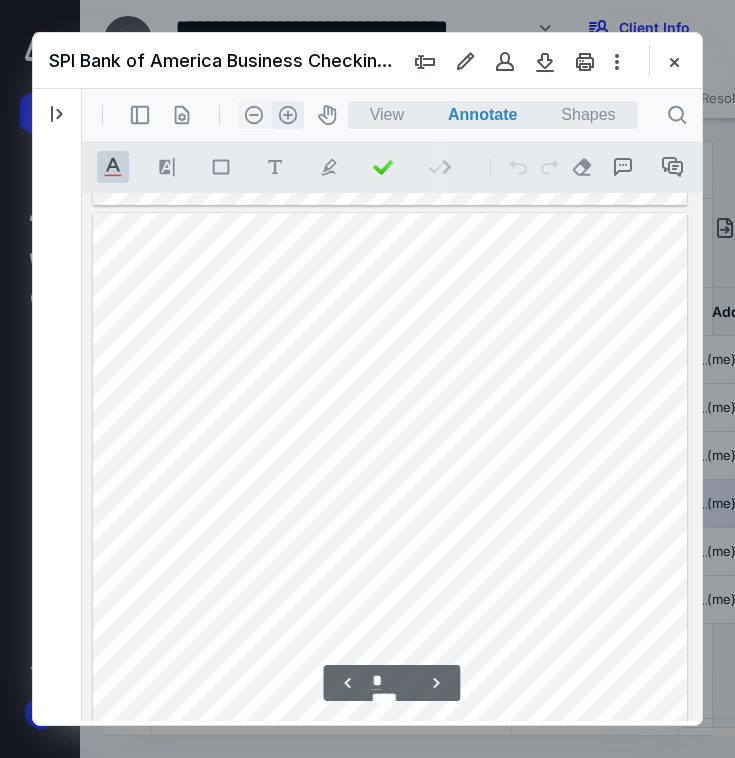 click on ".cls-1{fill:#abb0c4;} icon - header - zoom - in - line" at bounding box center [288, 115] 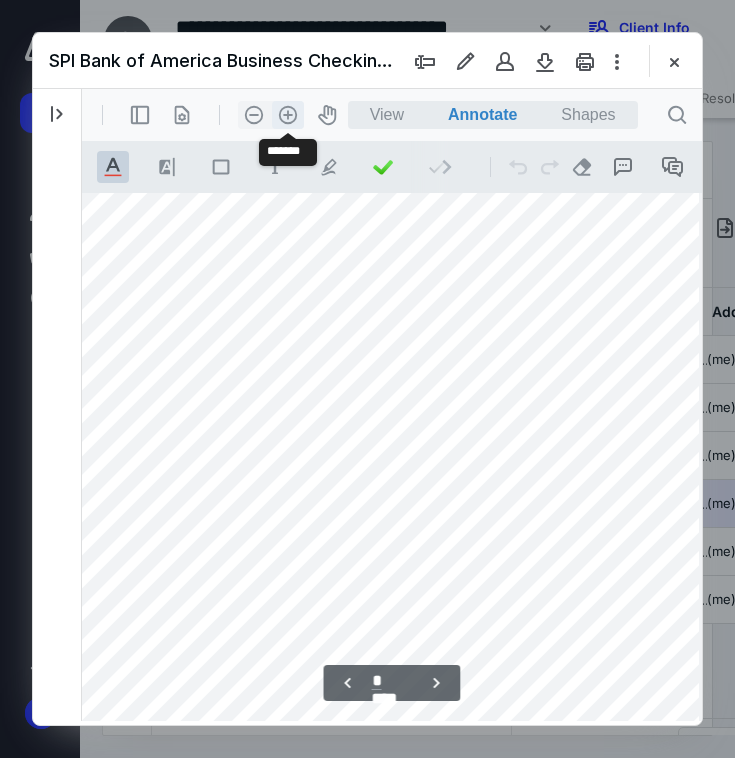 click on ".cls-1{fill:#abb0c4;} icon - header - zoom - in - line" at bounding box center (288, 115) 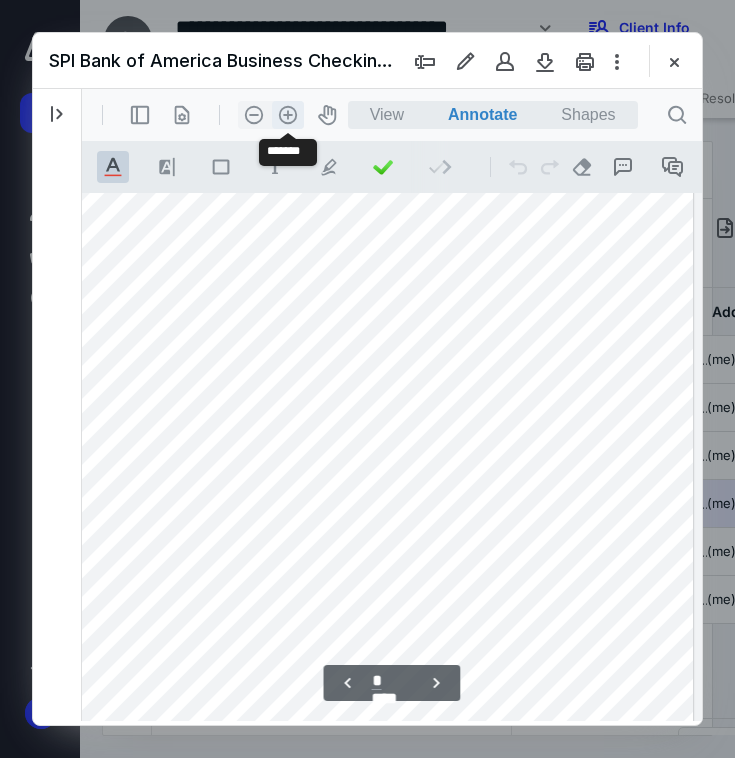 click on ".cls-1{fill:#abb0c4;} icon - header - zoom - in - line" at bounding box center (288, 115) 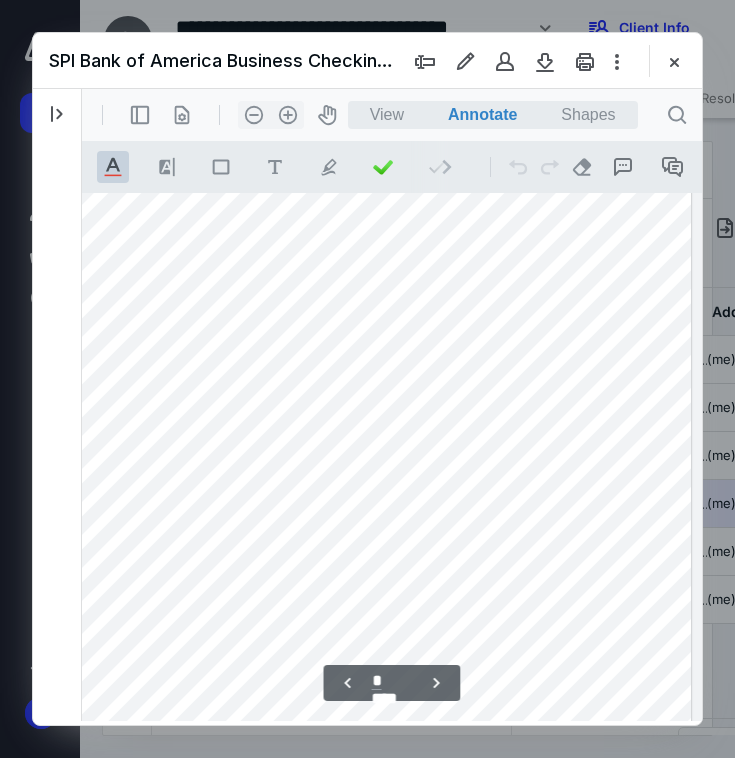 scroll, scrollTop: 8454, scrollLeft: 458, axis: both 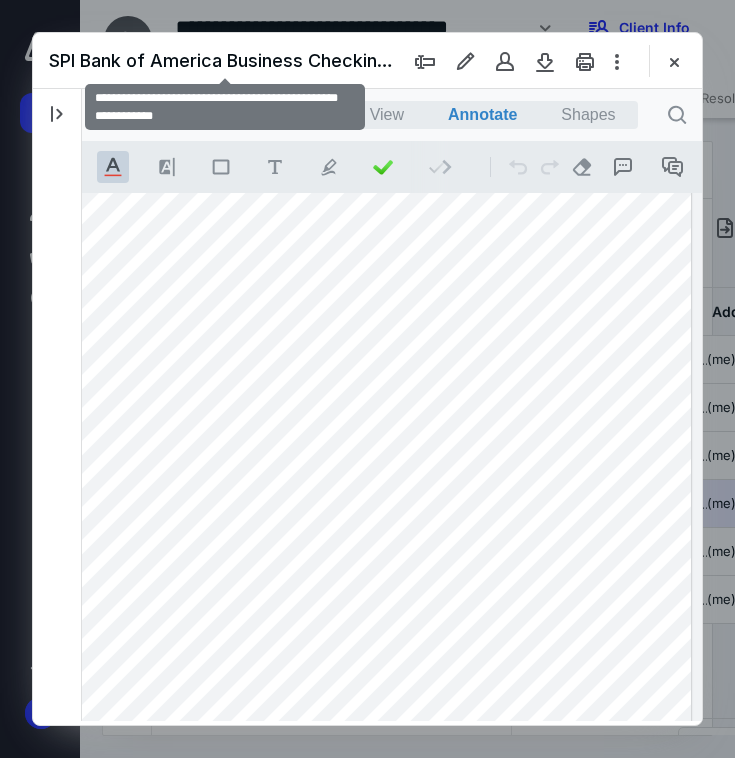 click on "SPI Bank of America Business Checking Statement [DATE].pdf" at bounding box center [225, 60] 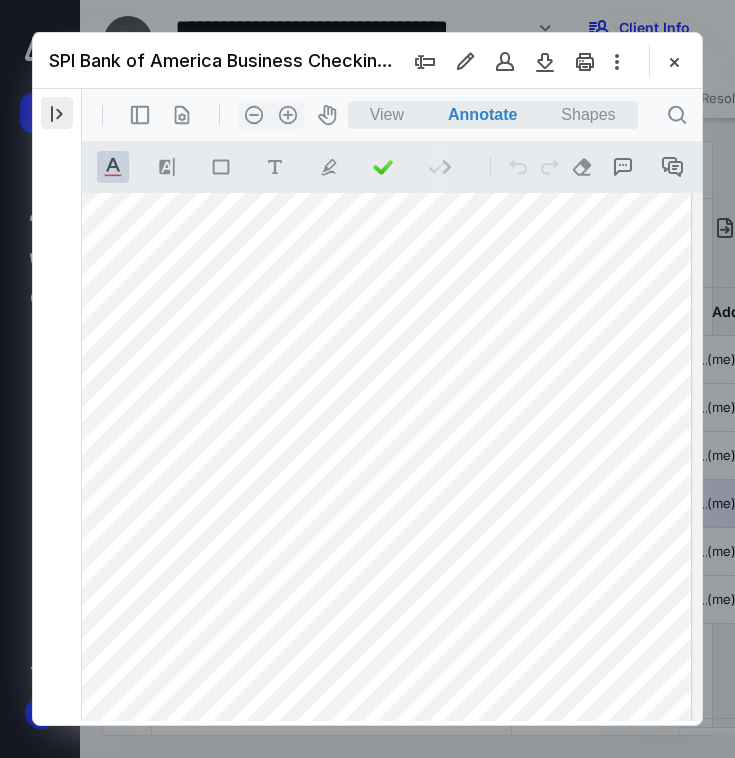 click at bounding box center [57, 113] 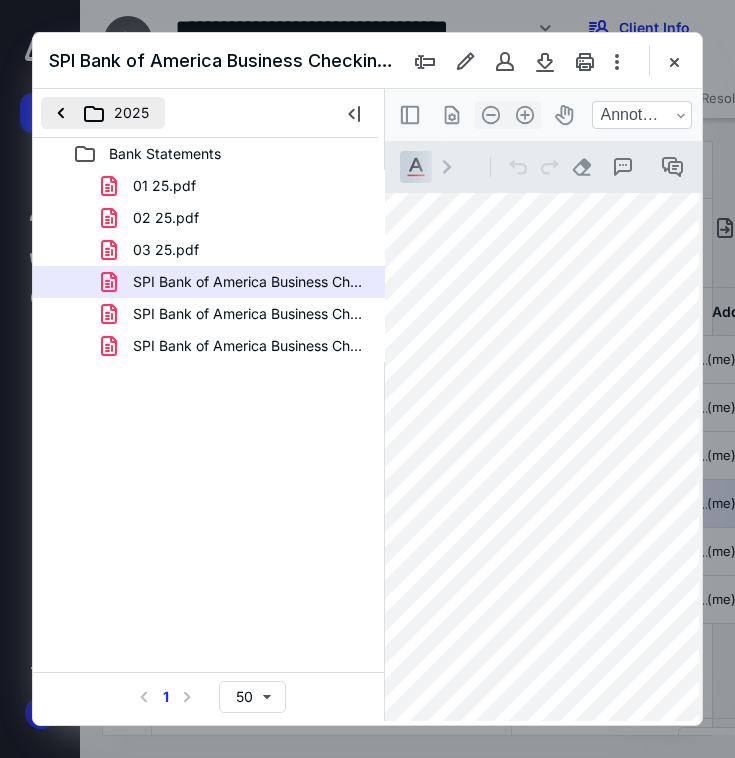 click on "2025" at bounding box center (103, 113) 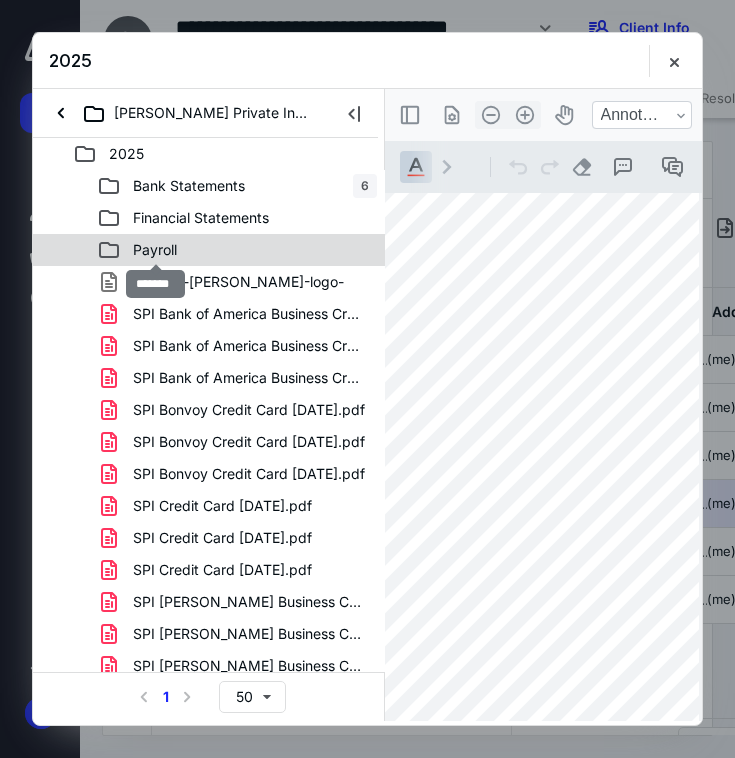 click on "Payroll" at bounding box center (155, 250) 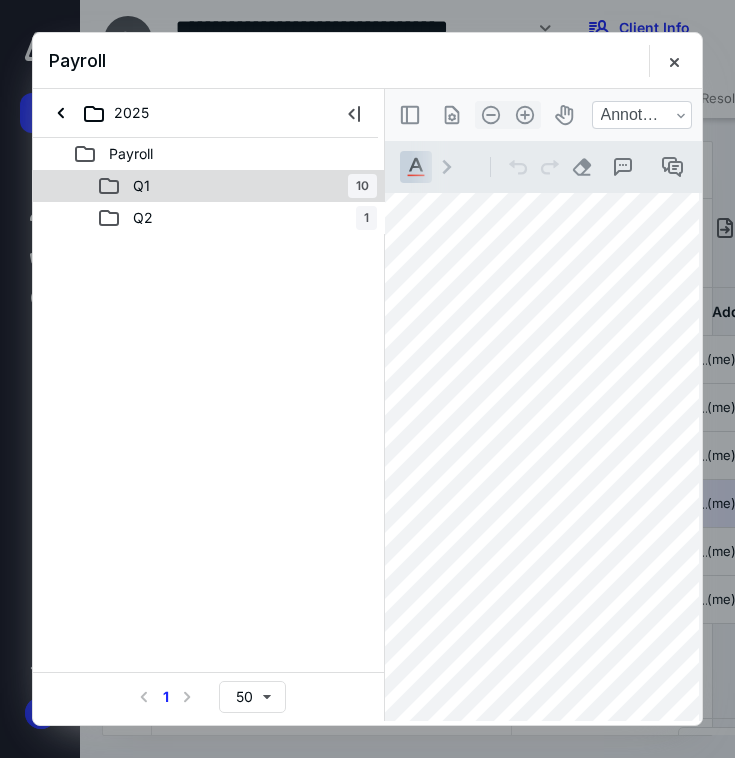 click on "Q1 10" at bounding box center [209, 186] 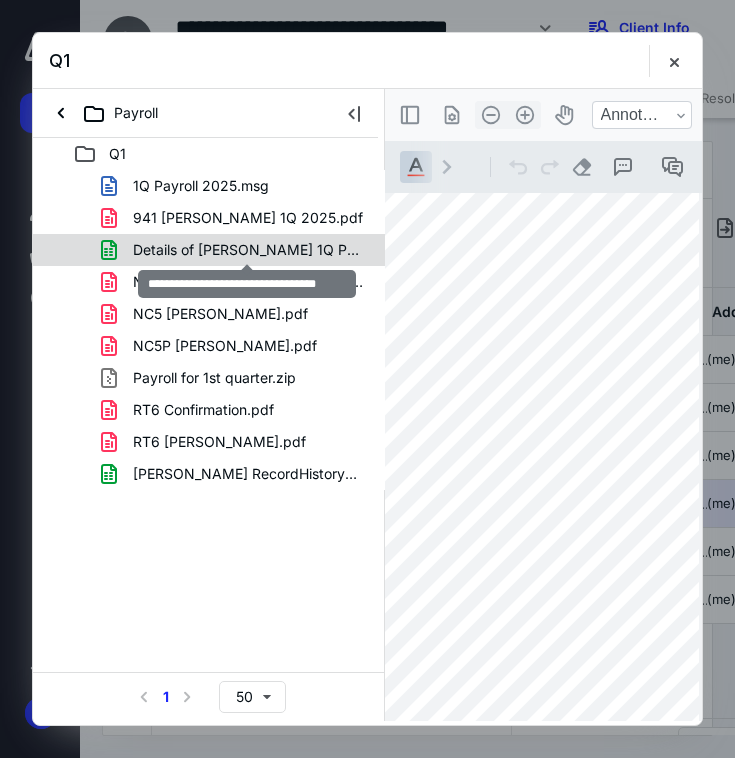 click on "Details of [PERSON_NAME] 1Q Payroll.xlsx" at bounding box center (249, 250) 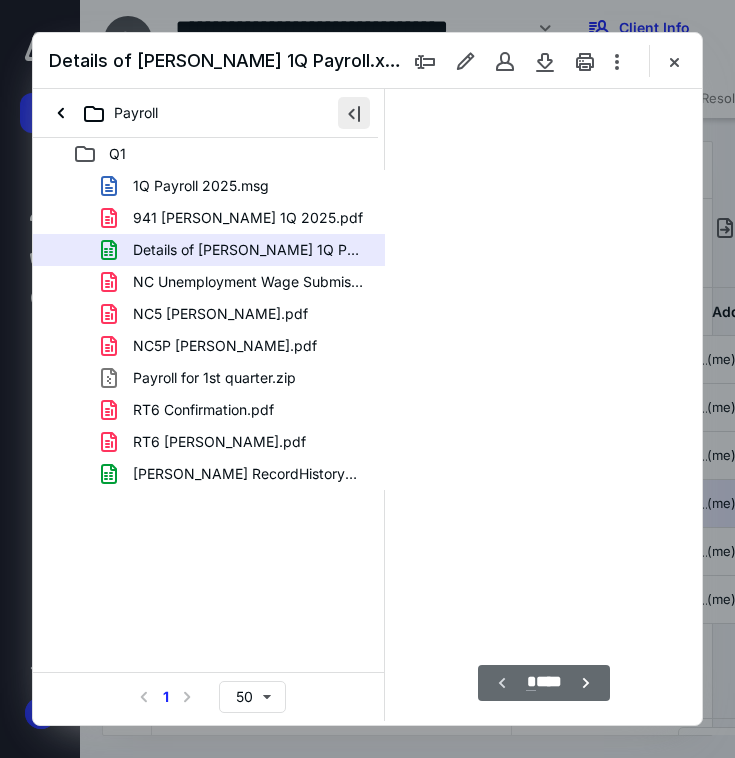 scroll, scrollTop: 0, scrollLeft: 0, axis: both 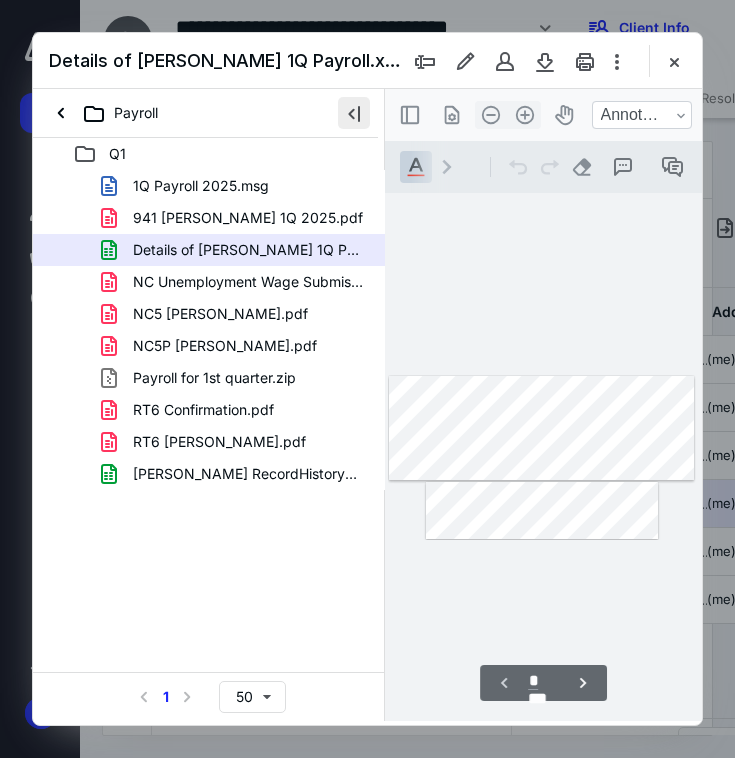 click at bounding box center (354, 113) 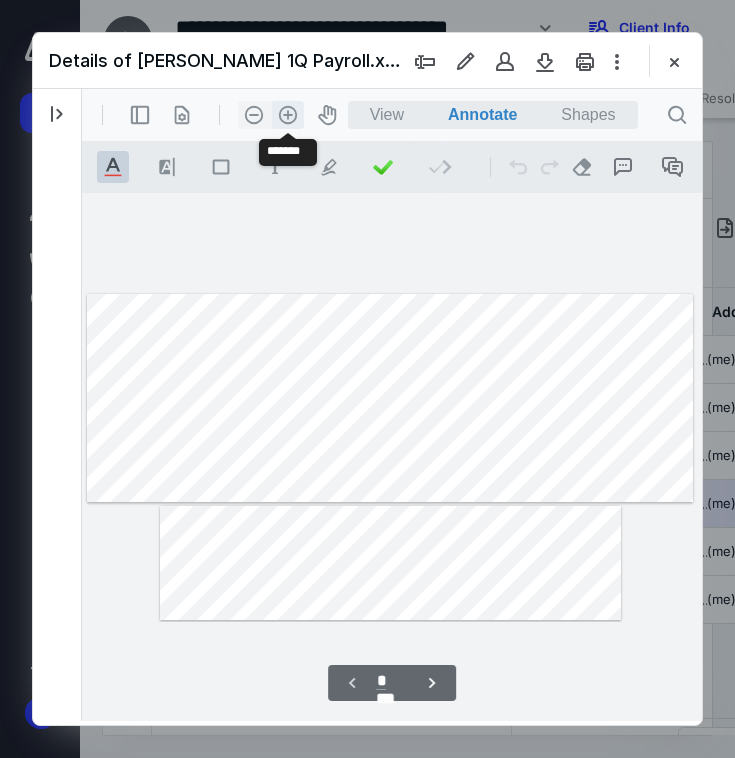 click on ".cls-1{fill:#abb0c4;} icon - header - zoom - in - line" at bounding box center [288, 115] 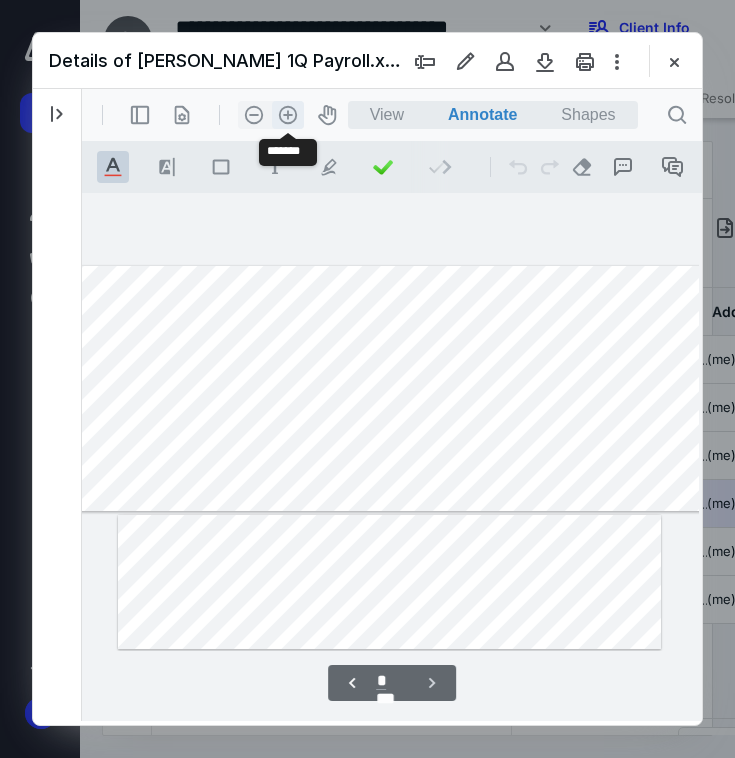 click on ".cls-1{fill:#abb0c4;} icon - header - zoom - in - line" at bounding box center (288, 115) 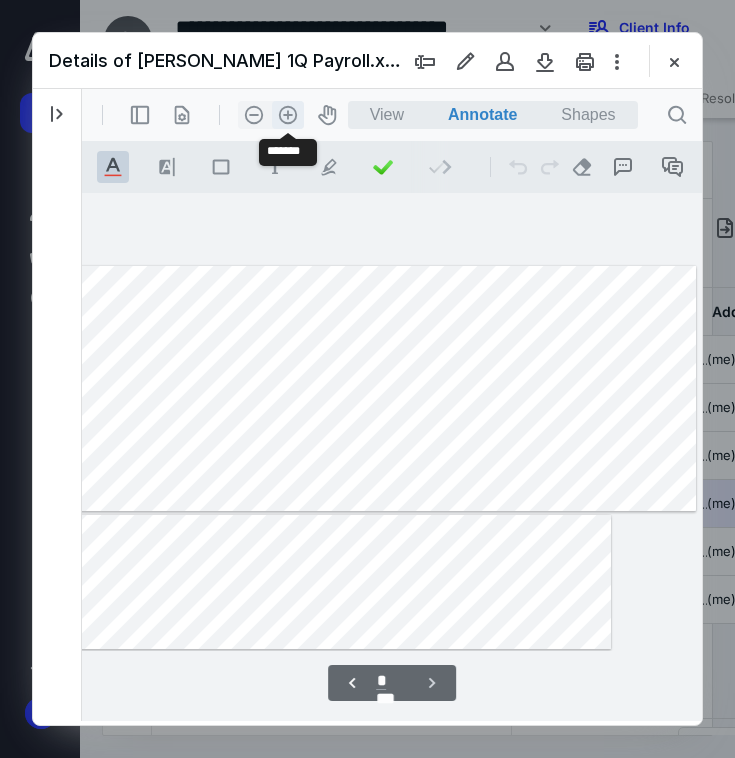 click on ".cls-1{fill:#abb0c4;} icon - header - zoom - in - line" at bounding box center [288, 115] 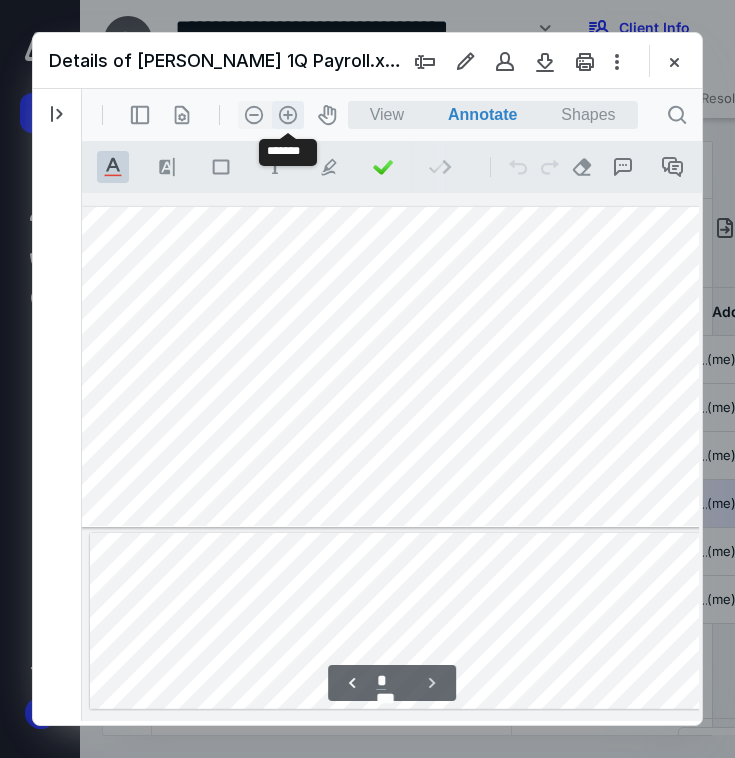 scroll, scrollTop: 0, scrollLeft: 162, axis: horizontal 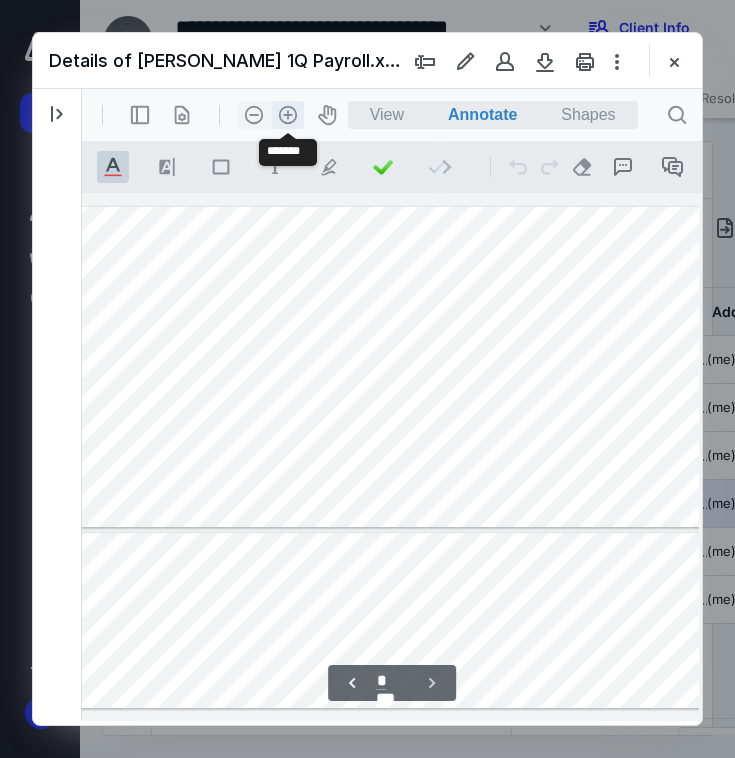 click on ".cls-1{fill:#abb0c4;} icon - header - zoom - in - line" at bounding box center [288, 115] 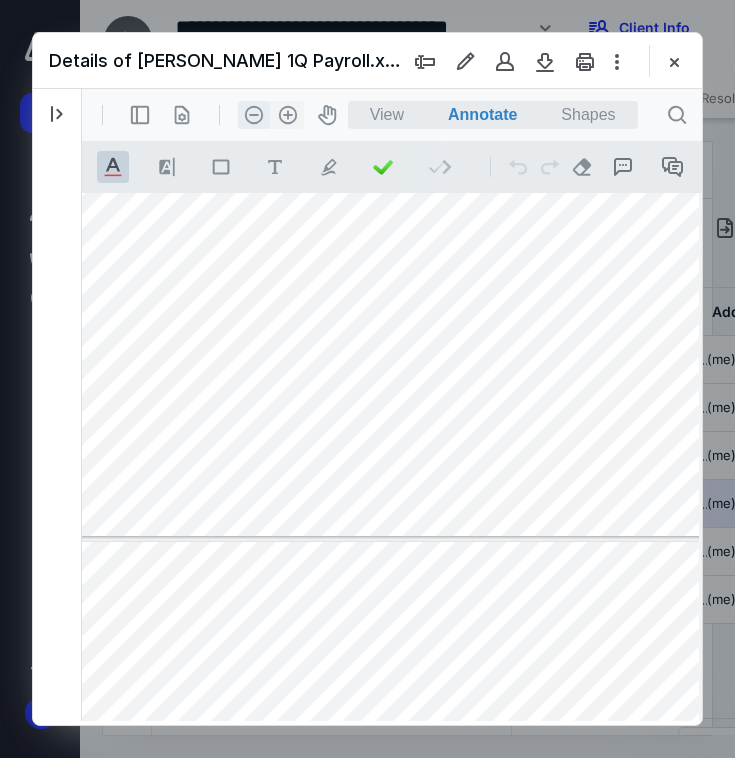 click on ".cls-1{fill:#abb0c4;} icon - header - zoom - out - line" at bounding box center [254, 115] 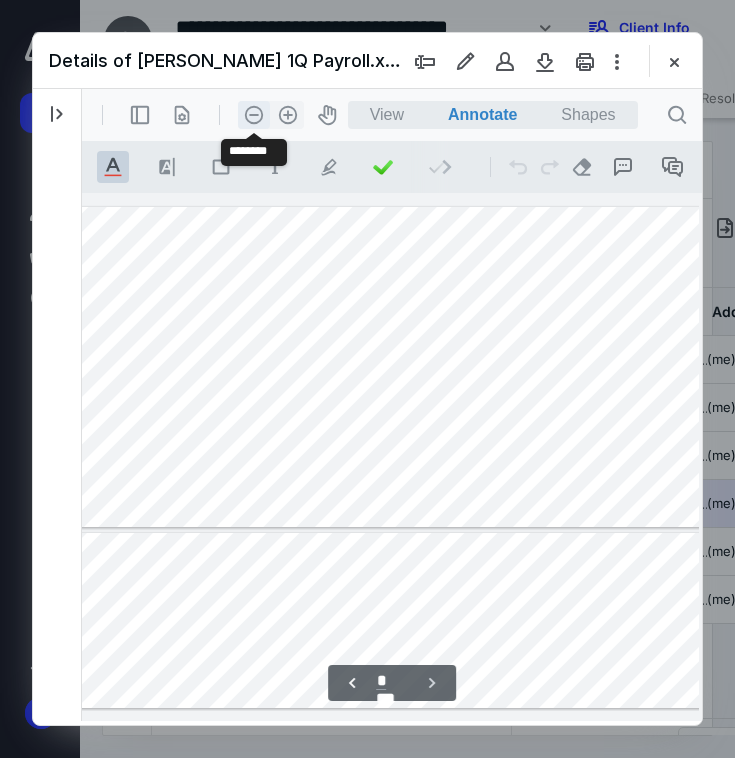 click on ".cls-1{fill:#abb0c4;} icon - header - zoom - out - line" at bounding box center (254, 115) 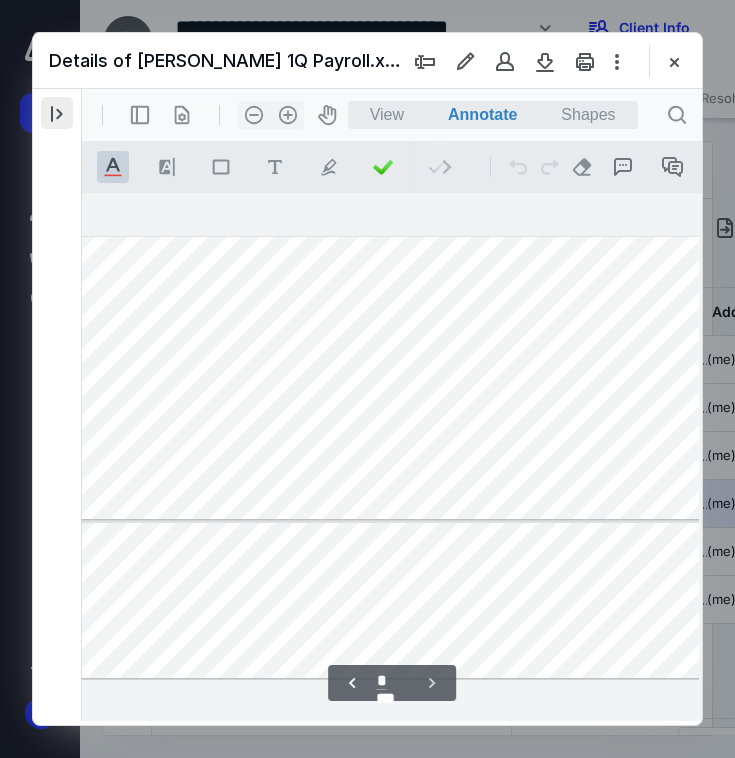 click at bounding box center (57, 113) 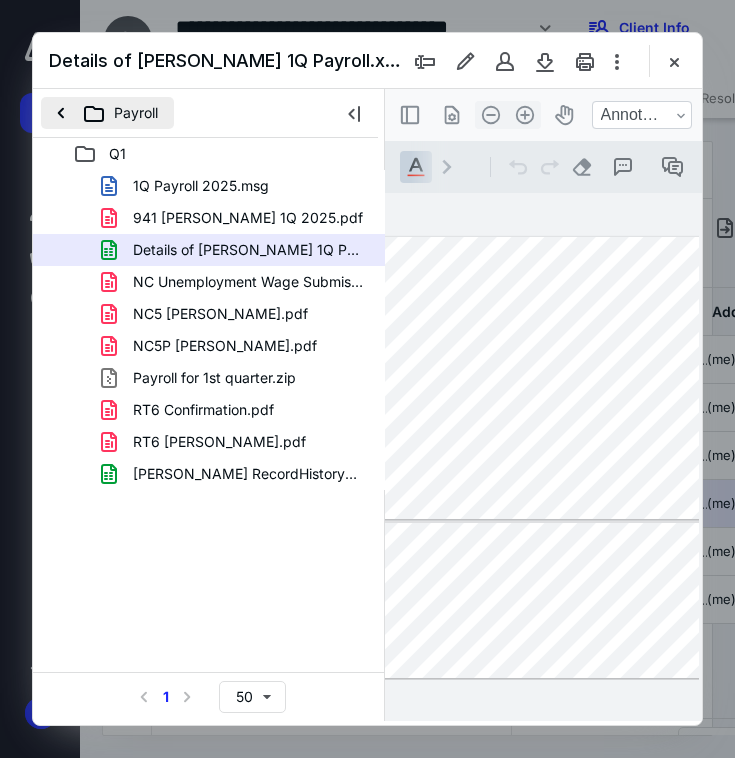 click on "Payroll" at bounding box center [107, 113] 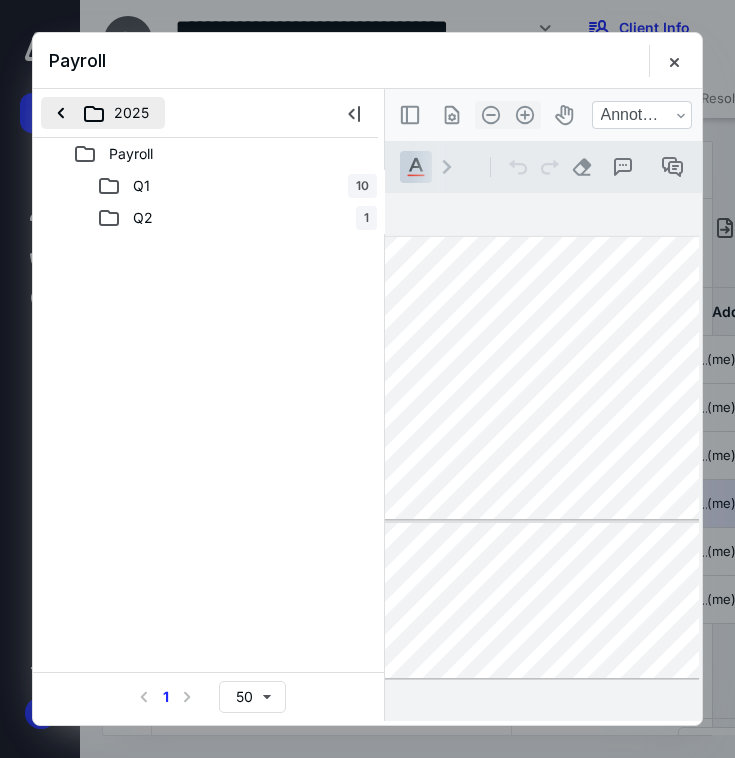 click on "2025" at bounding box center [103, 113] 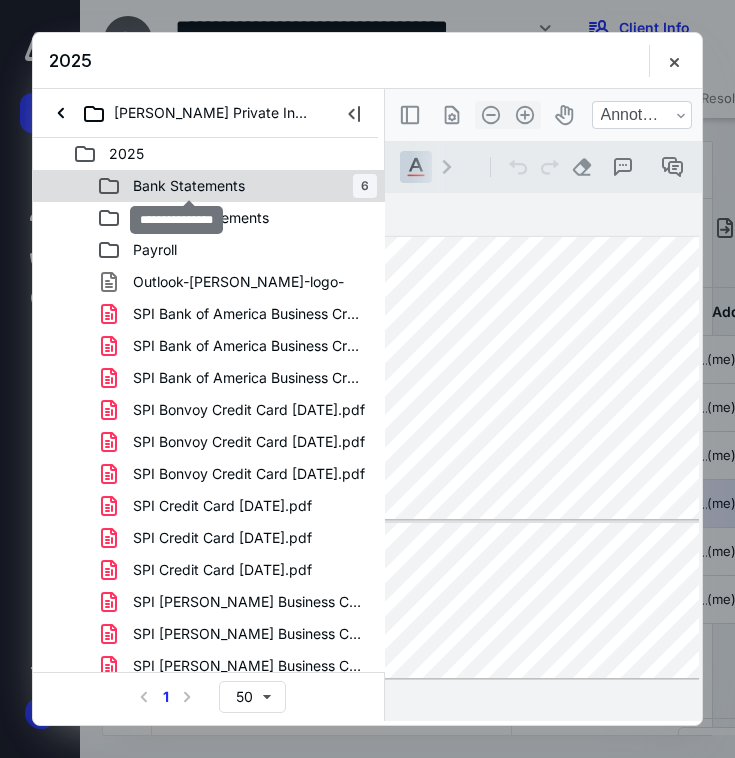 click on "Bank Statements" at bounding box center [189, 186] 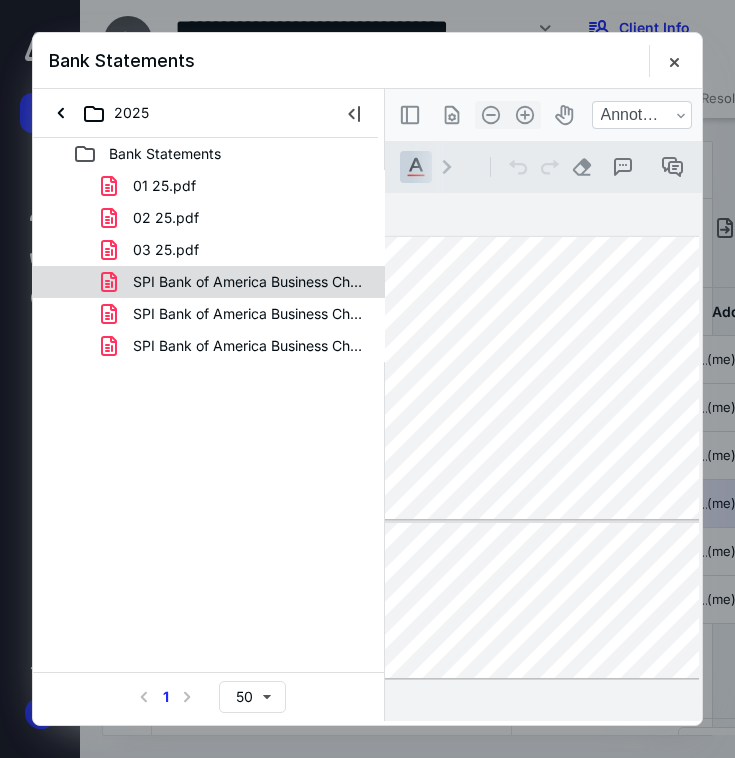 click on "SPI Bank of America Business Checking Statement [DATE].pdf" at bounding box center (249, 282) 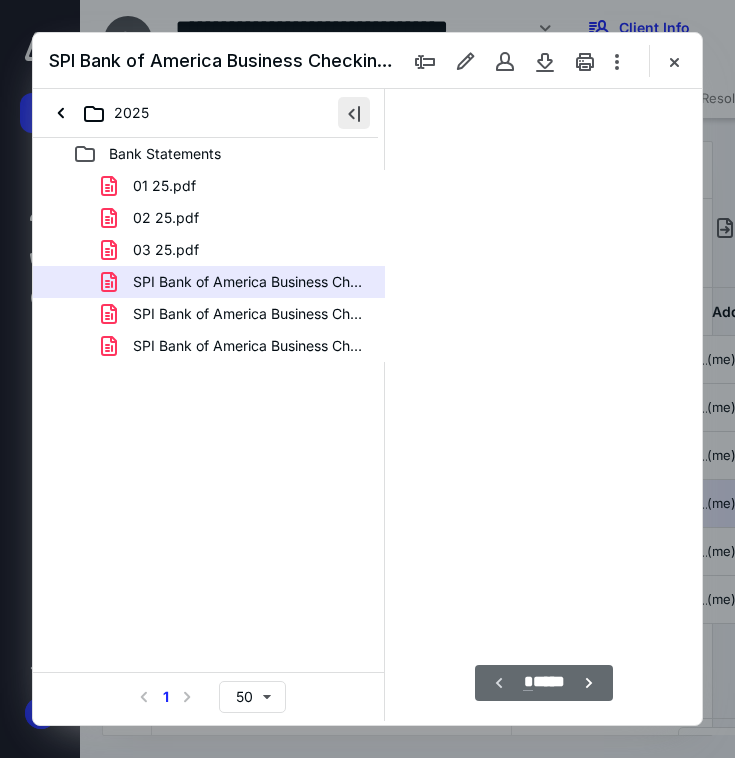 scroll, scrollTop: 106, scrollLeft: 0, axis: vertical 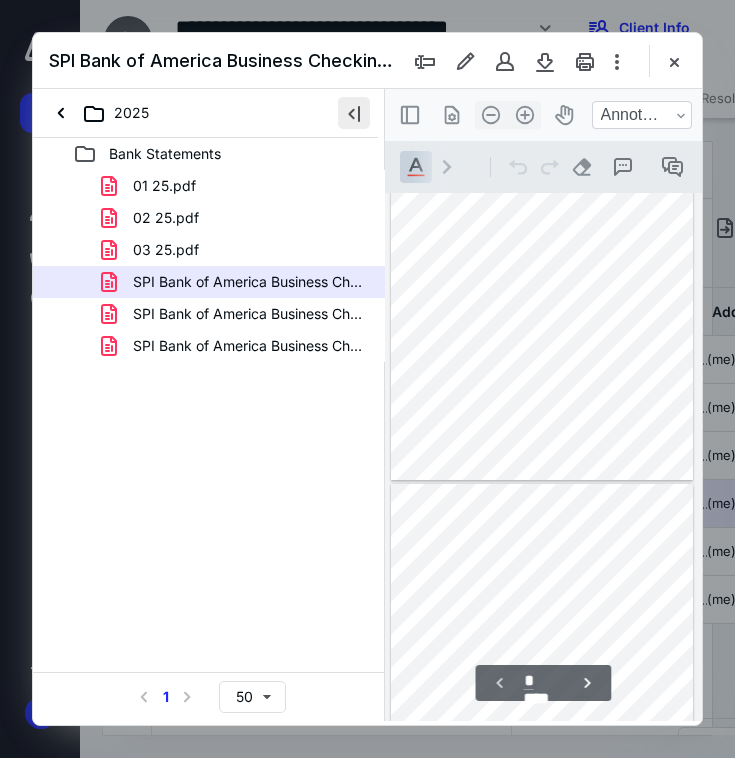 click at bounding box center [354, 113] 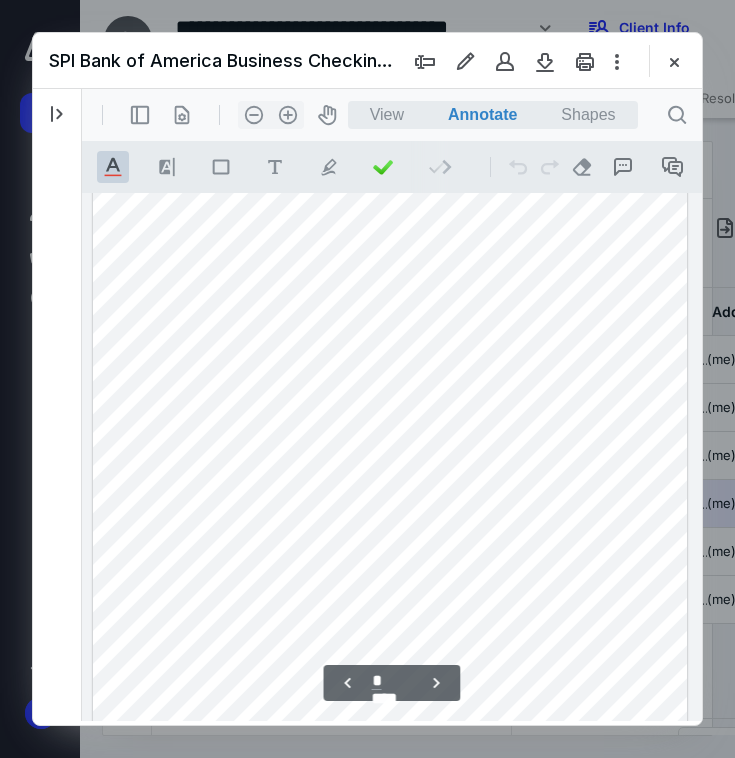 scroll, scrollTop: 4762, scrollLeft: 0, axis: vertical 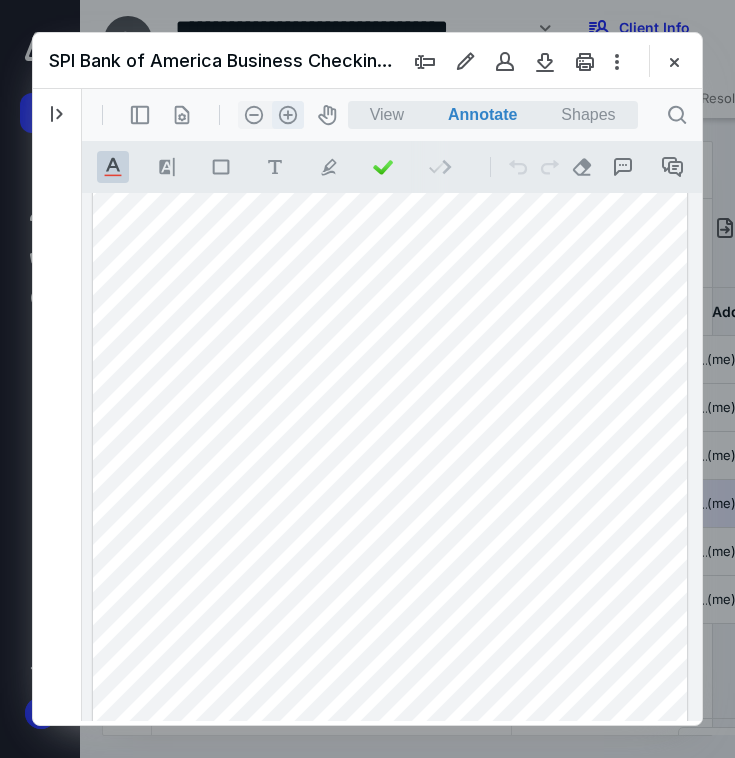 click on ".cls-1{fill:#abb0c4;} icon - header - zoom - in - line" at bounding box center [288, 115] 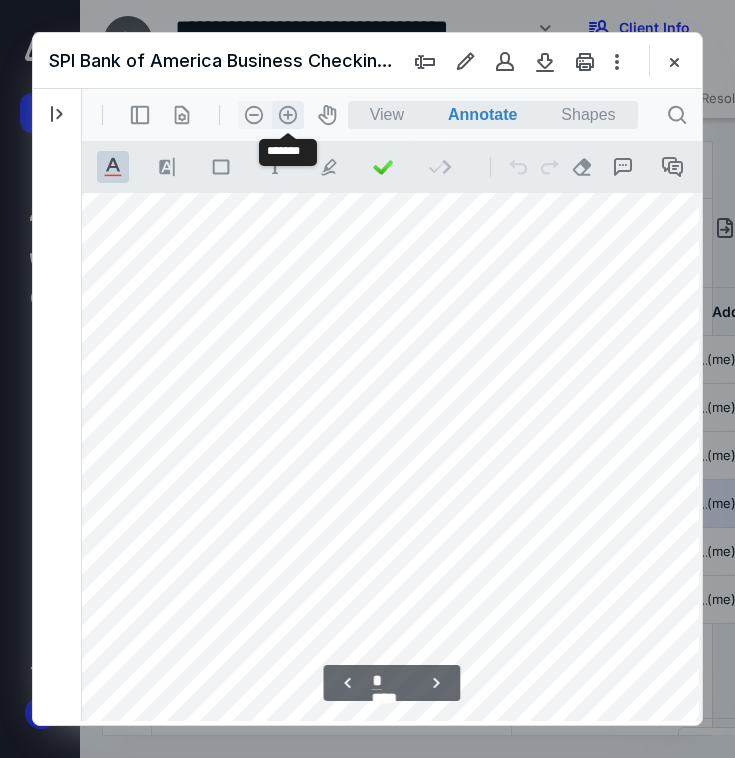 click on ".cls-1{fill:#abb0c4;} icon - header - zoom - in - line" at bounding box center [288, 115] 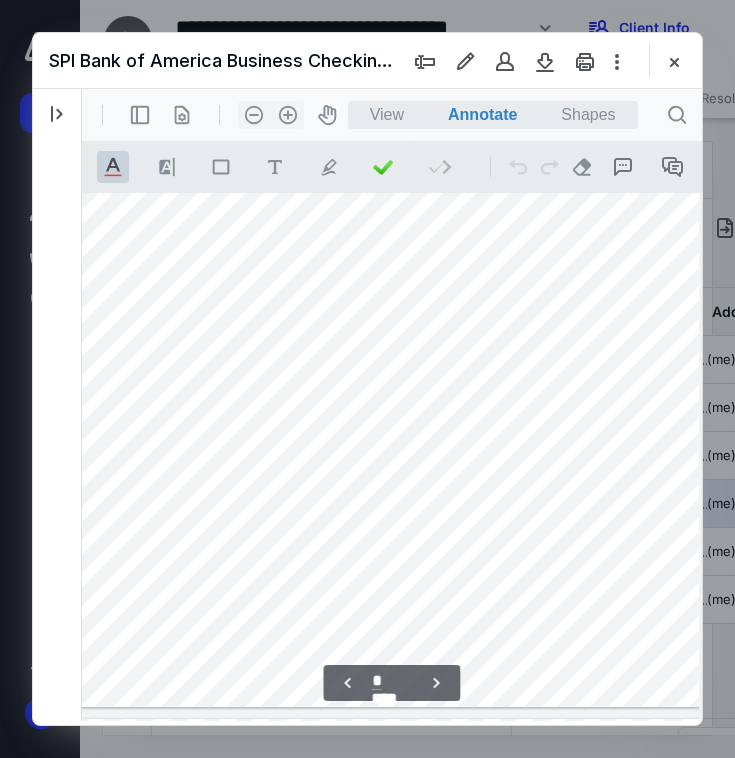 scroll, scrollTop: 7719, scrollLeft: 303, axis: both 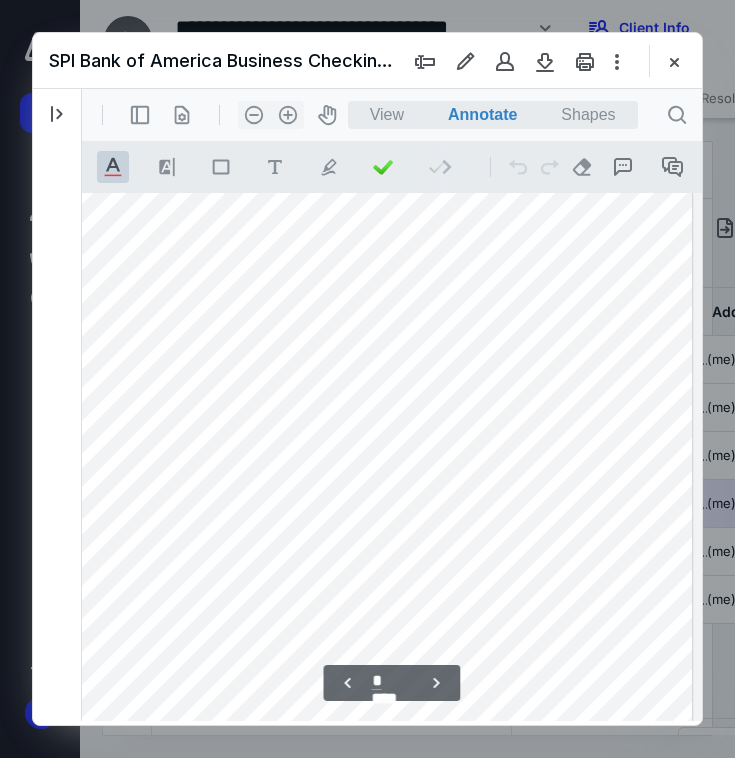 type on "*" 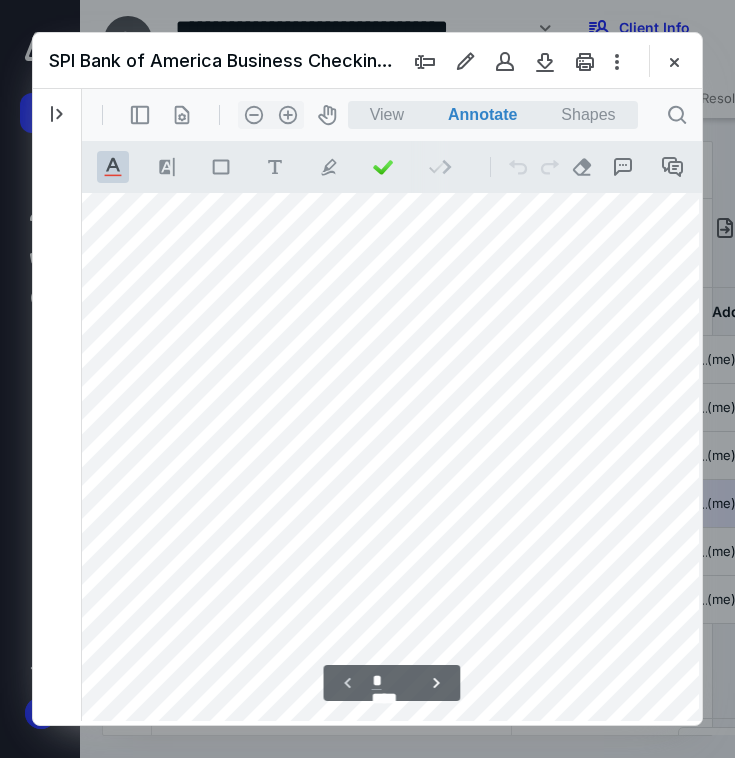 scroll, scrollTop: 638, scrollLeft: 219, axis: both 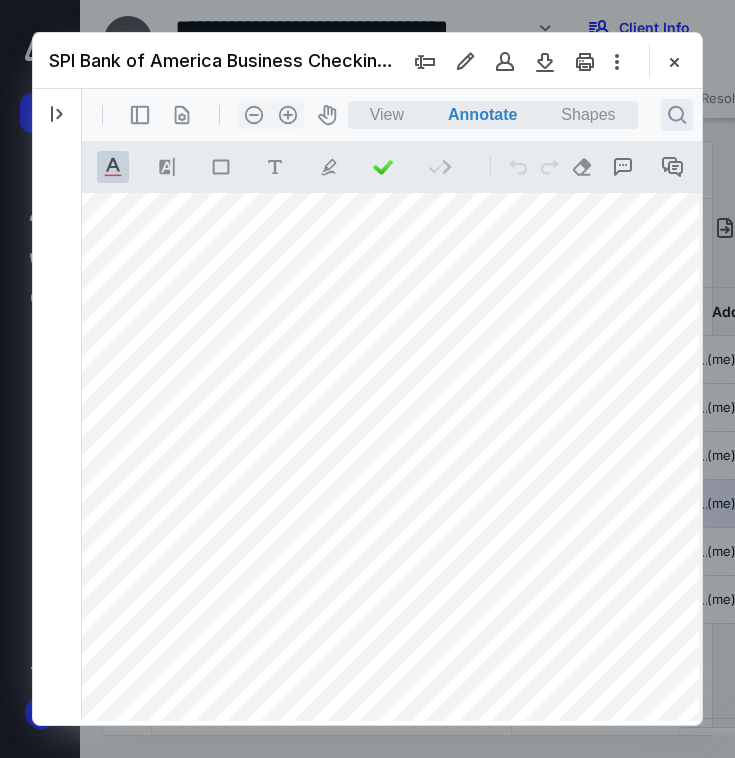click on ".cls-1{fill:#abb0c4;} icon - header - search" at bounding box center (677, 115) 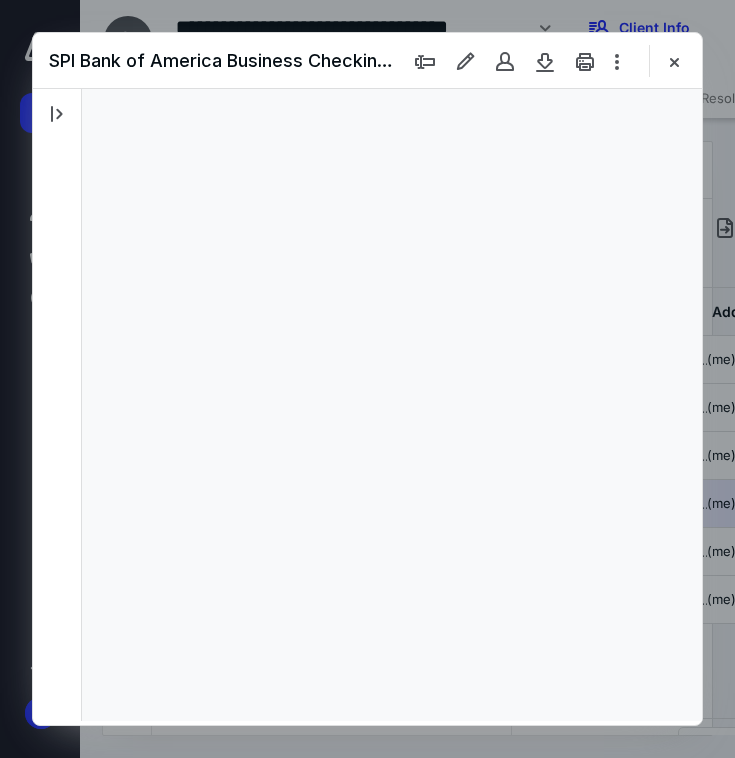 type 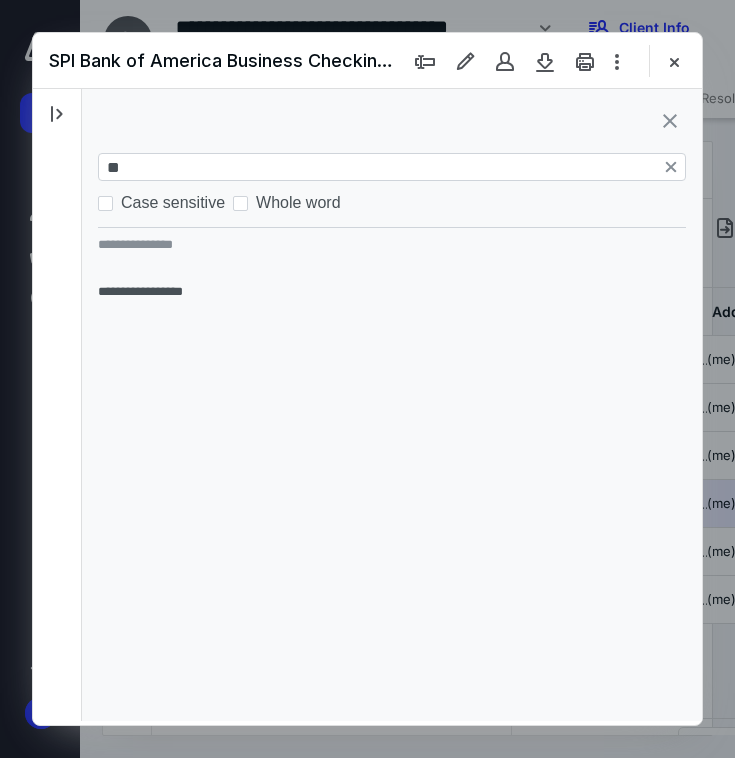 type on "*" 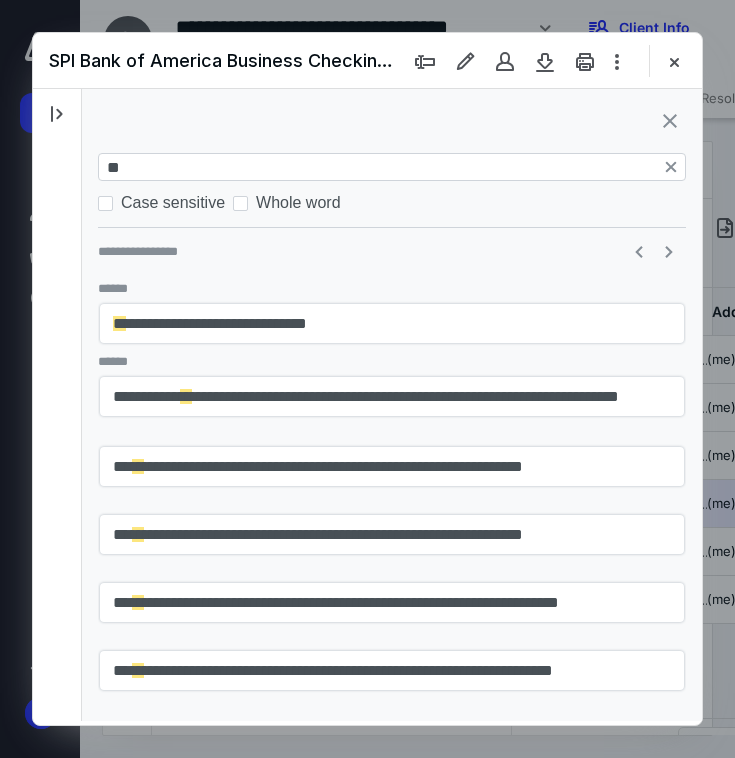 scroll, scrollTop: 364, scrollLeft: 519, axis: both 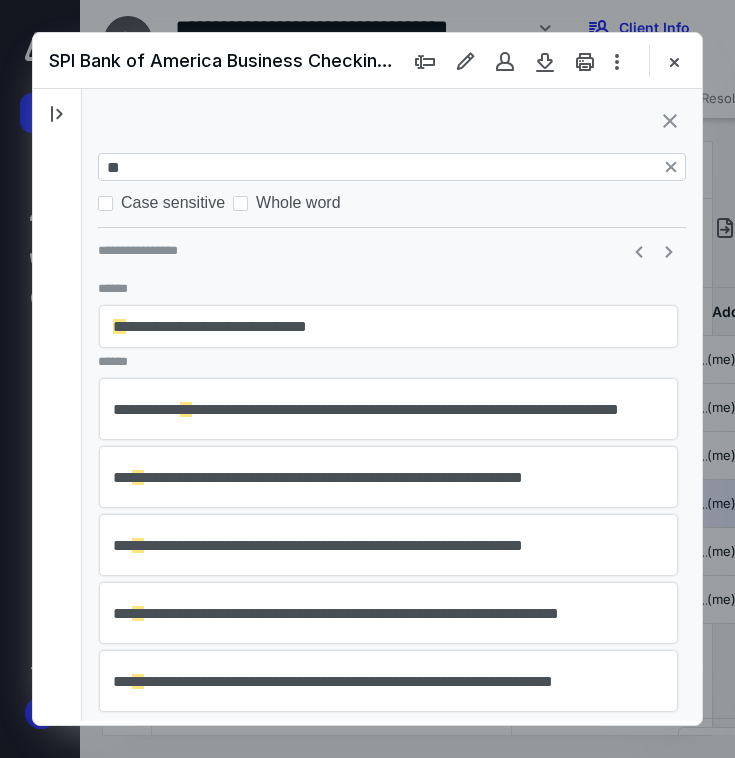 type on "***" 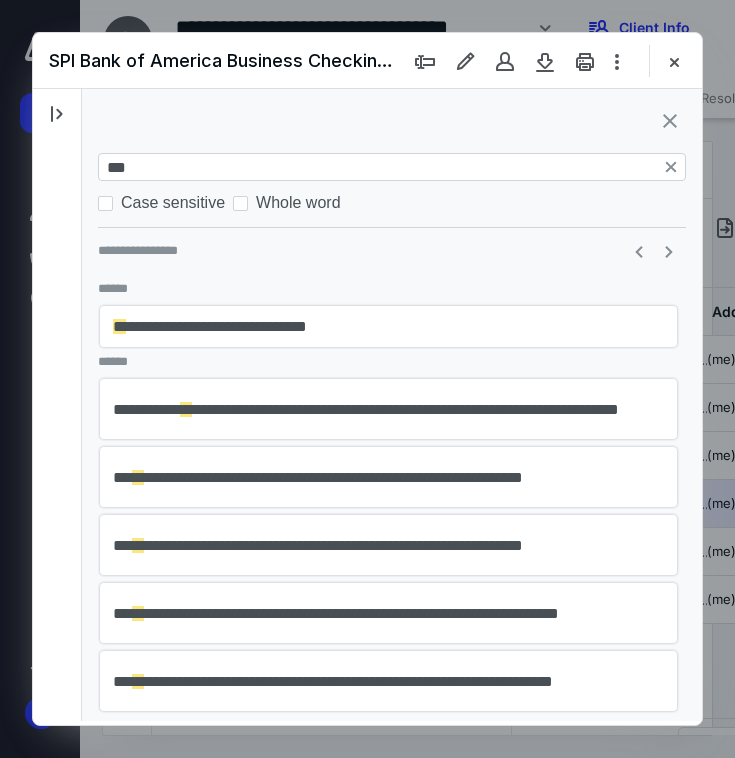 type on "*" 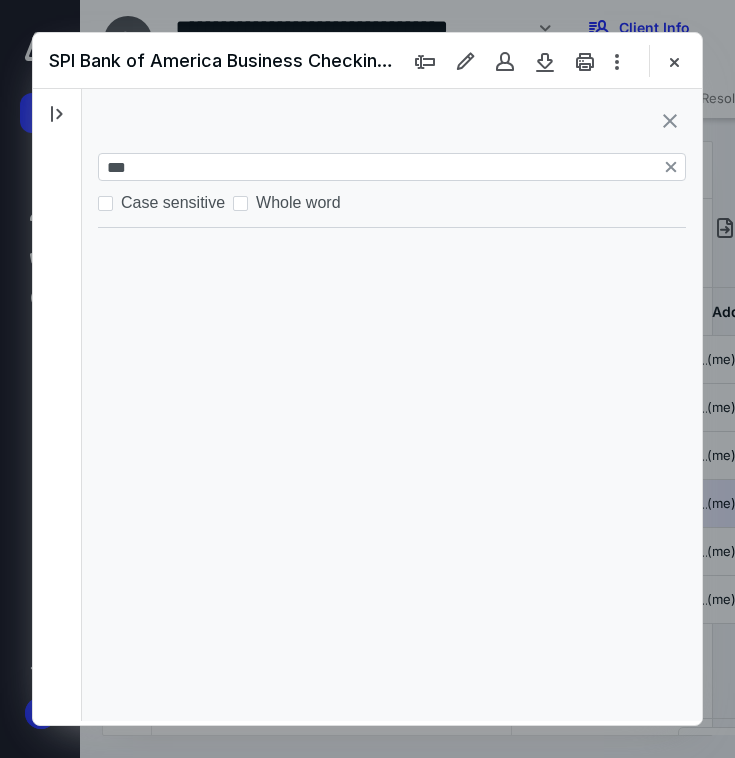 scroll, scrollTop: 3636, scrollLeft: 610, axis: both 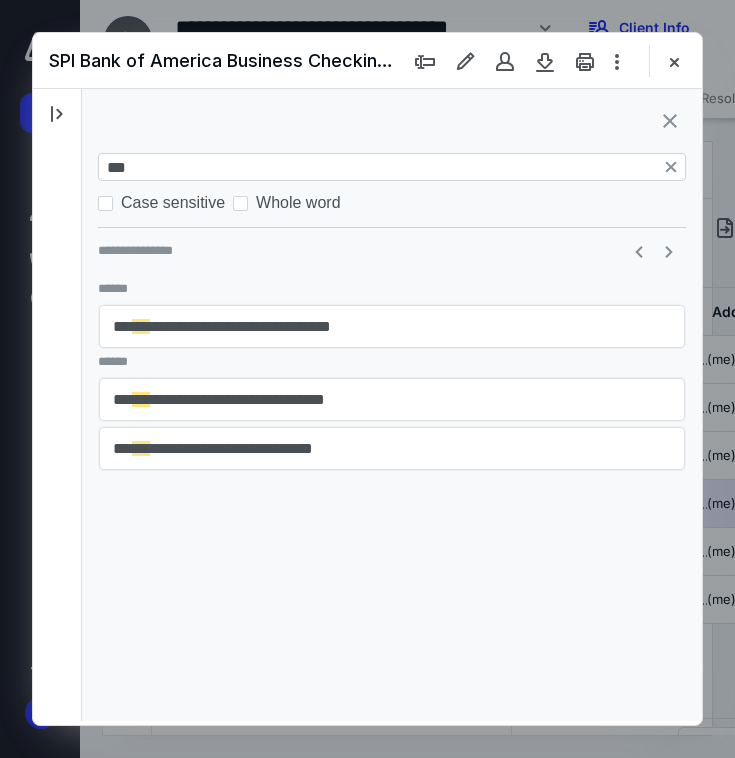 type on "***" 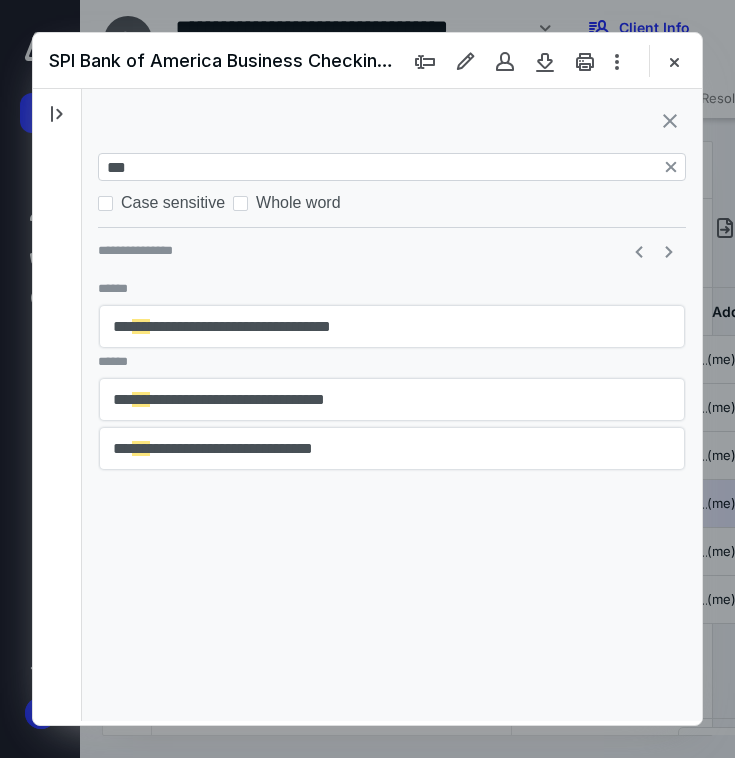 click on "**********" at bounding box center [392, 448] 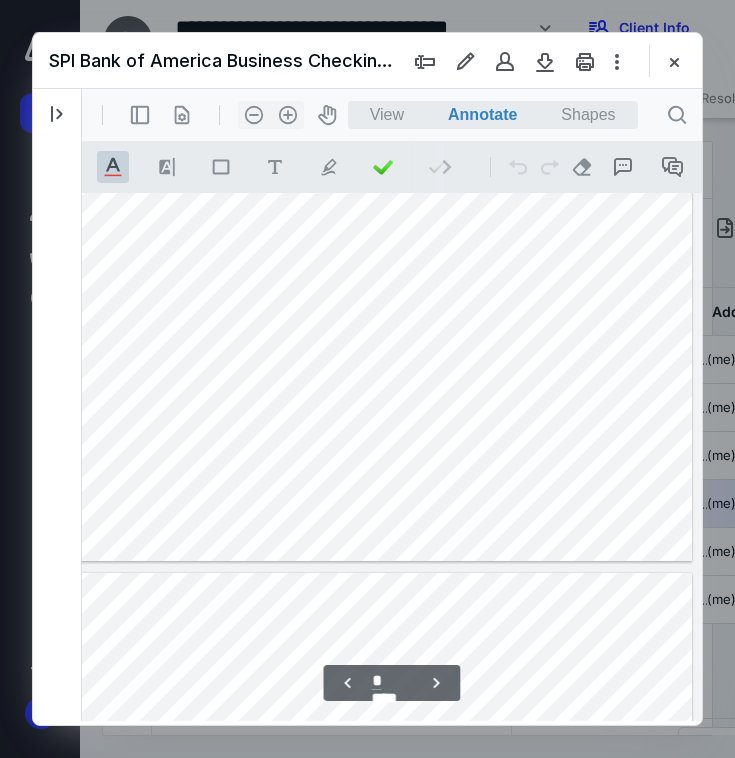 scroll, scrollTop: 3163, scrollLeft: 301, axis: both 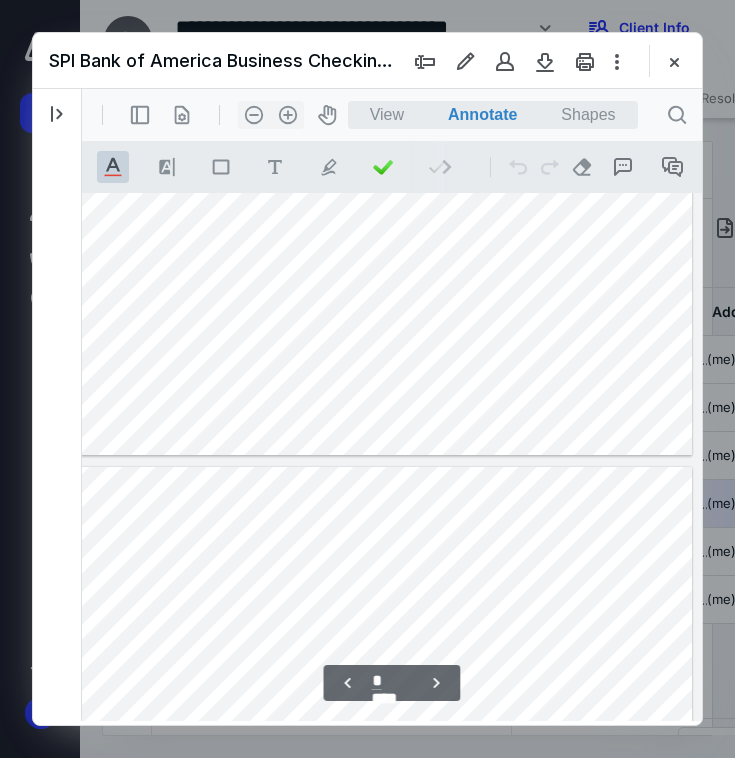 type on "*" 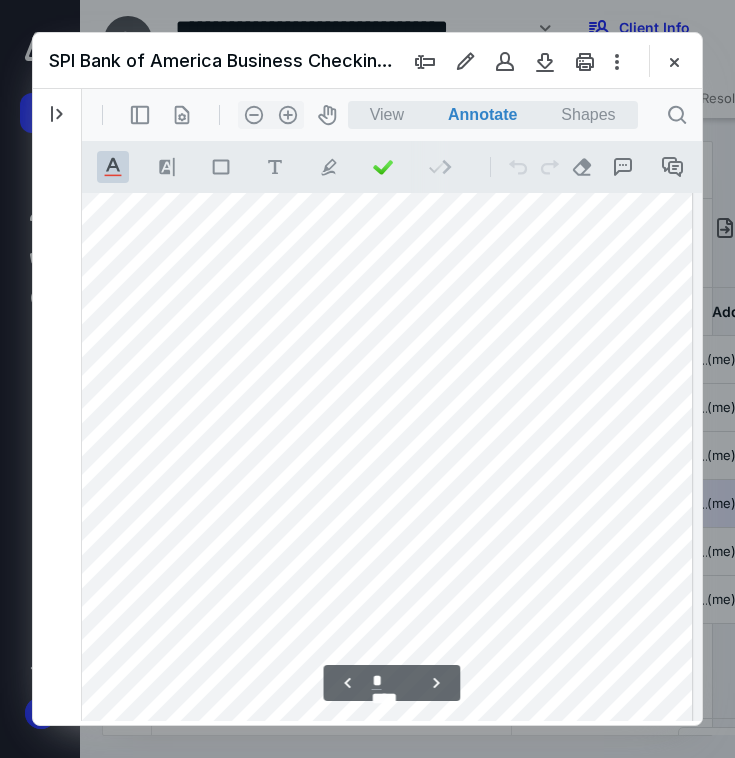 scroll, scrollTop: 4048, scrollLeft: 301, axis: both 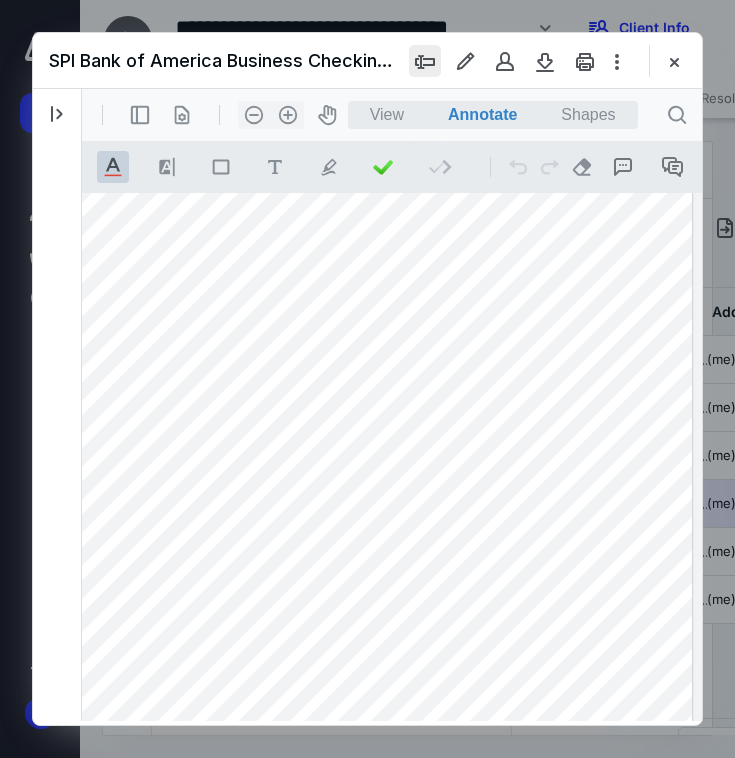 click at bounding box center (425, 61) 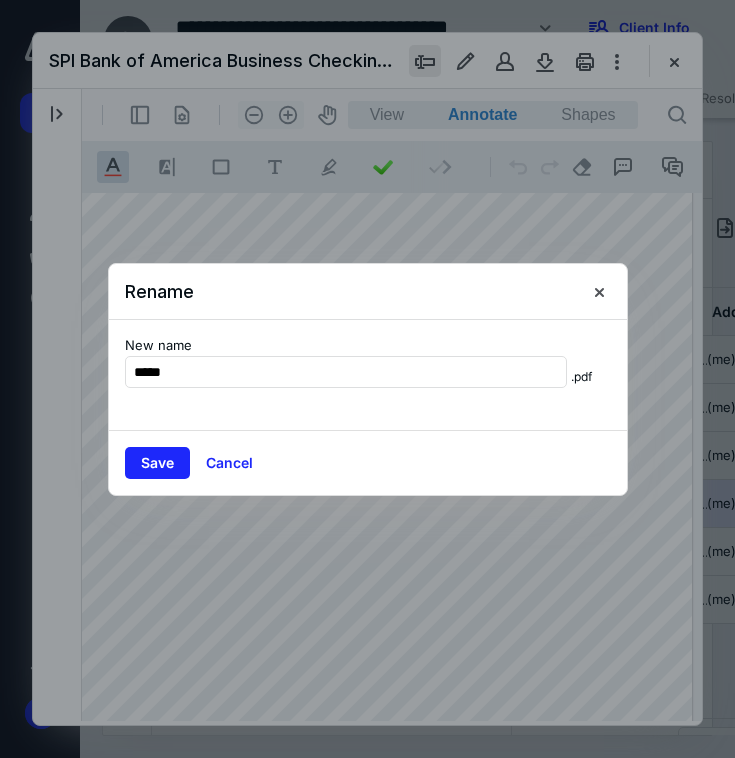 type on "*****" 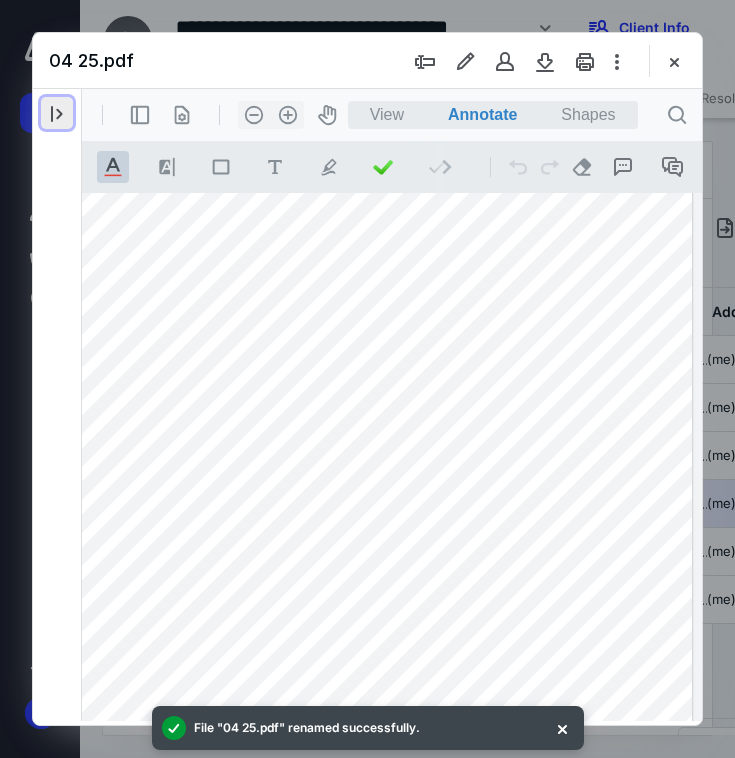 click at bounding box center [57, 113] 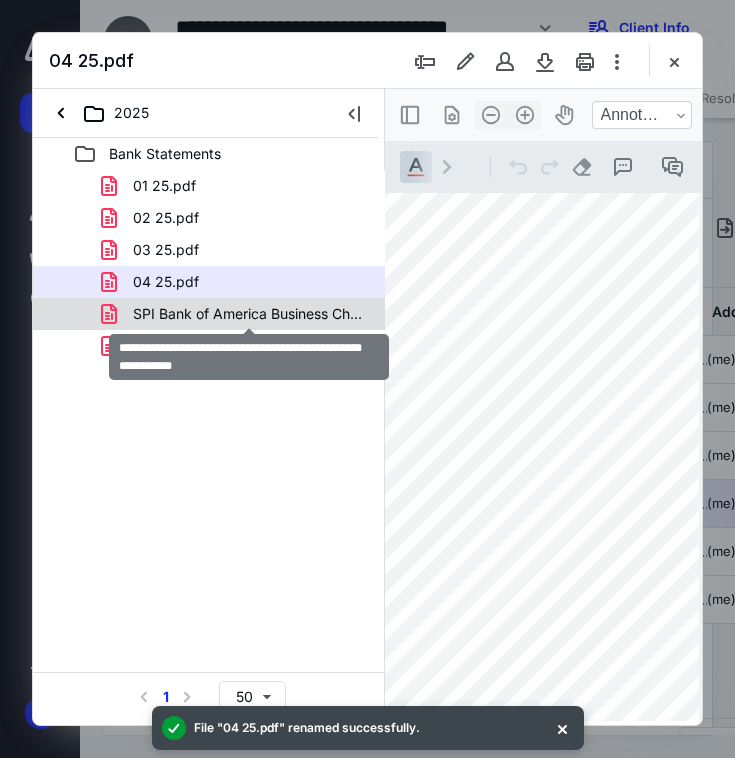 click on "SPI Bank of America Business Checking Statement [DATE].pdf" at bounding box center (249, 314) 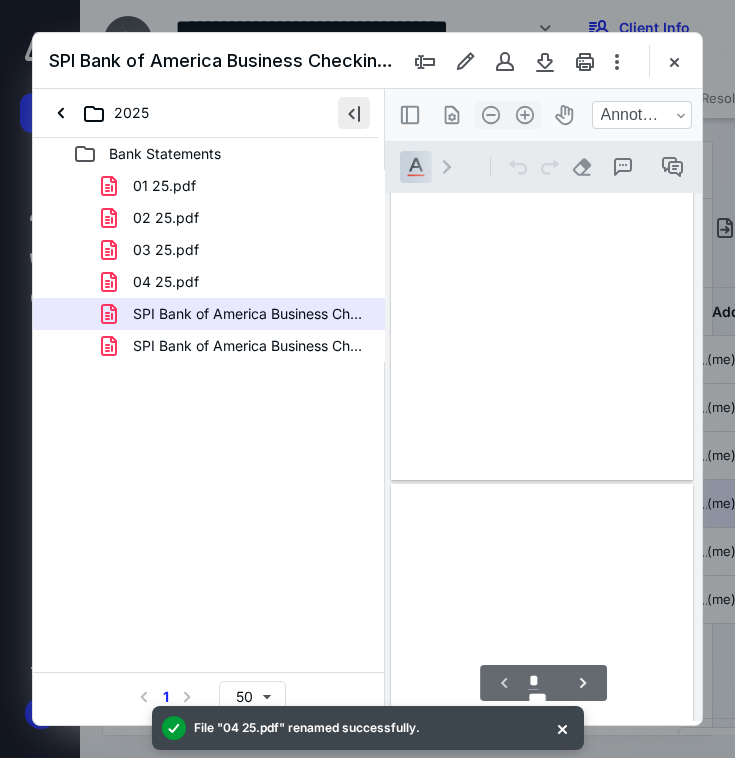 click at bounding box center (354, 113) 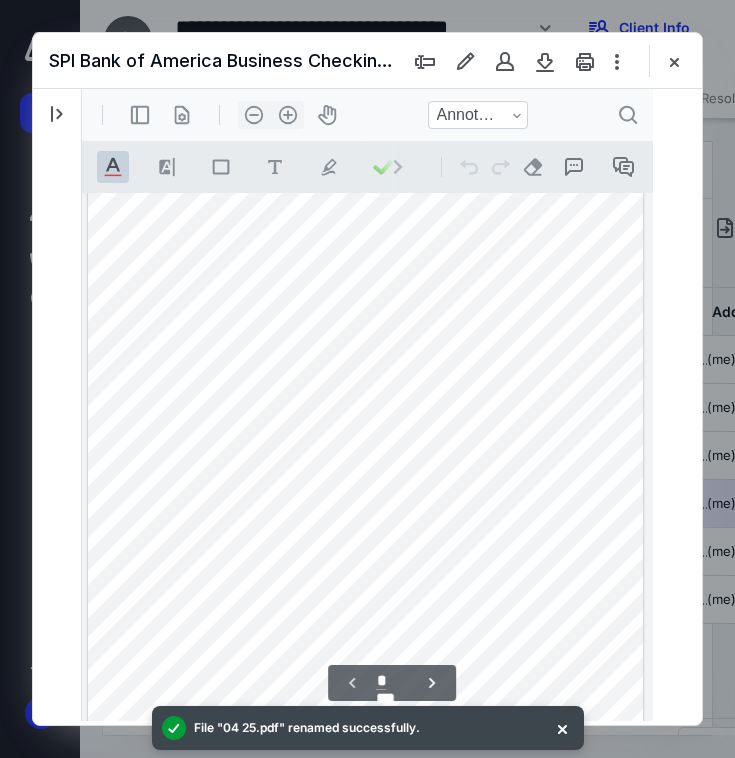 scroll, scrollTop: 108, scrollLeft: 0, axis: vertical 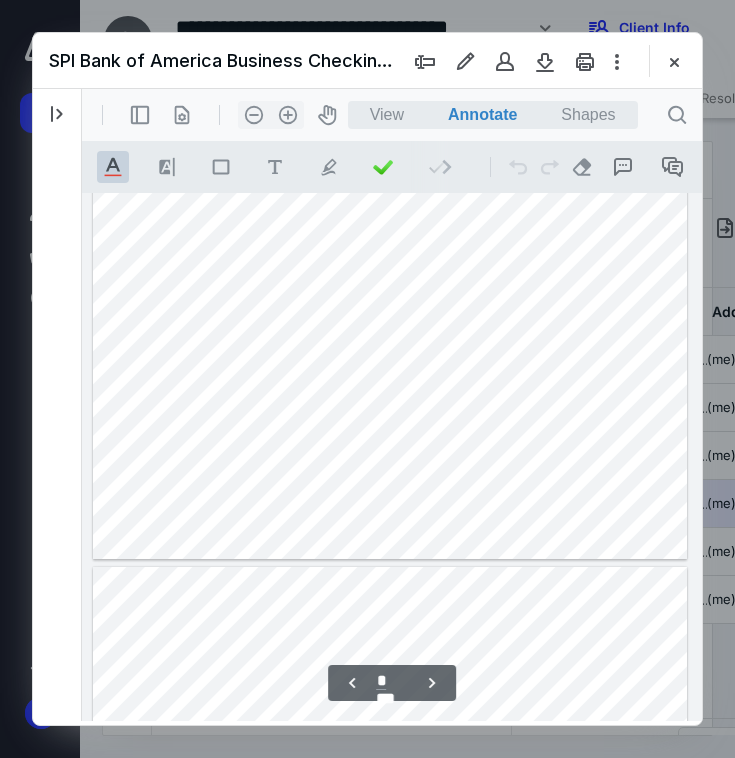 type on "*" 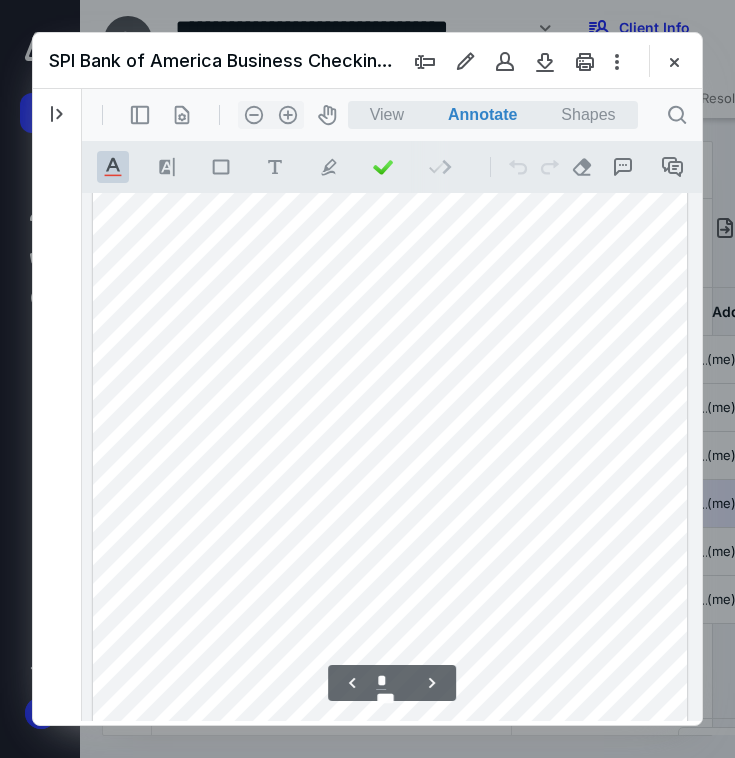 scroll, scrollTop: 1656, scrollLeft: 0, axis: vertical 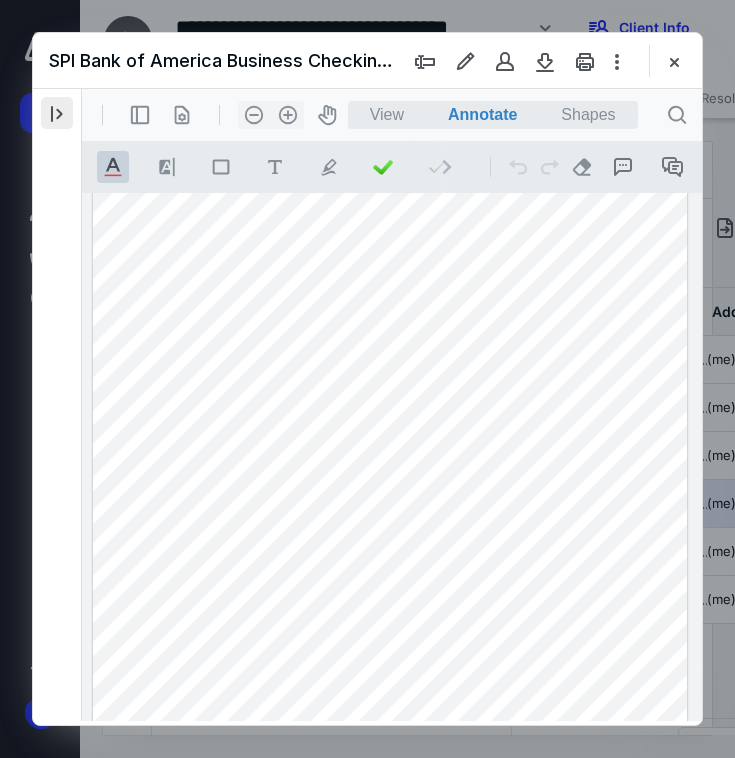 click at bounding box center (57, 113) 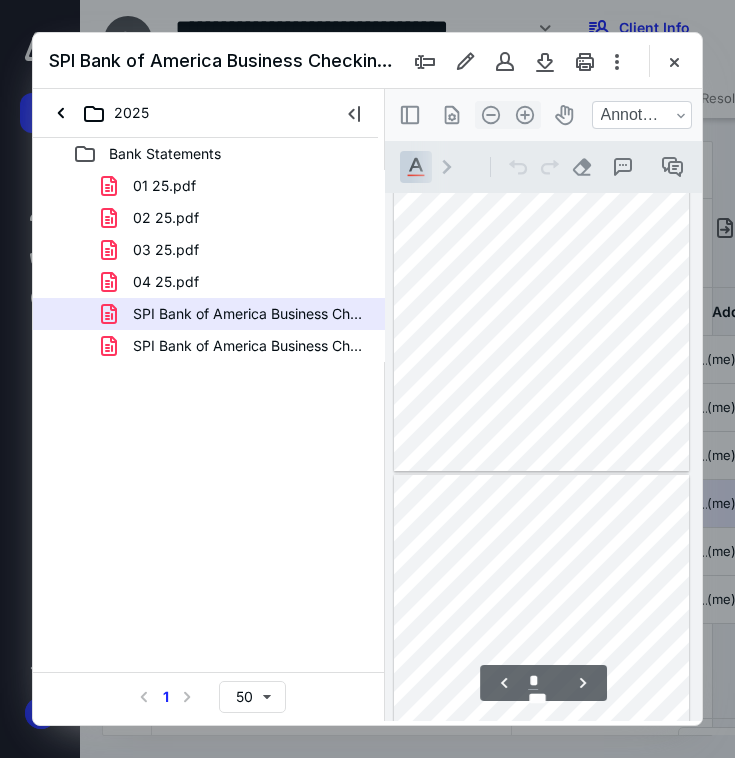 scroll, scrollTop: 872, scrollLeft: 0, axis: vertical 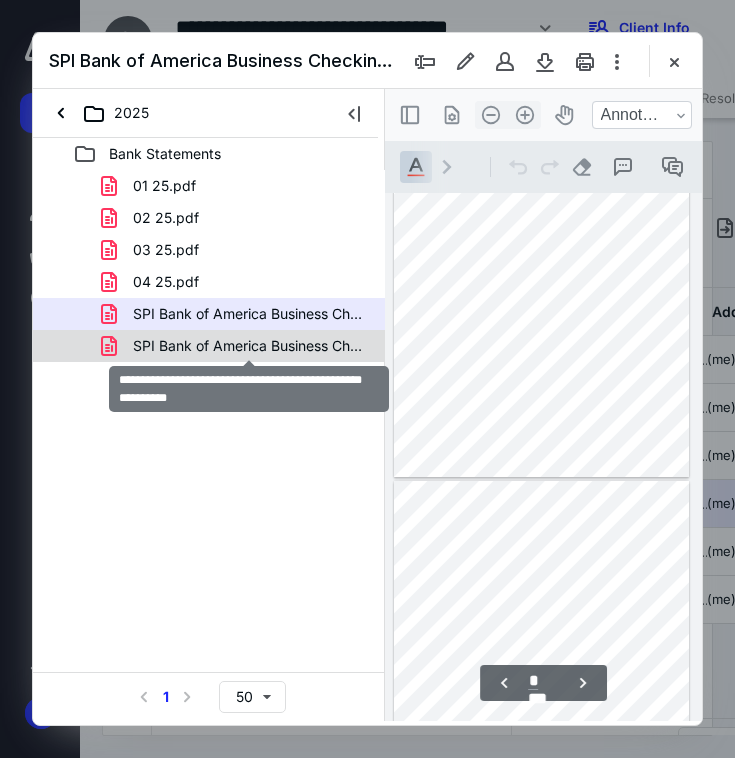 click on "SPI Bank of America Business Checking Statement [DATE].pdf" at bounding box center [249, 346] 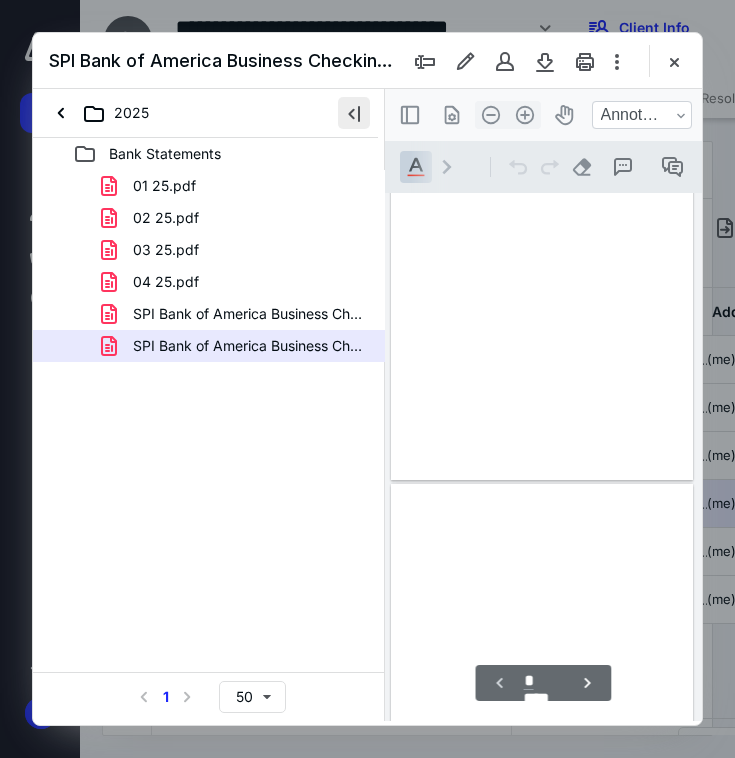 click at bounding box center [354, 113] 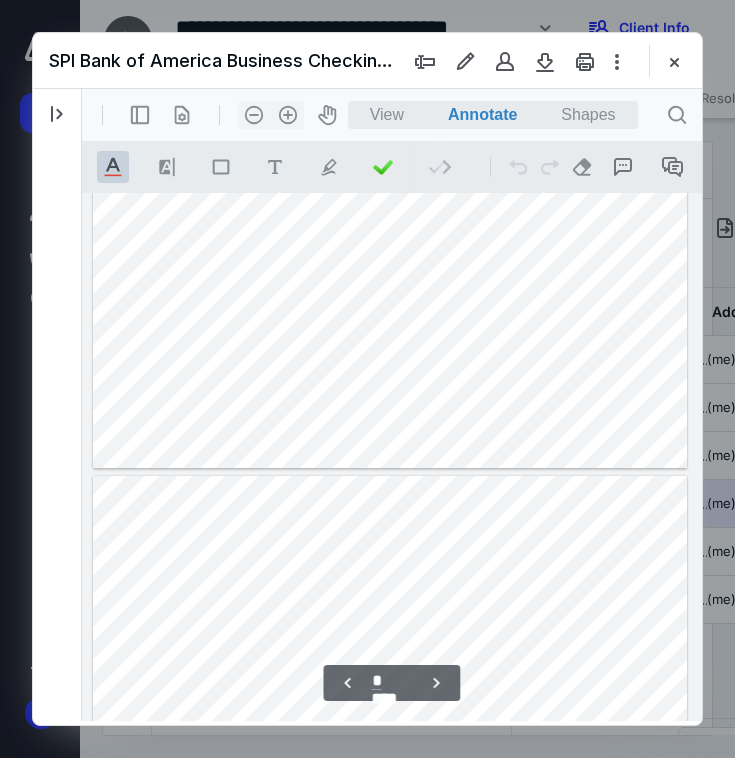 type on "*" 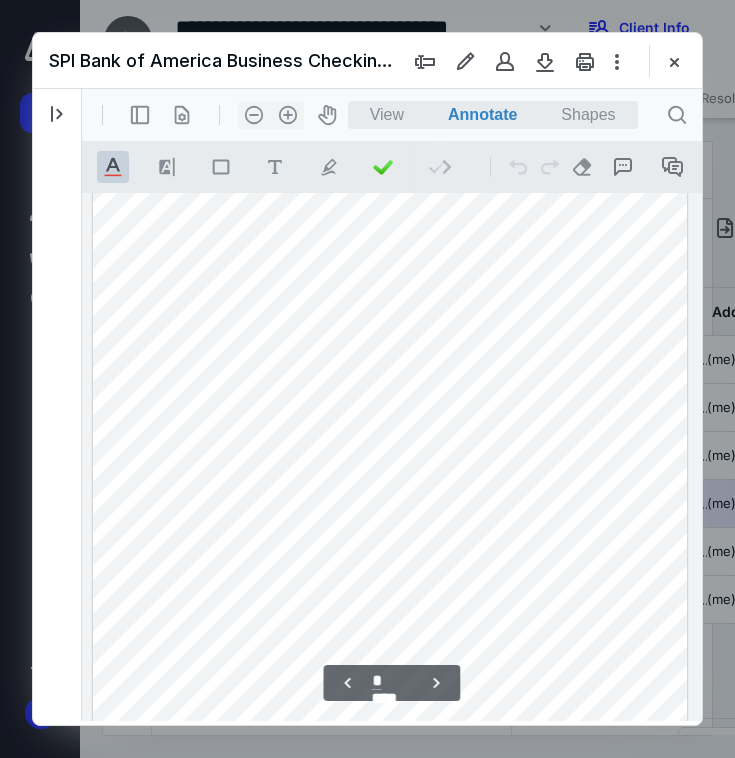 scroll, scrollTop: 1670, scrollLeft: 0, axis: vertical 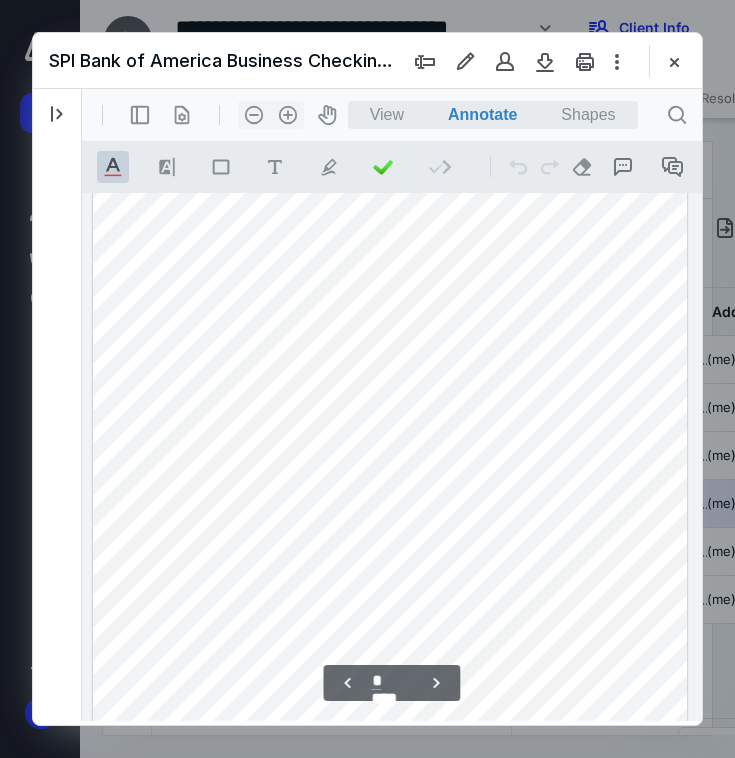 type 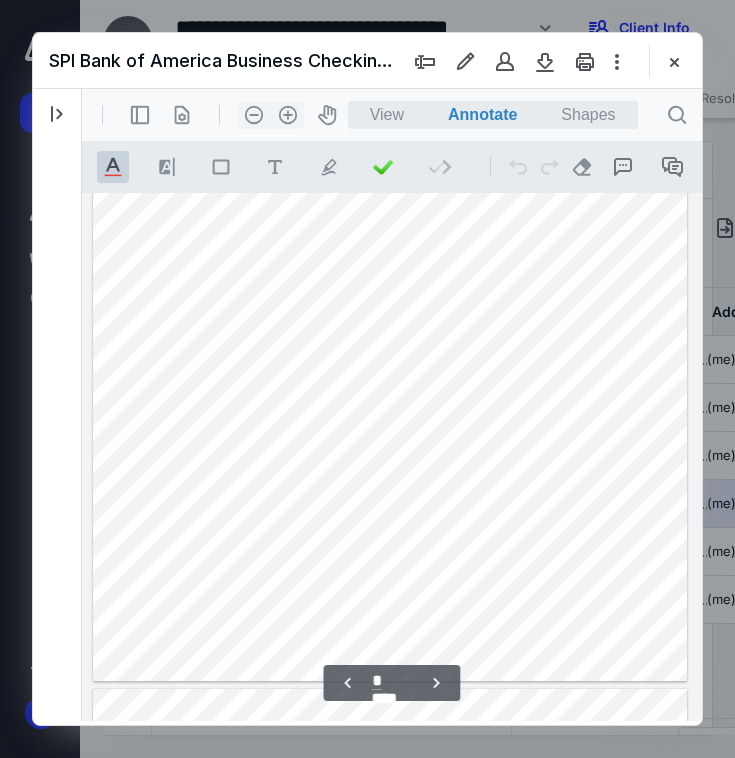 scroll, scrollTop: 1841, scrollLeft: 0, axis: vertical 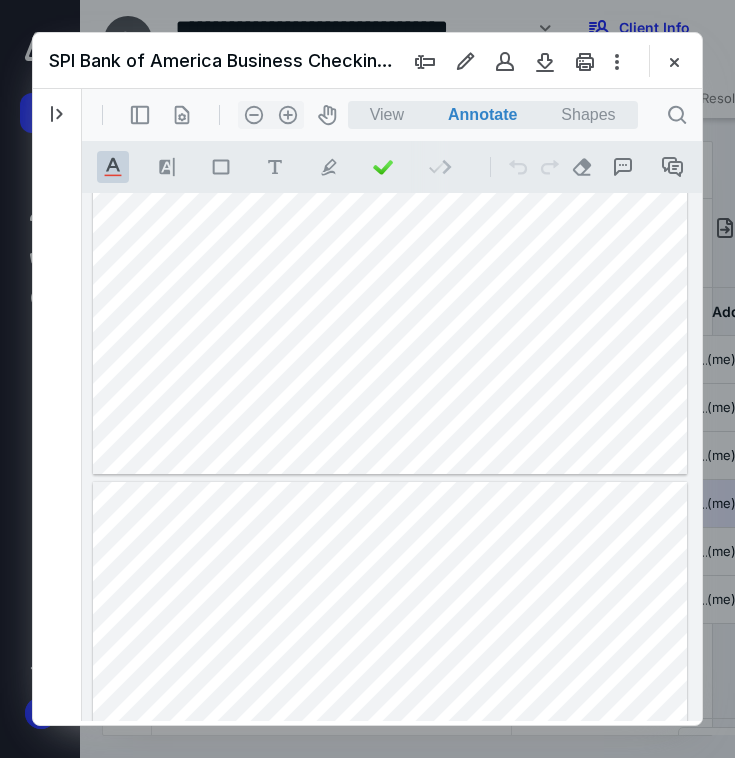 type on "*" 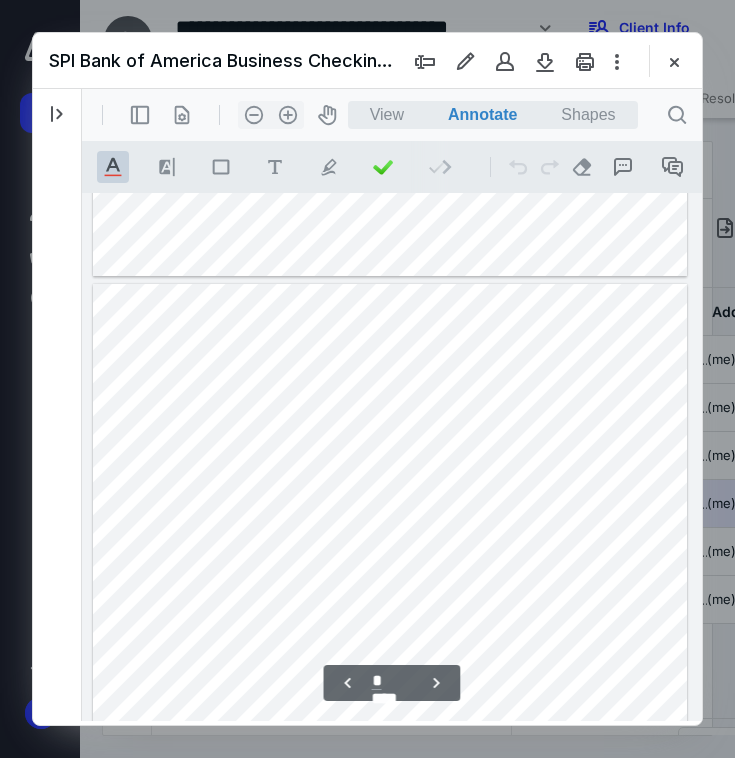 scroll, scrollTop: 2366, scrollLeft: 0, axis: vertical 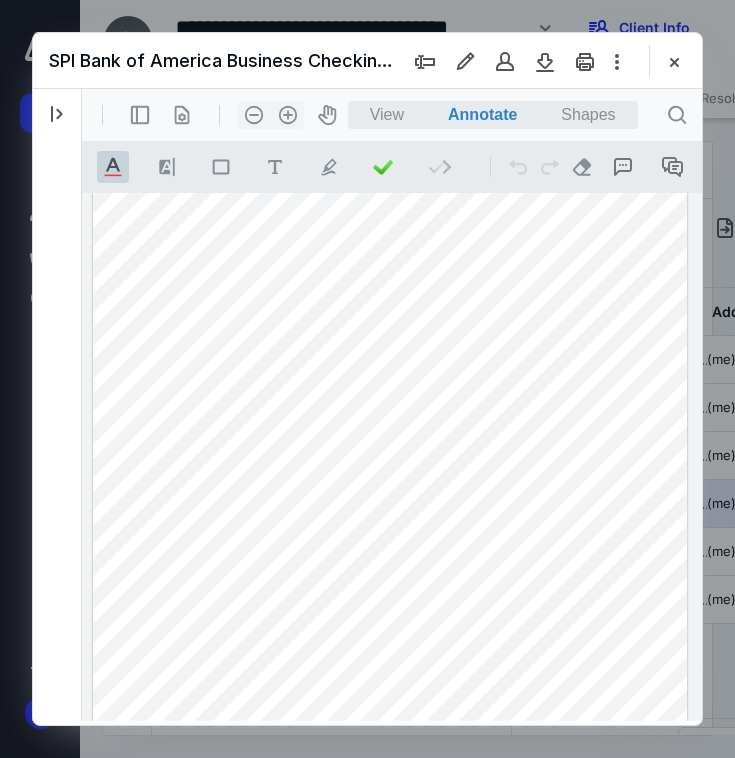 click at bounding box center [390, 546] 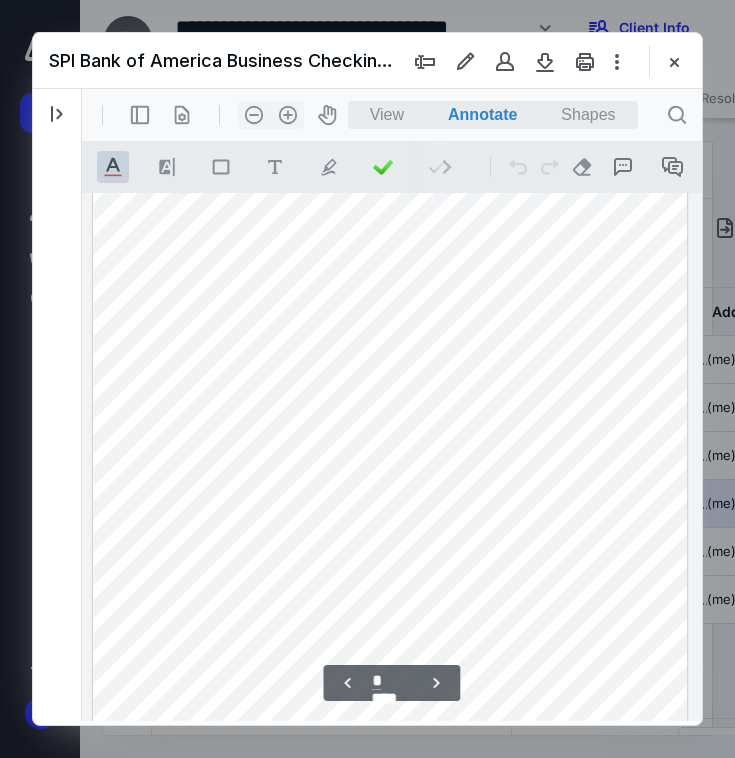 scroll, scrollTop: 2429, scrollLeft: 0, axis: vertical 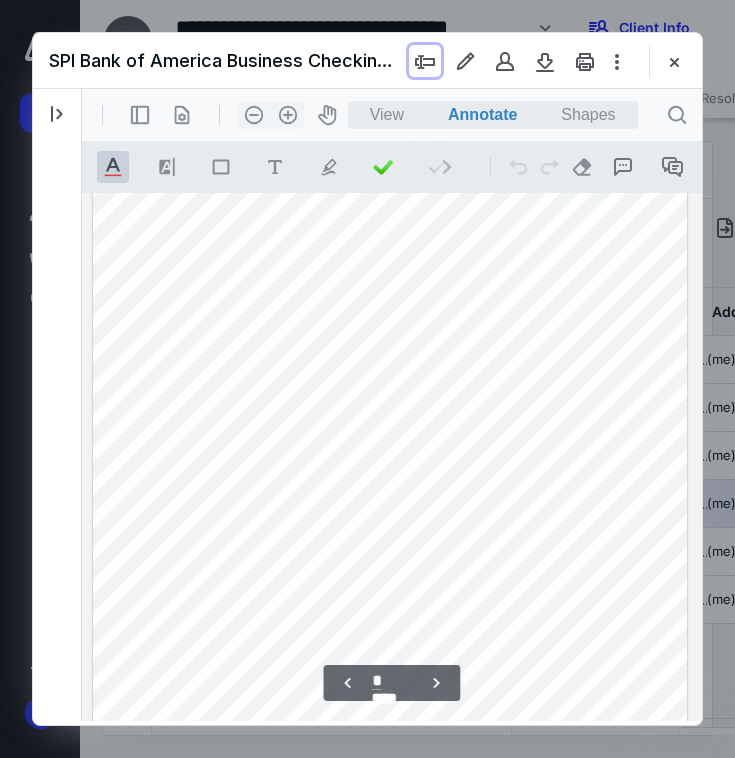 type 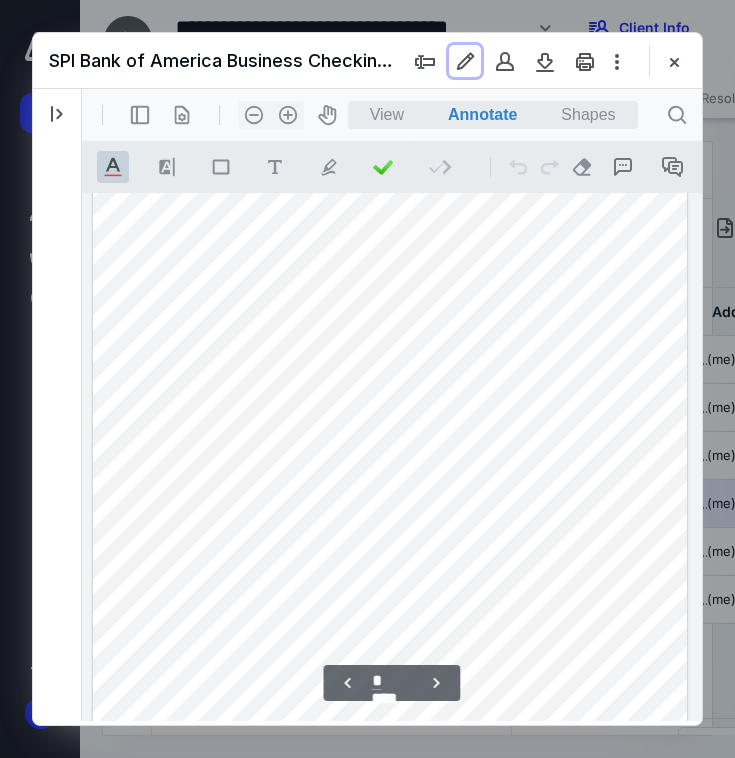 type 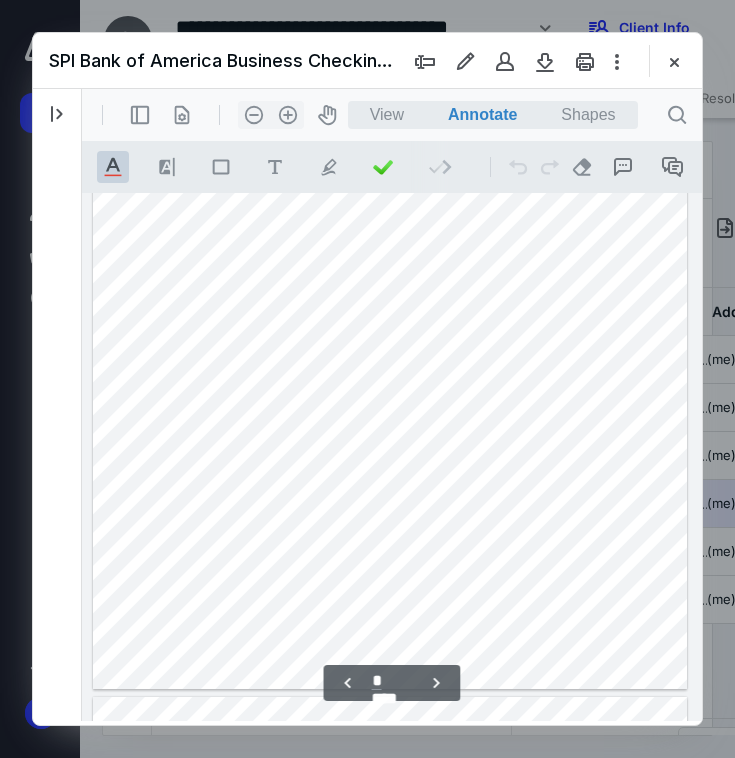 scroll, scrollTop: 2607, scrollLeft: 0, axis: vertical 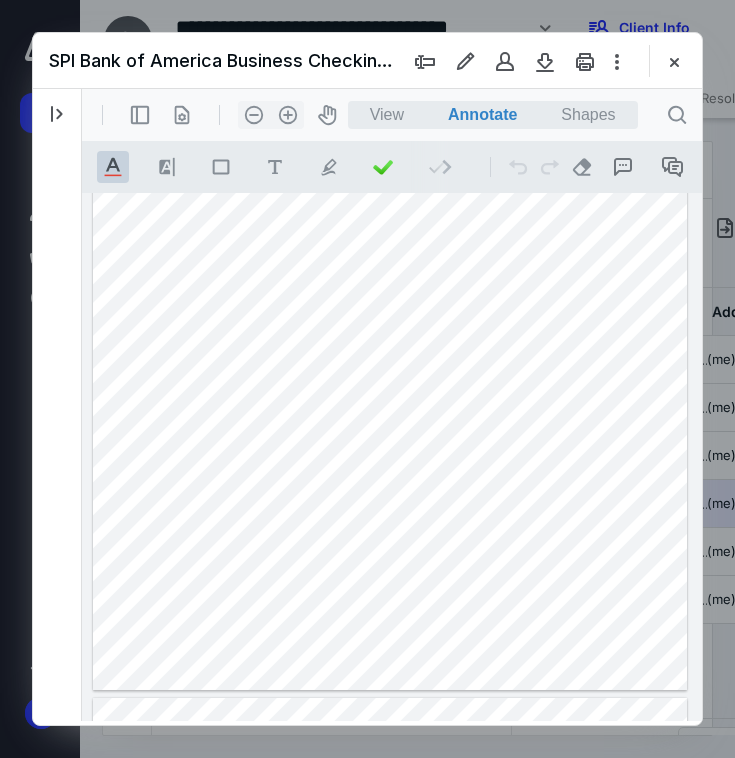click at bounding box center (390, 305) 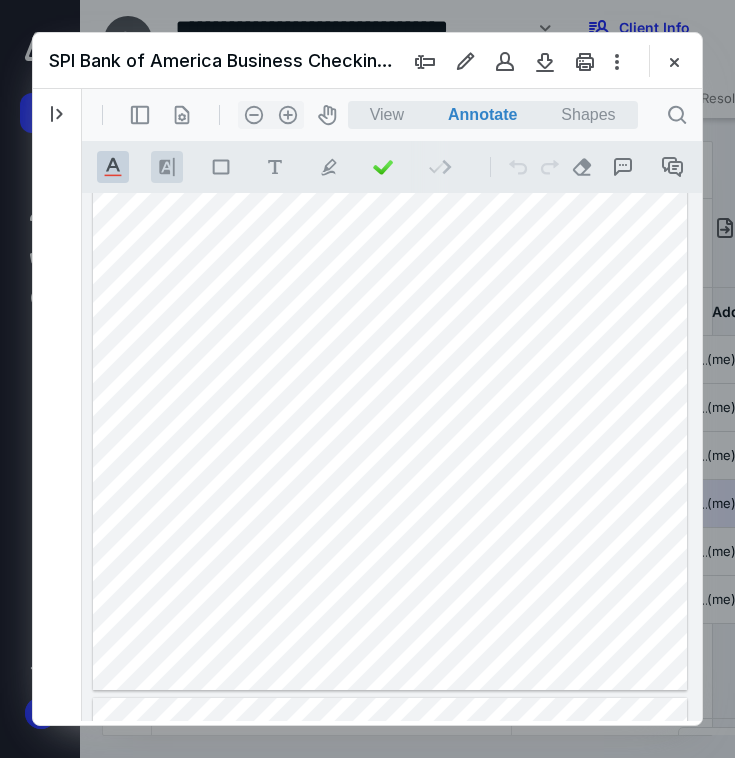 click on ".cls-1{fill:#8c8c8c;} icon - line - tool - highlight" at bounding box center [167, 167] 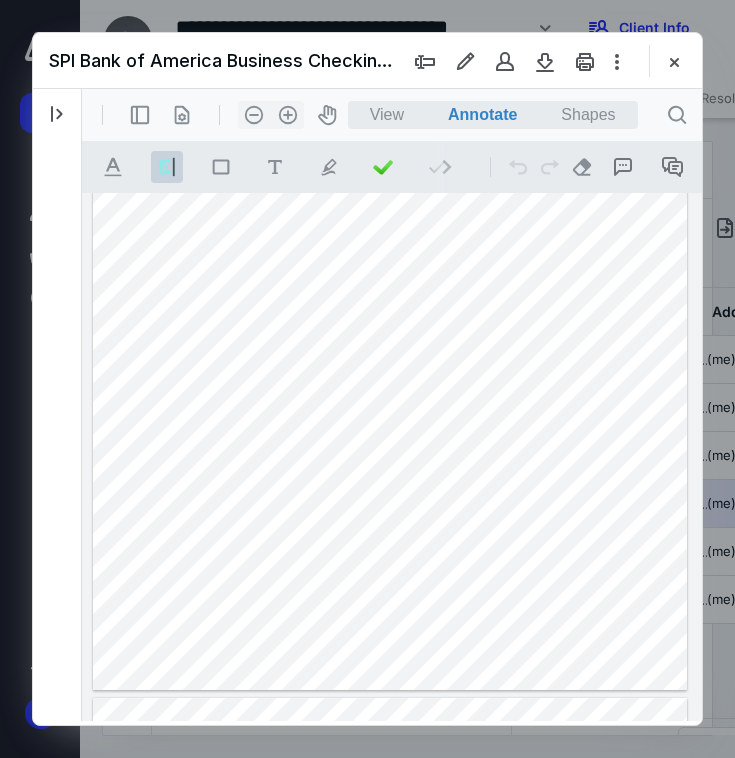 drag, startPoint x: 603, startPoint y: 229, endPoint x: 655, endPoint y: 236, distance: 52.46904 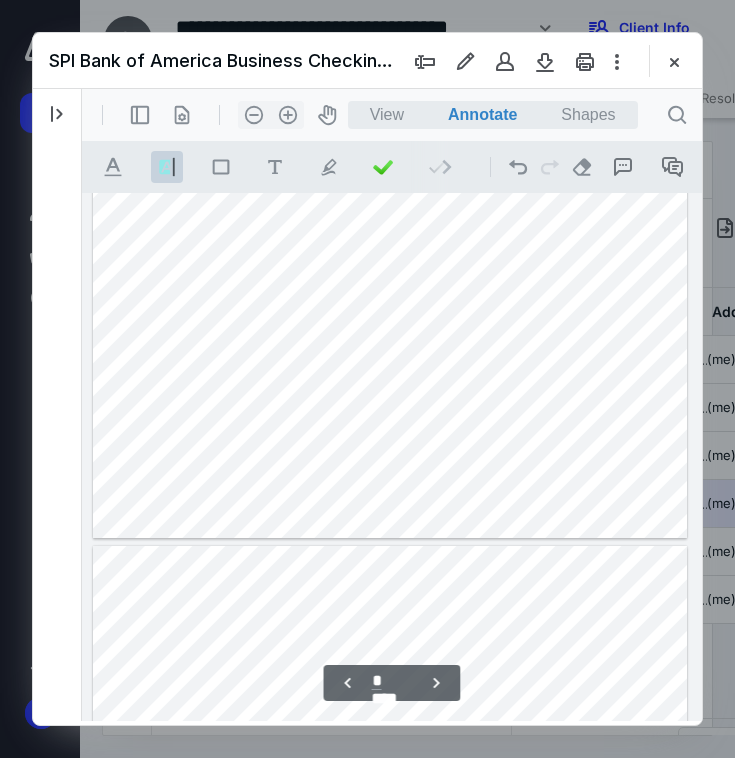scroll, scrollTop: 2760, scrollLeft: 0, axis: vertical 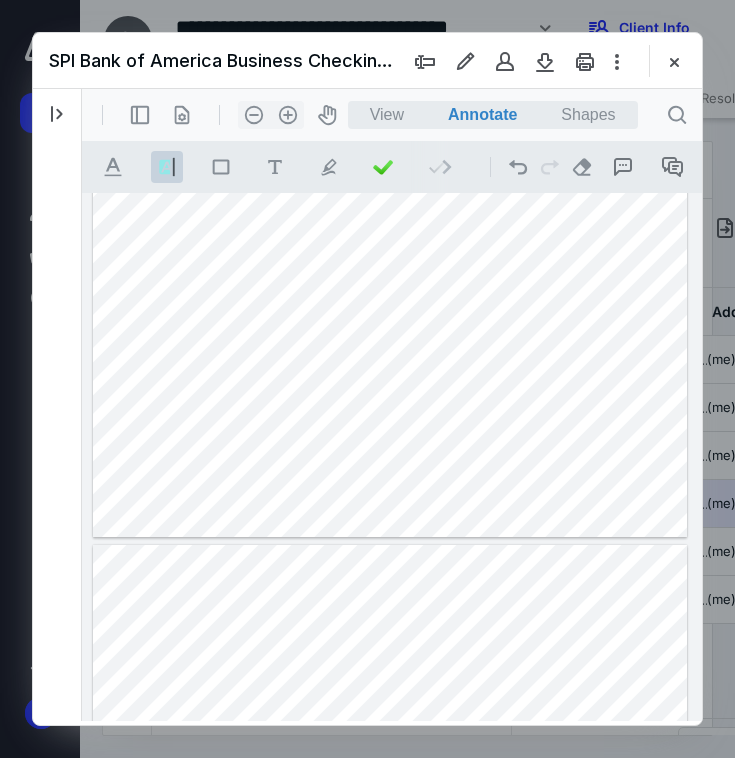drag, startPoint x: 608, startPoint y: 443, endPoint x: 679, endPoint y: 443, distance: 71 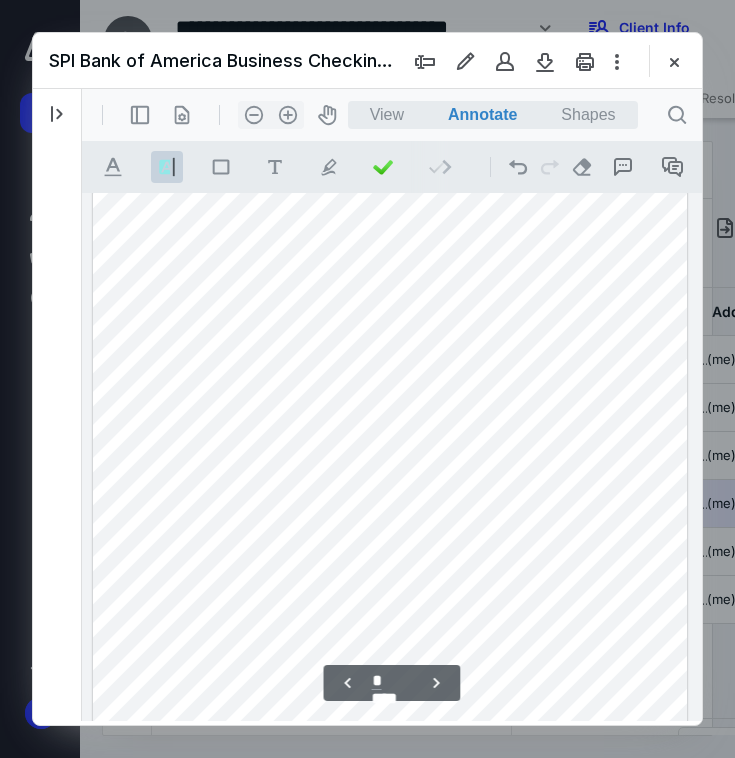 scroll, scrollTop: 3147, scrollLeft: 0, axis: vertical 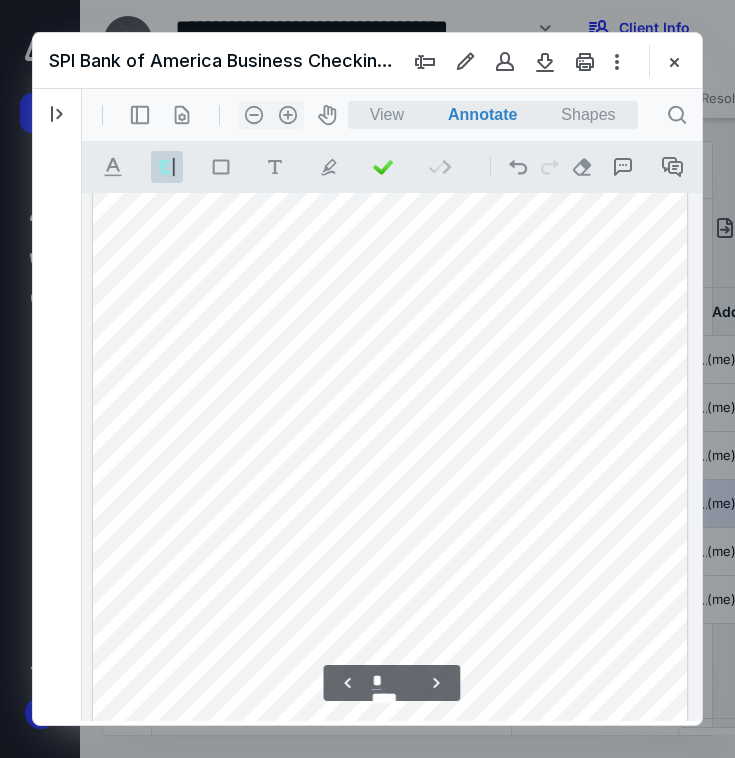 drag, startPoint x: 606, startPoint y: 339, endPoint x: 682, endPoint y: 343, distance: 76.105194 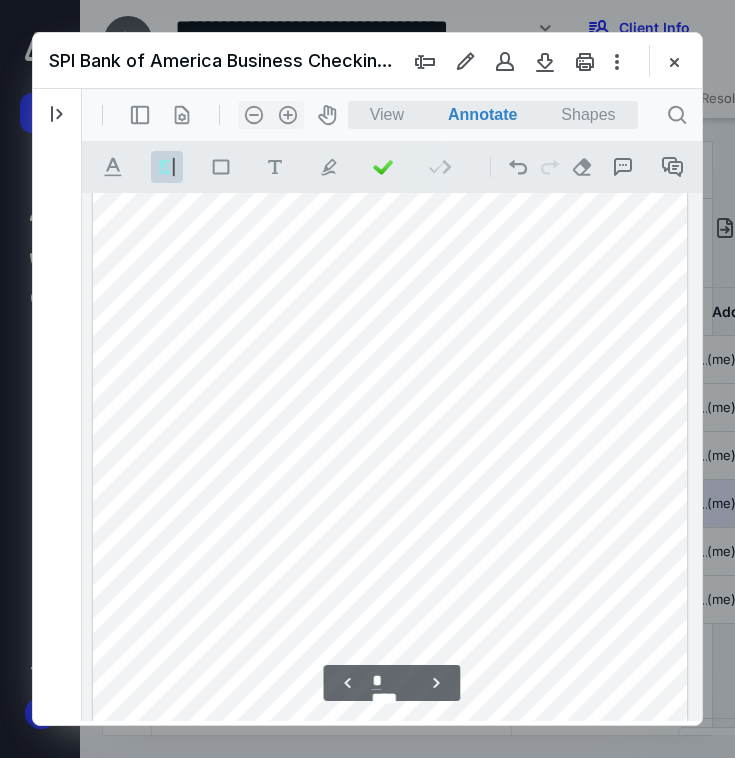 scroll, scrollTop: 3269, scrollLeft: 0, axis: vertical 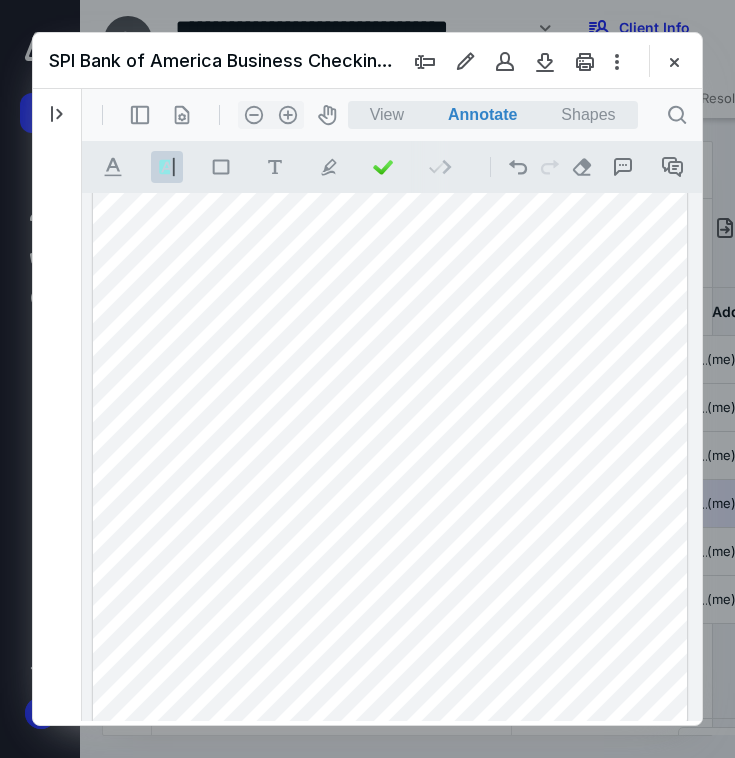 click at bounding box center (390, 410) 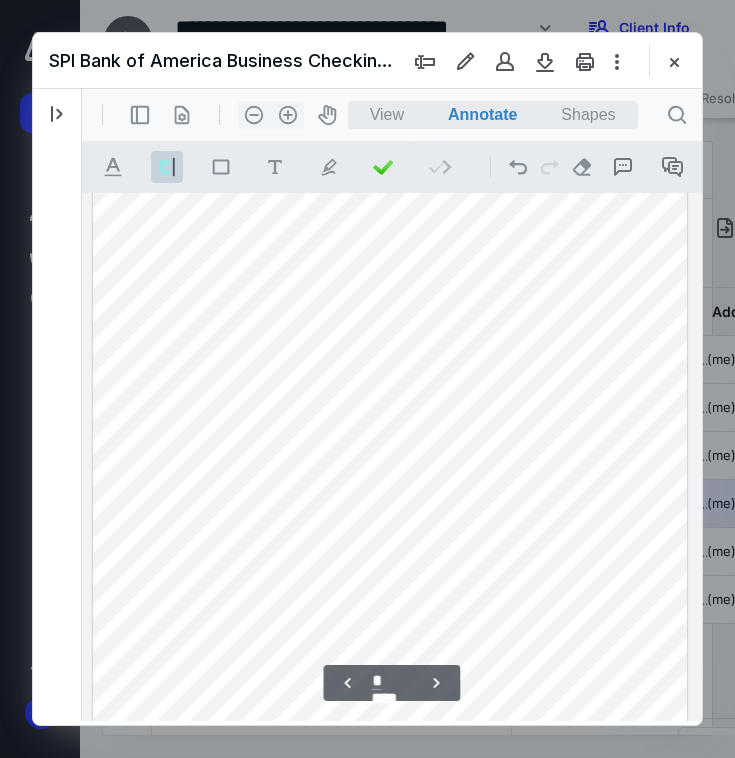 scroll, scrollTop: 4657, scrollLeft: 0, axis: vertical 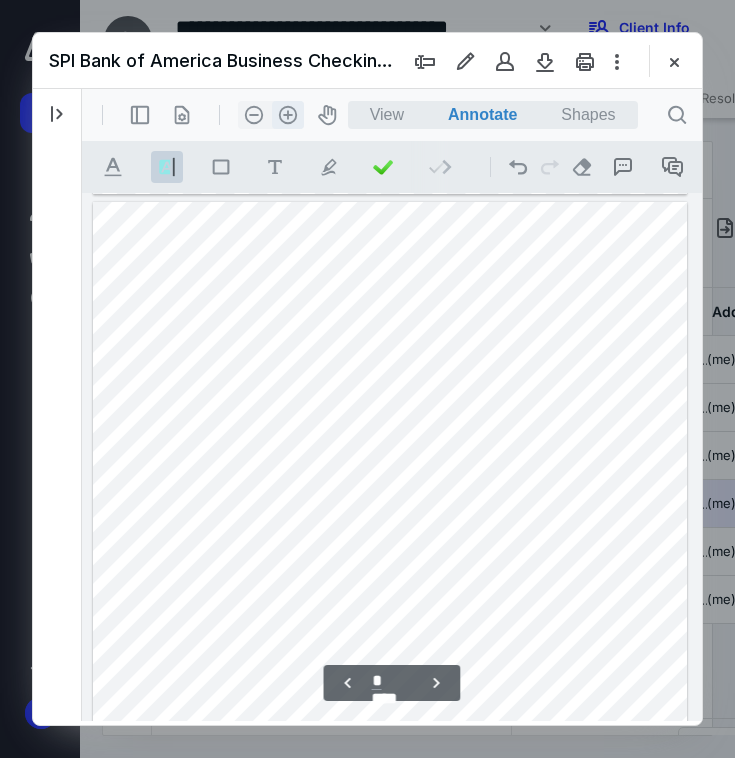 click on ".cls-1{fill:#abb0c4;} icon - header - zoom - in - line" at bounding box center [288, 115] 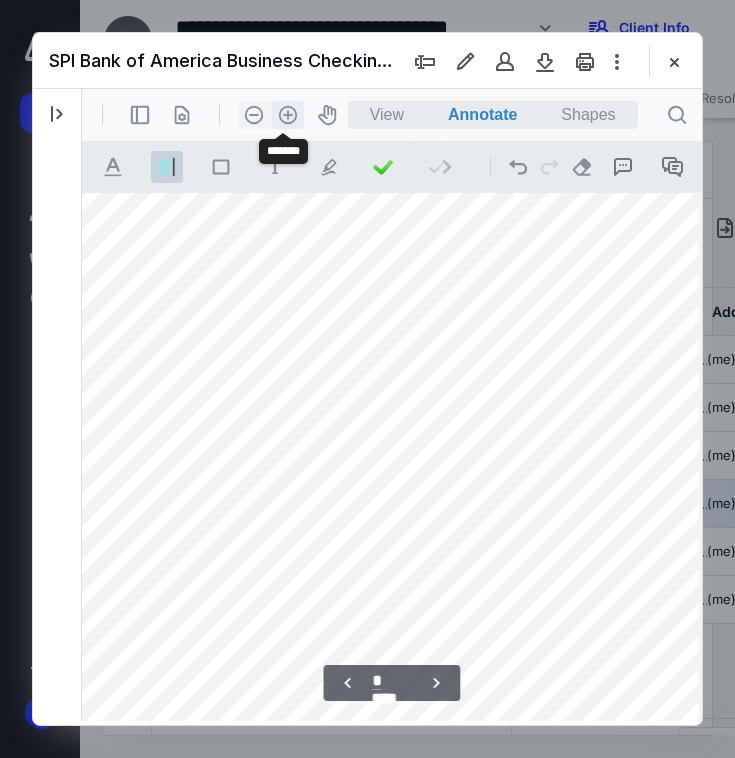 click on ".cls-1{fill:#abb0c4;} icon - header - zoom - in - line" at bounding box center (288, 115) 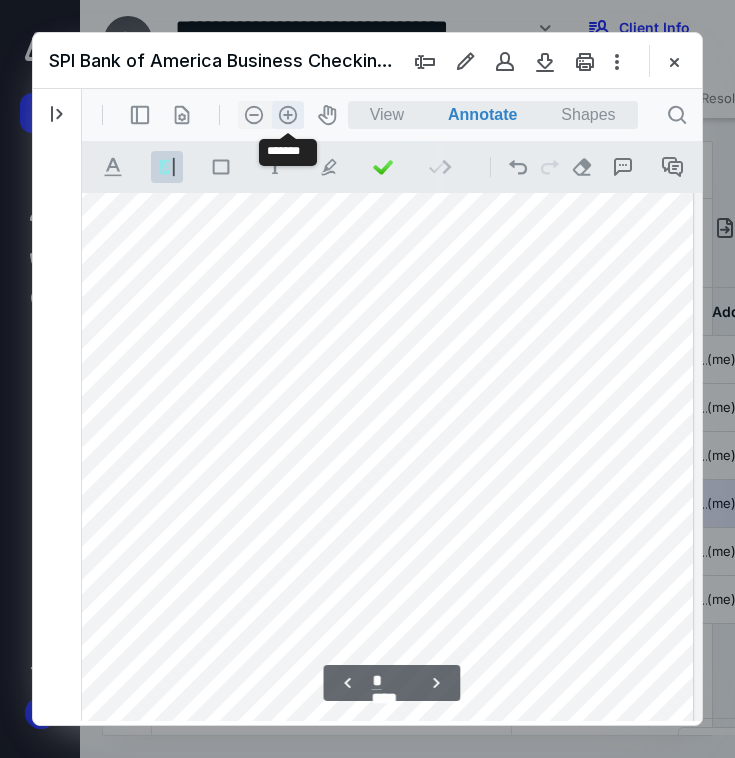 click on ".cls-1{fill:#abb0c4;} icon - header - zoom - in - line" at bounding box center [288, 115] 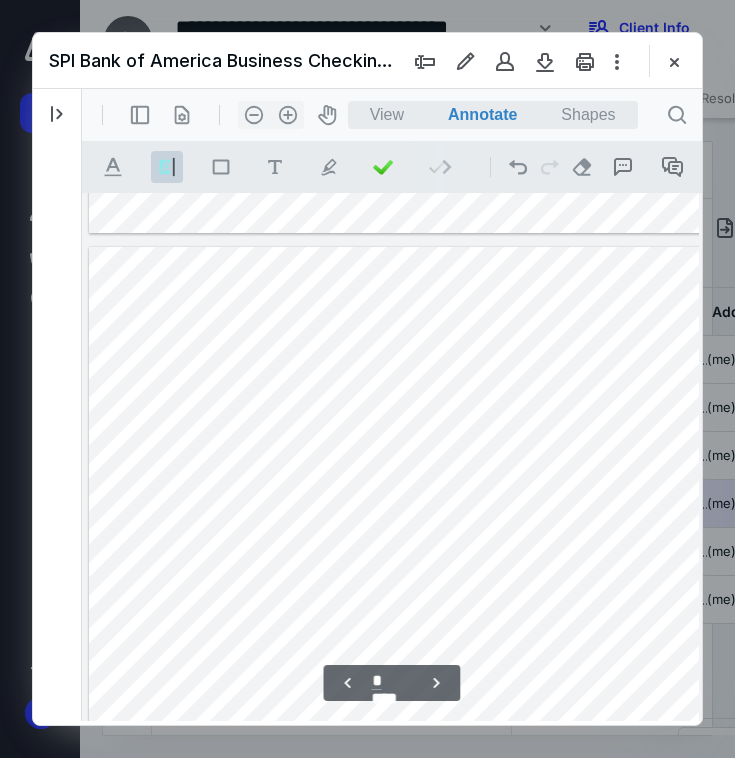 scroll, scrollTop: 9694, scrollLeft: 0, axis: vertical 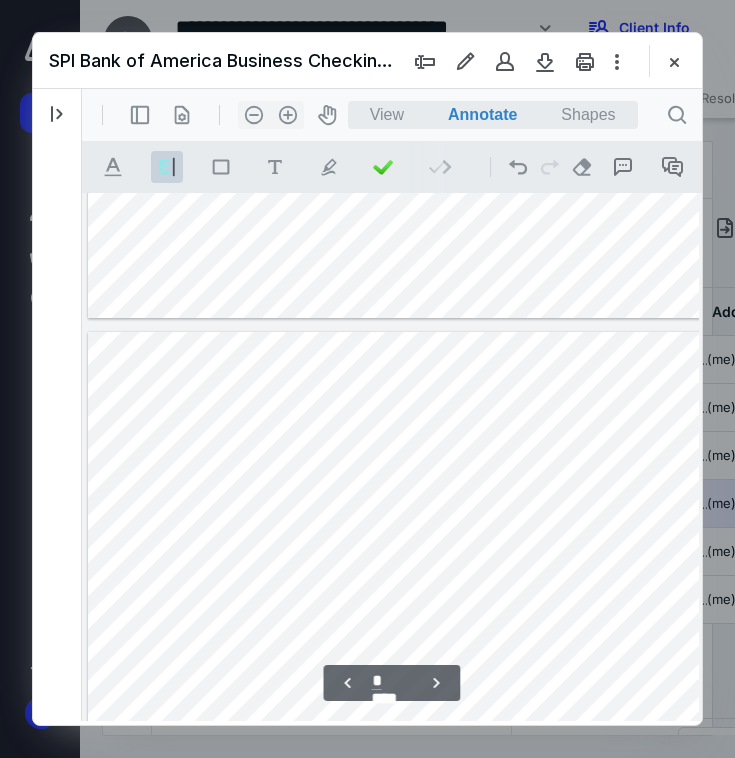 type on "*" 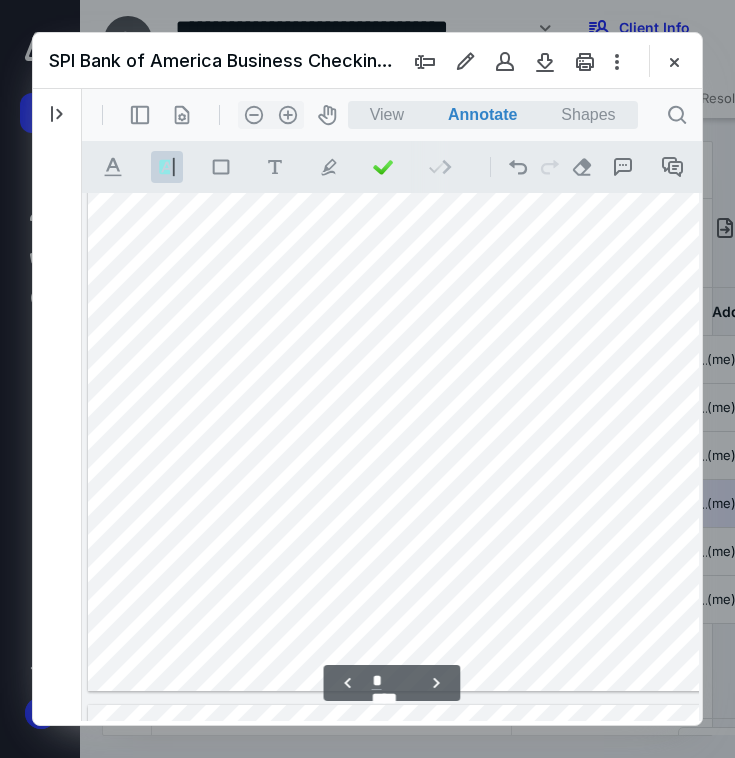 scroll, scrollTop: 9057, scrollLeft: 1, axis: both 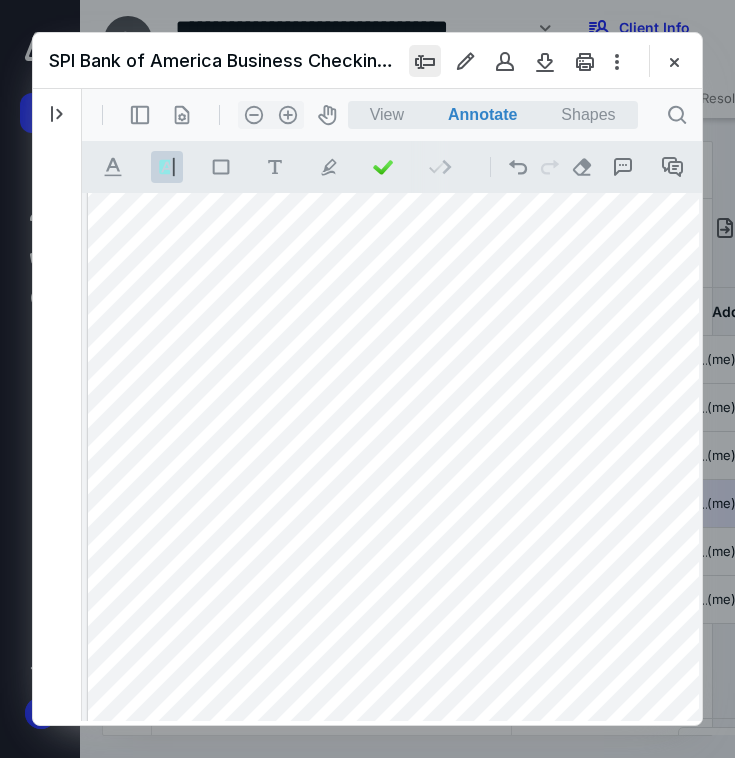 click at bounding box center (425, 61) 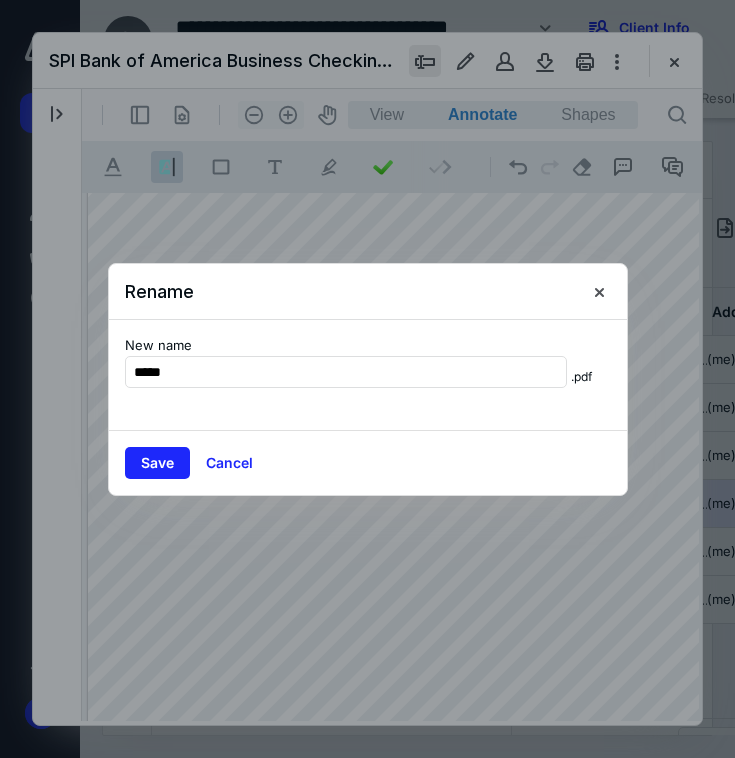 type on "*****" 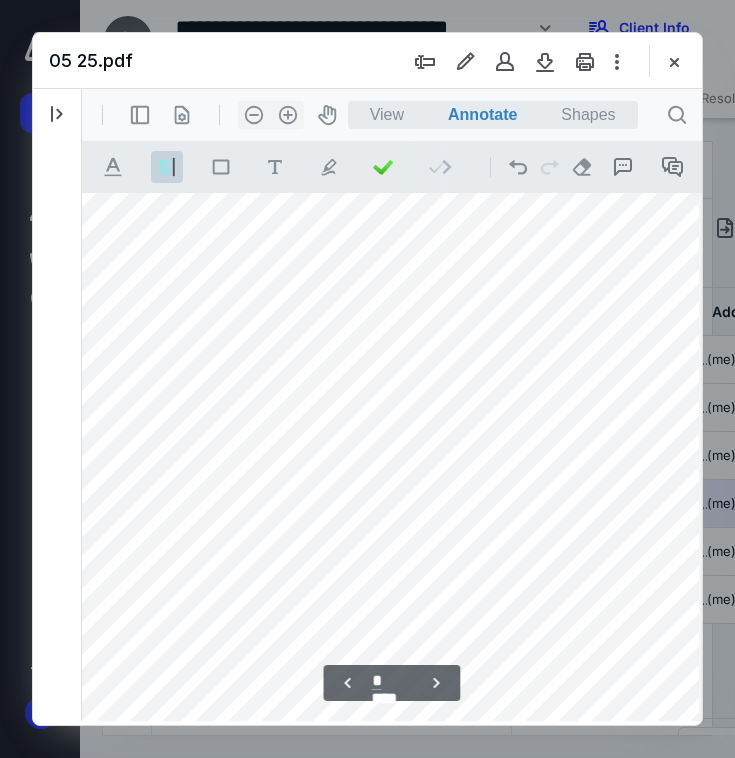 scroll, scrollTop: 4702, scrollLeft: 289, axis: both 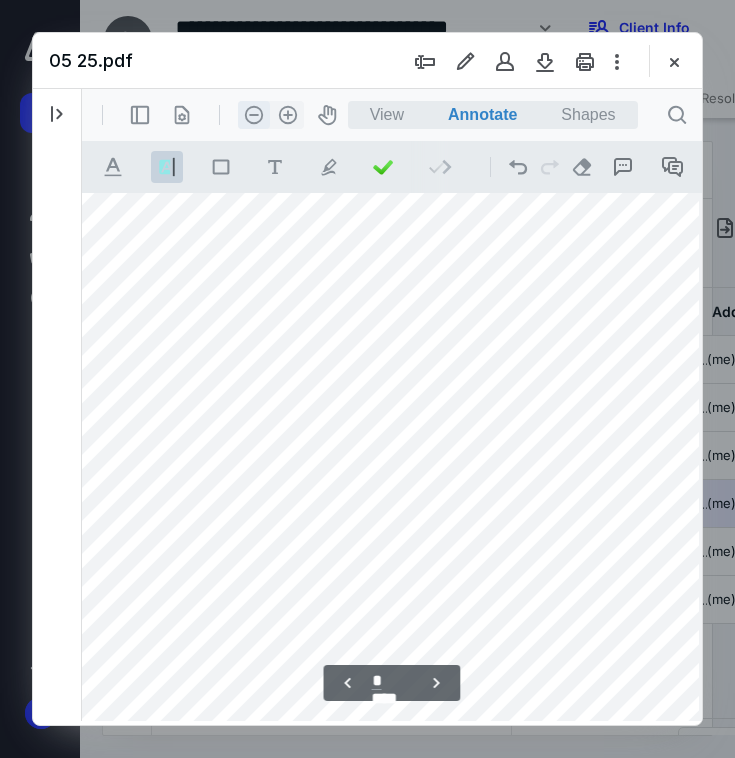 click on ".cls-1{fill:#abb0c4;} icon - header - zoom - out - line" at bounding box center [254, 115] 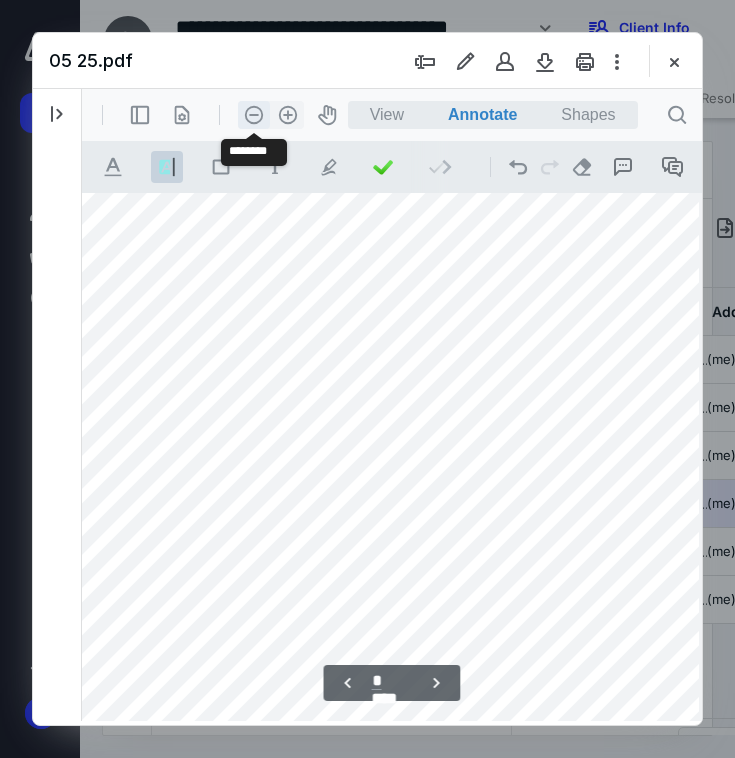 click on ".cls-1{fill:#abb0c4;} icon - header - zoom - out - line" at bounding box center [254, 115] 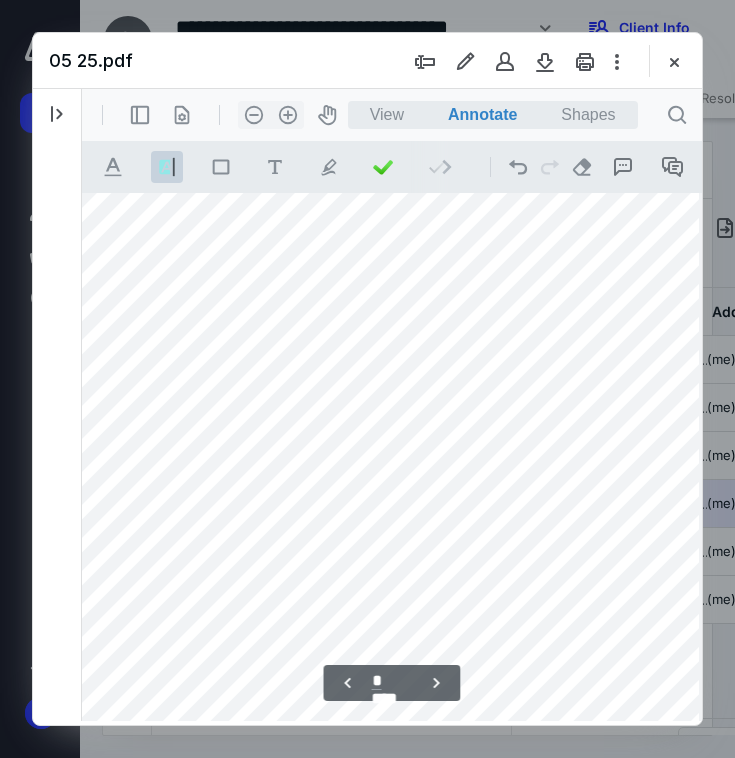 scroll, scrollTop: 4008, scrollLeft: 114, axis: both 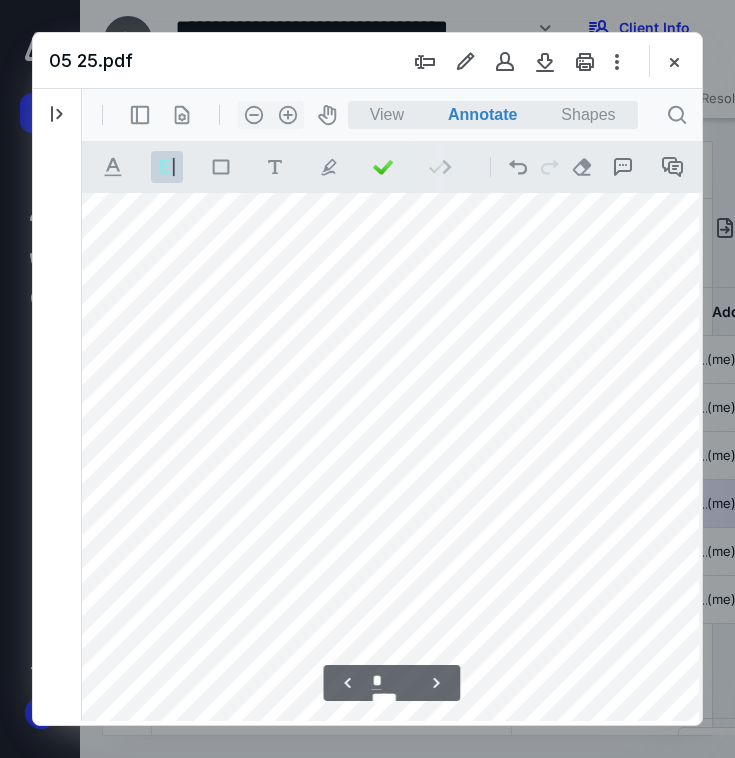 click at bounding box center (346, 581) 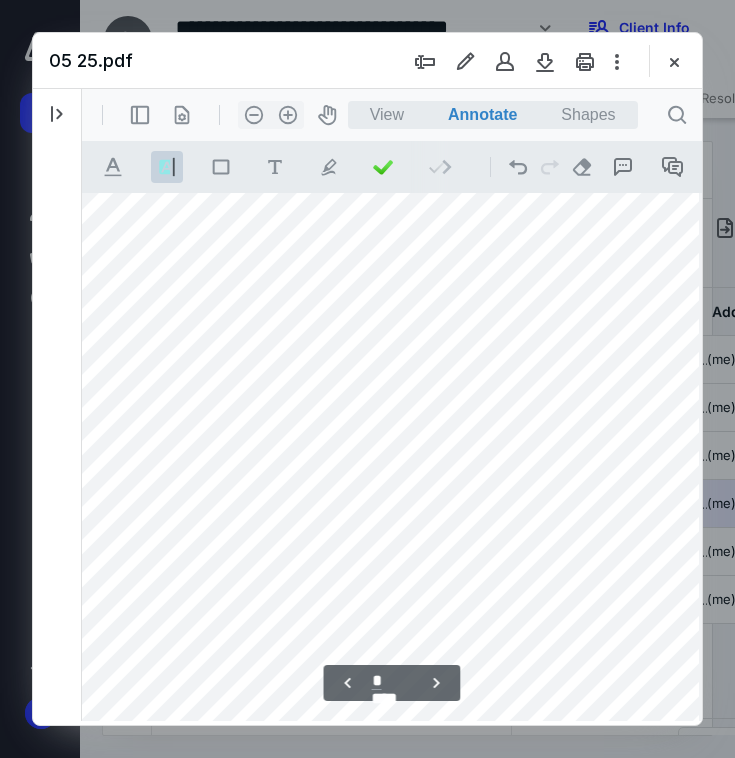 scroll, scrollTop: 3181, scrollLeft: 0, axis: vertical 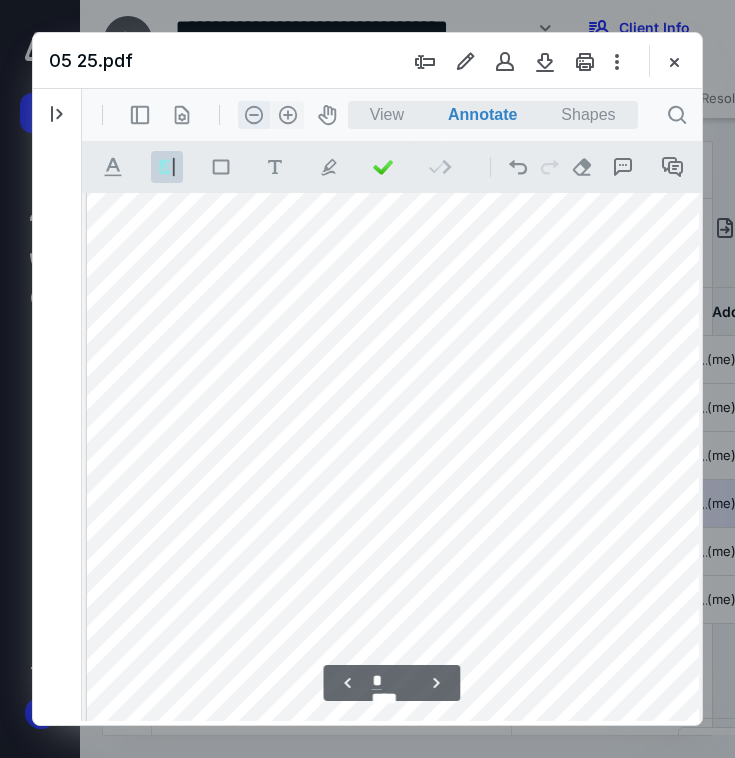 click on ".cls-1{fill:#abb0c4;} icon - header - zoom - out - line" at bounding box center (254, 115) 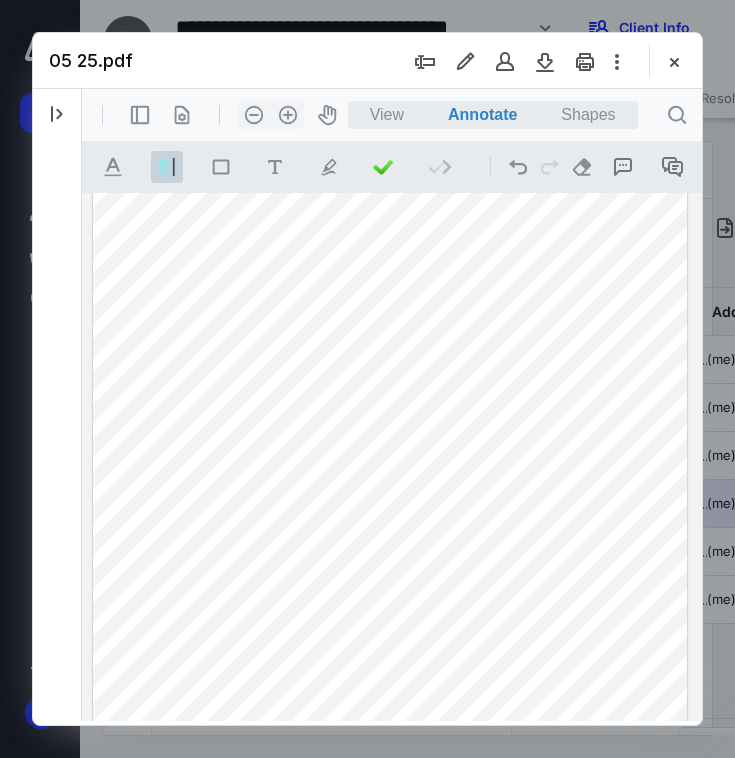 drag, startPoint x: 601, startPoint y: 419, endPoint x: 703, endPoint y: 404, distance: 103.09704 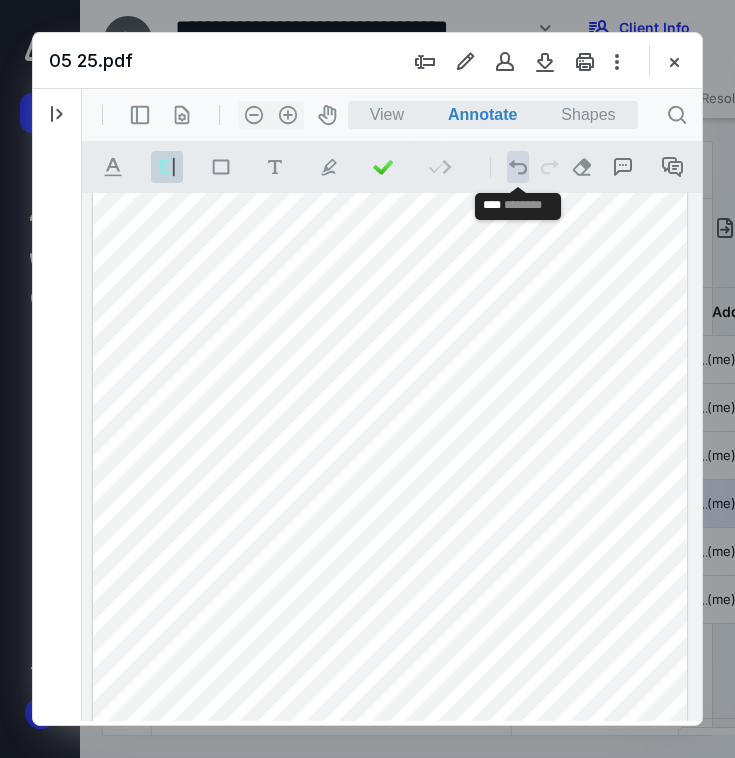 click on ".cls-1{fill:#abb0c4;} icon - operation - undo" at bounding box center [518, 167] 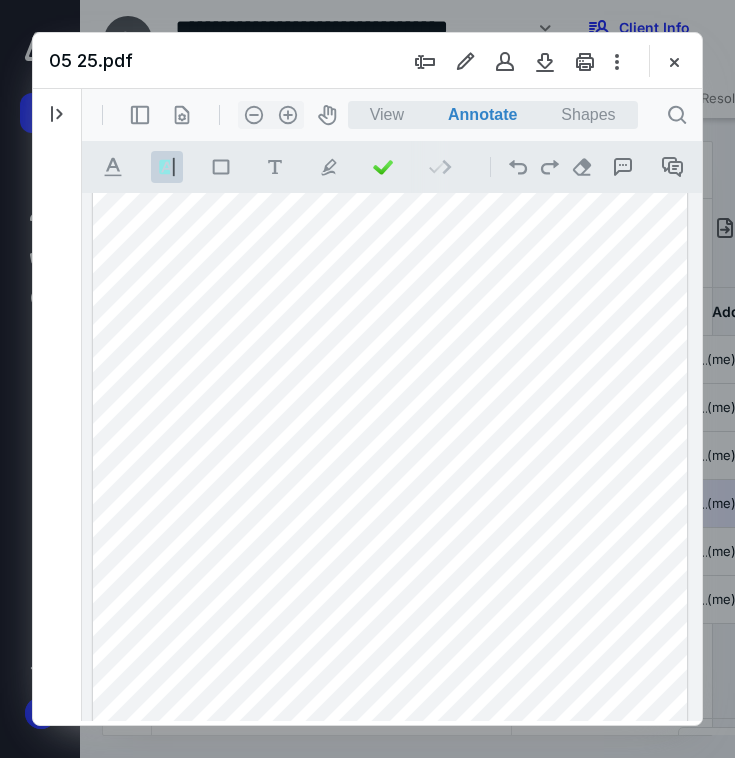 drag, startPoint x: 613, startPoint y: 419, endPoint x: 721, endPoint y: 419, distance: 108 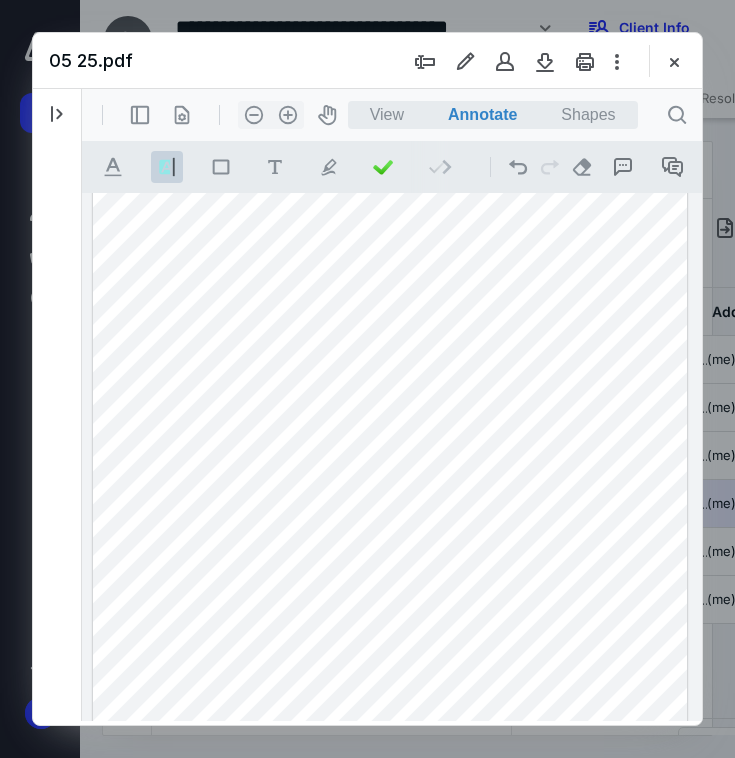 drag, startPoint x: 609, startPoint y: 604, endPoint x: 657, endPoint y: 599, distance: 48.259712 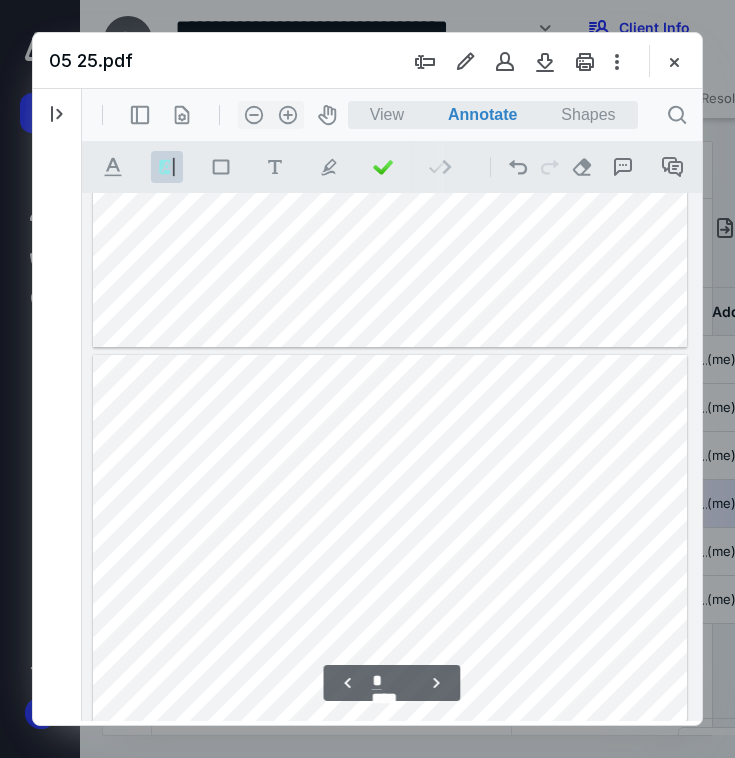 scroll, scrollTop: 2951, scrollLeft: 0, axis: vertical 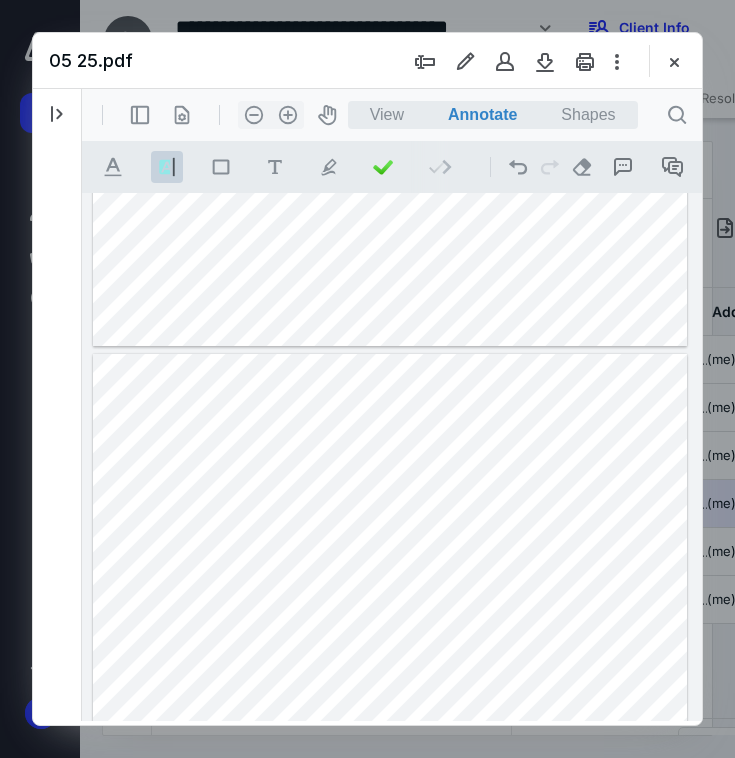 click at bounding box center [390, 738] 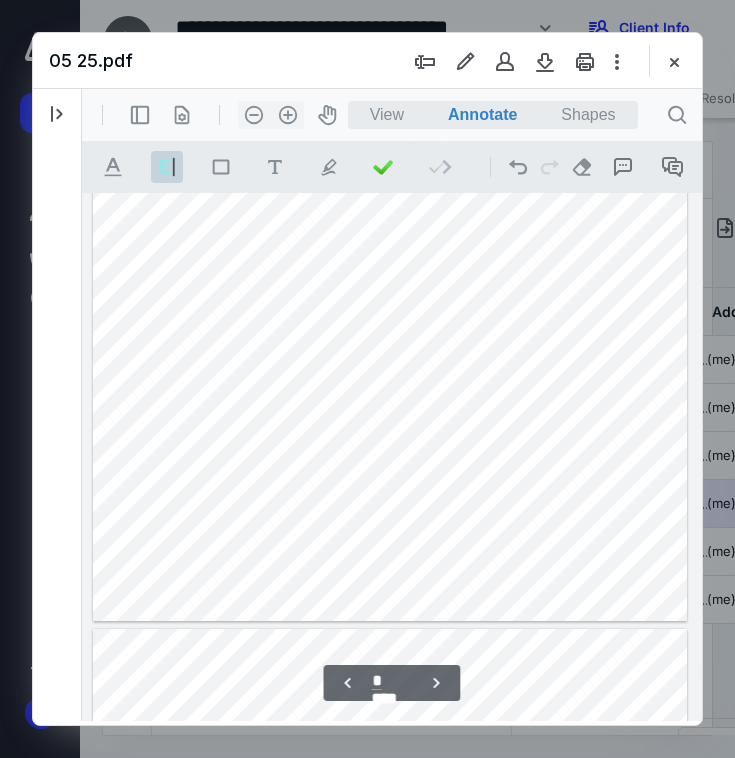 scroll, scrollTop: 1881, scrollLeft: 0, axis: vertical 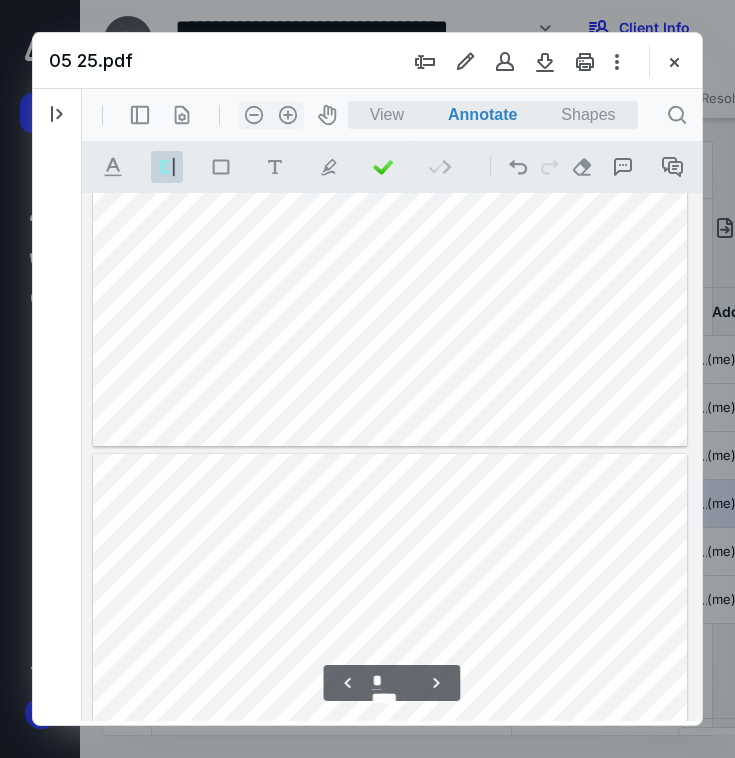 type on "*" 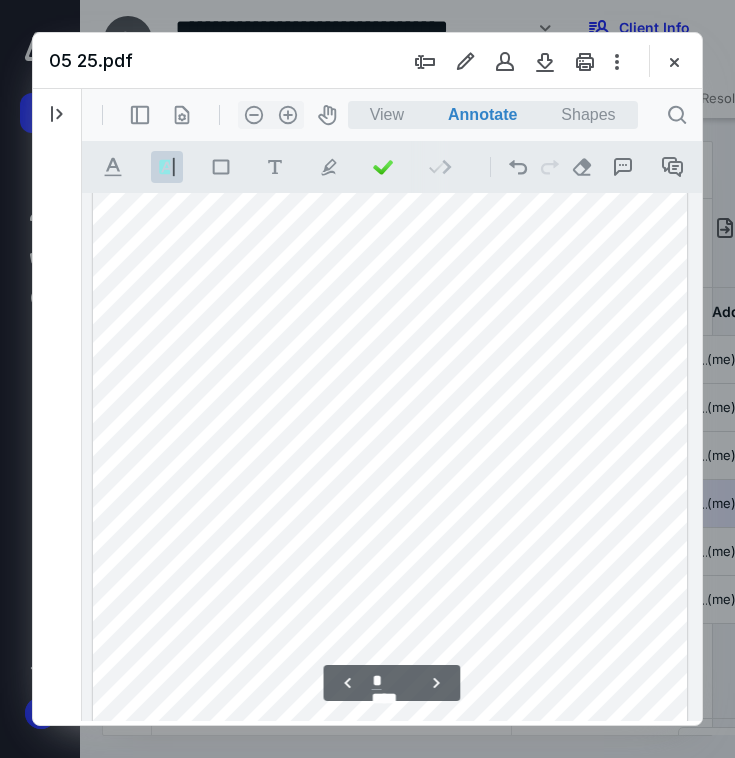 scroll, scrollTop: 2416, scrollLeft: 0, axis: vertical 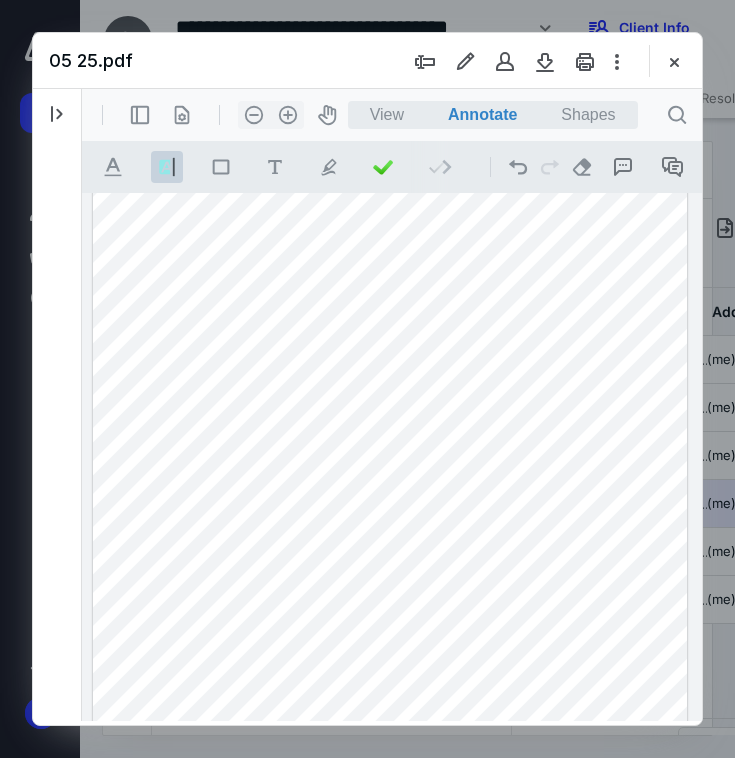 click at bounding box center (390, 496) 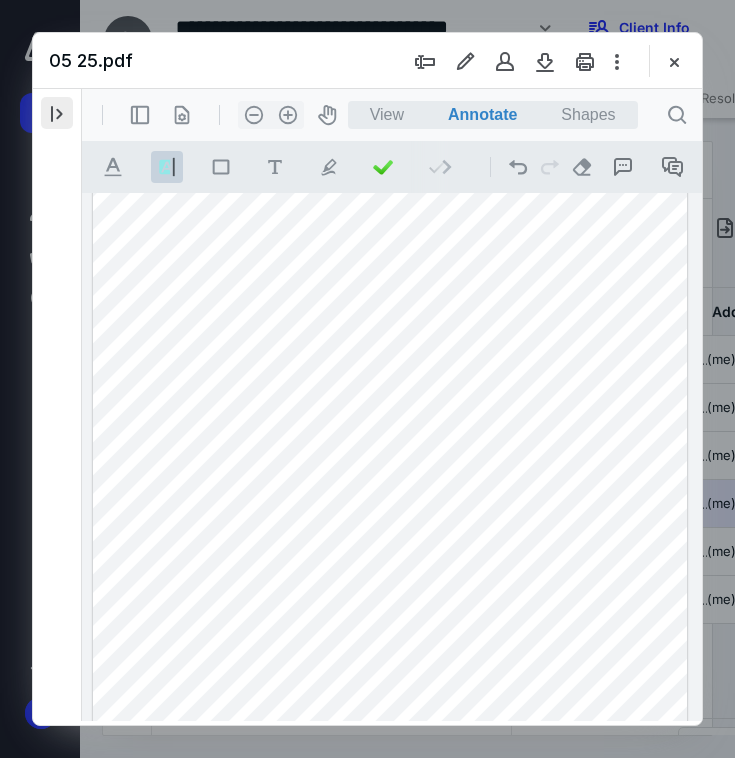 click at bounding box center (57, 113) 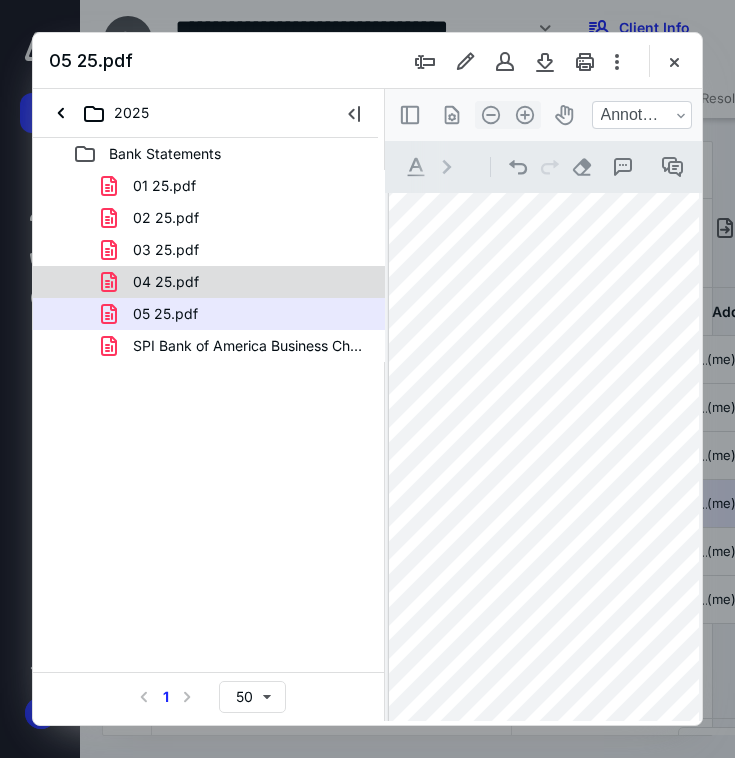 click on "04 25.pdf" at bounding box center [166, 282] 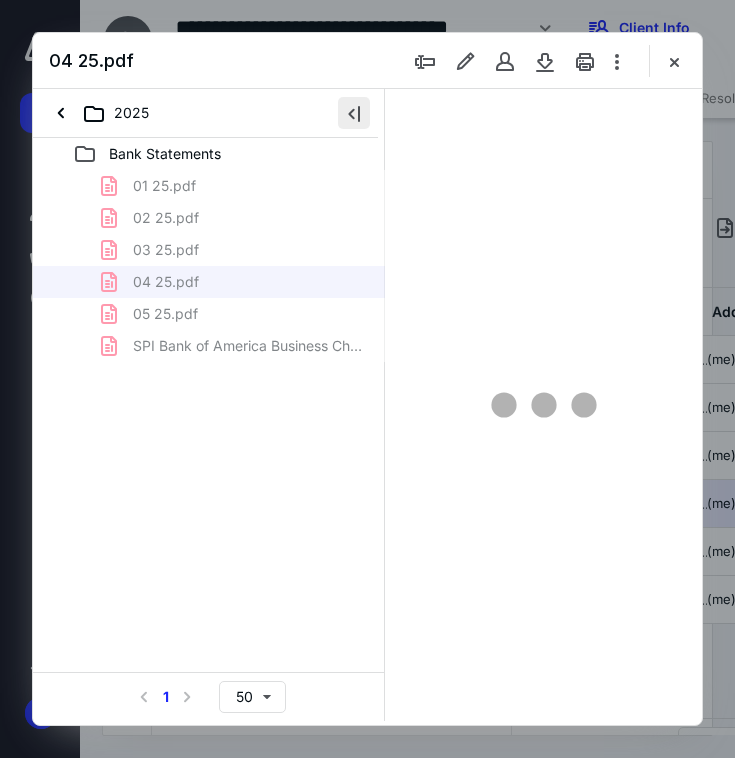 click at bounding box center (354, 113) 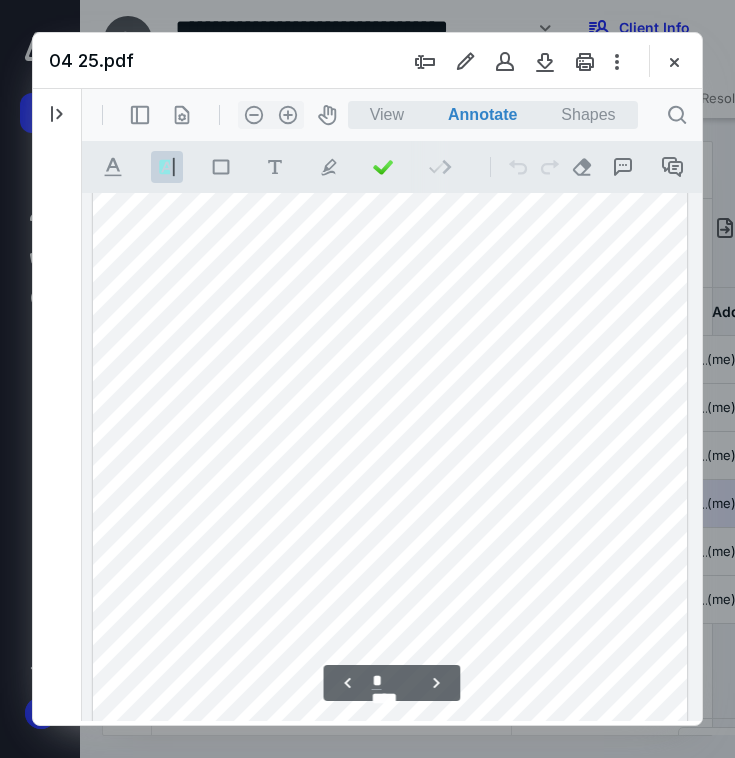 scroll, scrollTop: 2442, scrollLeft: 0, axis: vertical 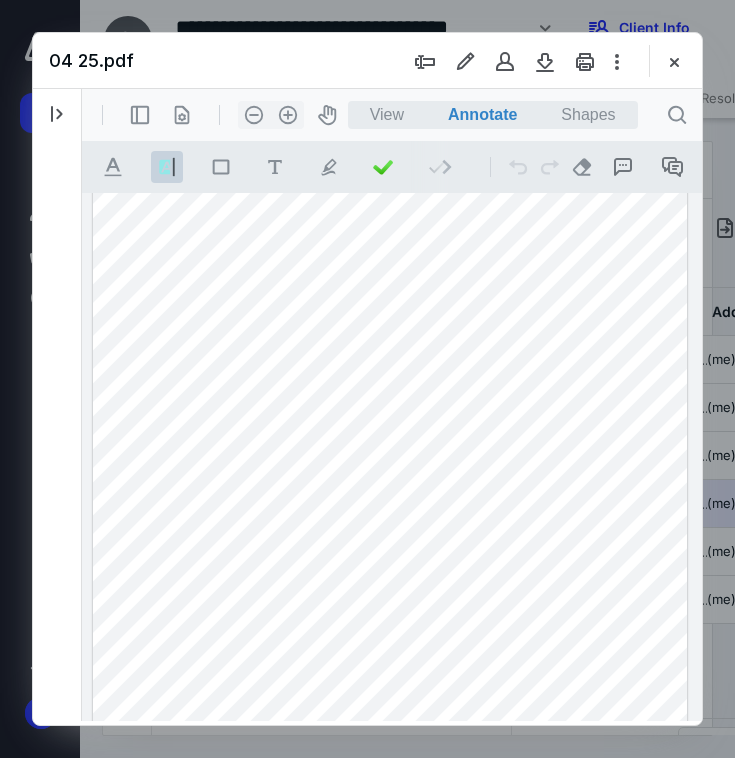 click at bounding box center [390, 470] 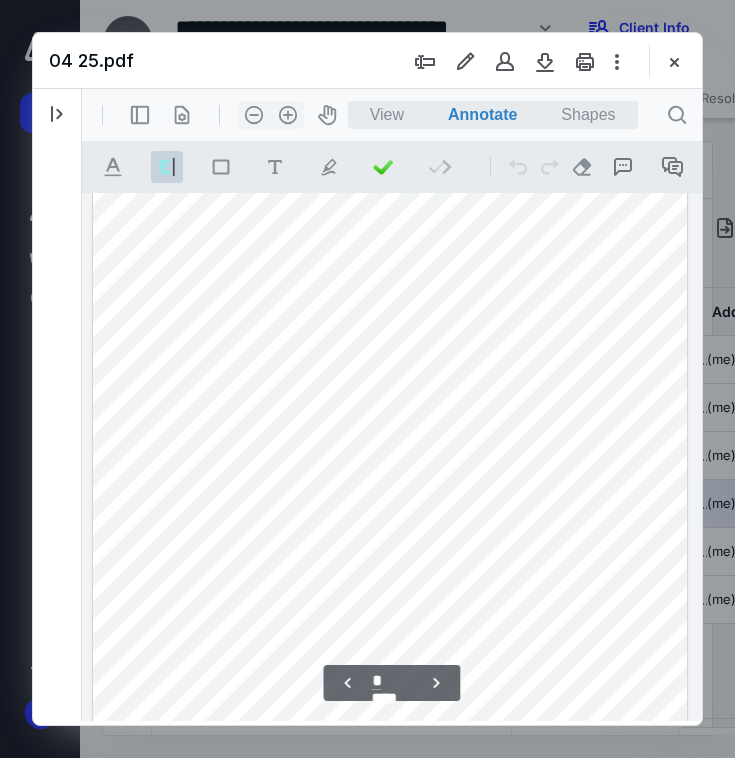 scroll, scrollTop: 2486, scrollLeft: 0, axis: vertical 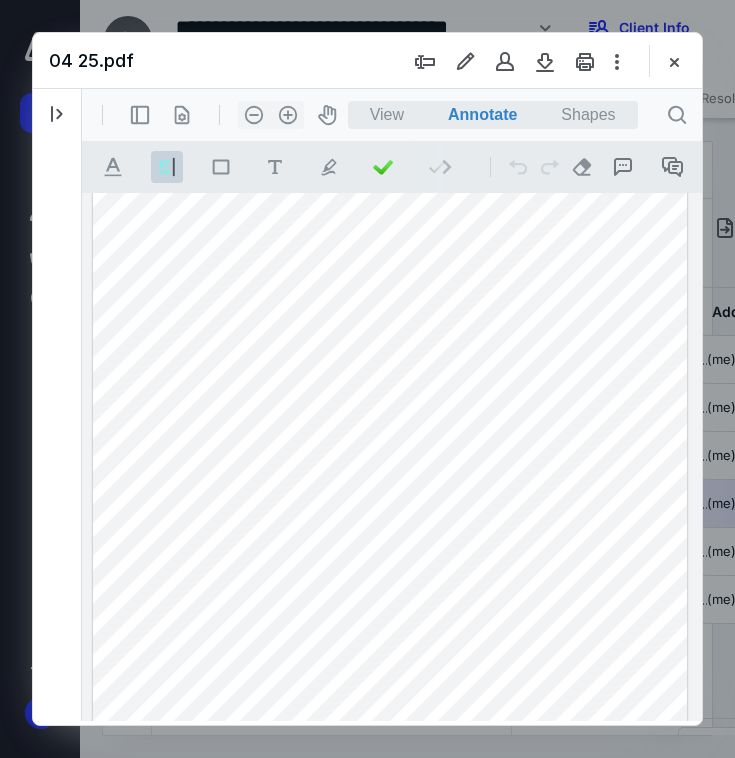 click at bounding box center [390, 426] 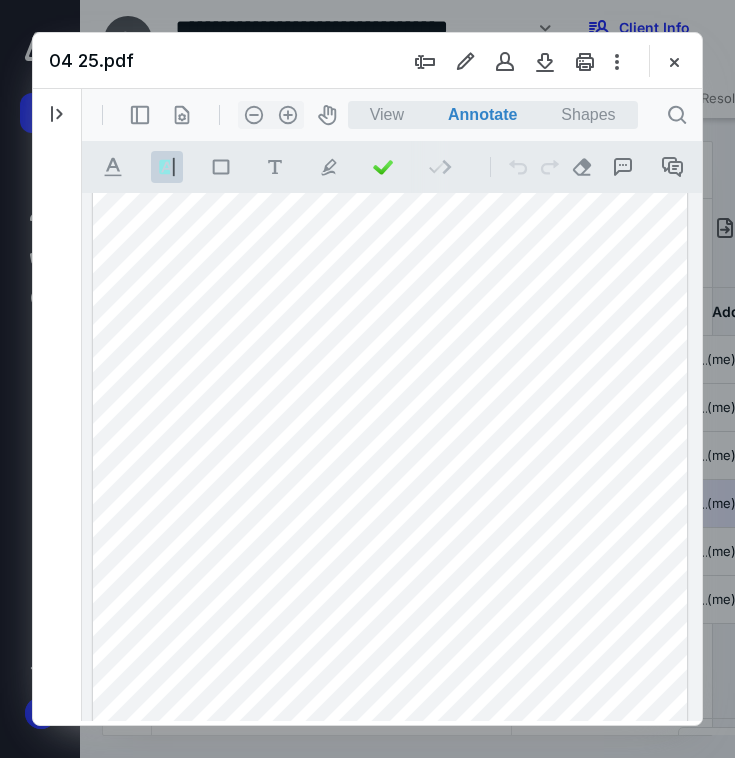 click on "04 25.pdf" at bounding box center [367, 61] 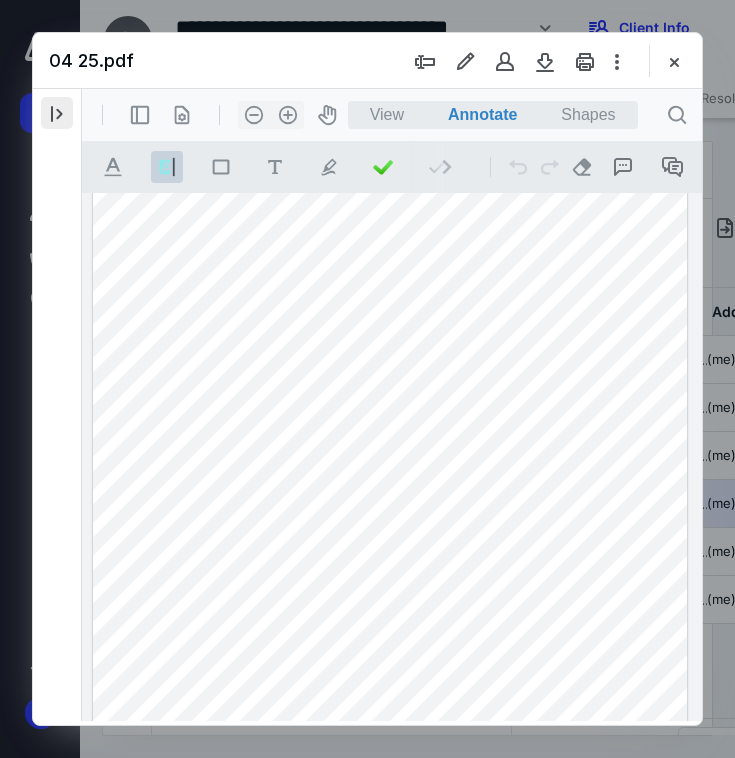 click at bounding box center [57, 113] 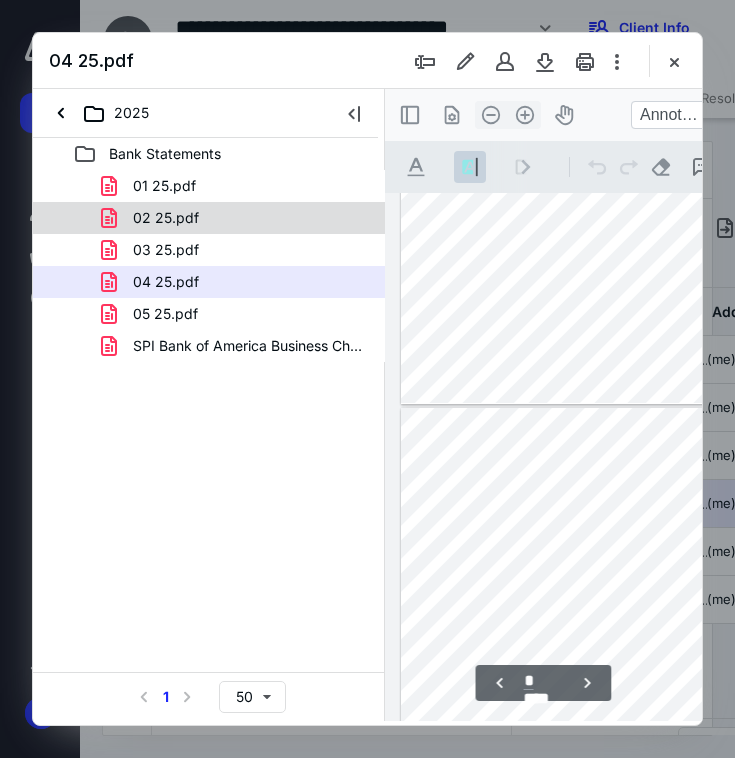 type on "*" 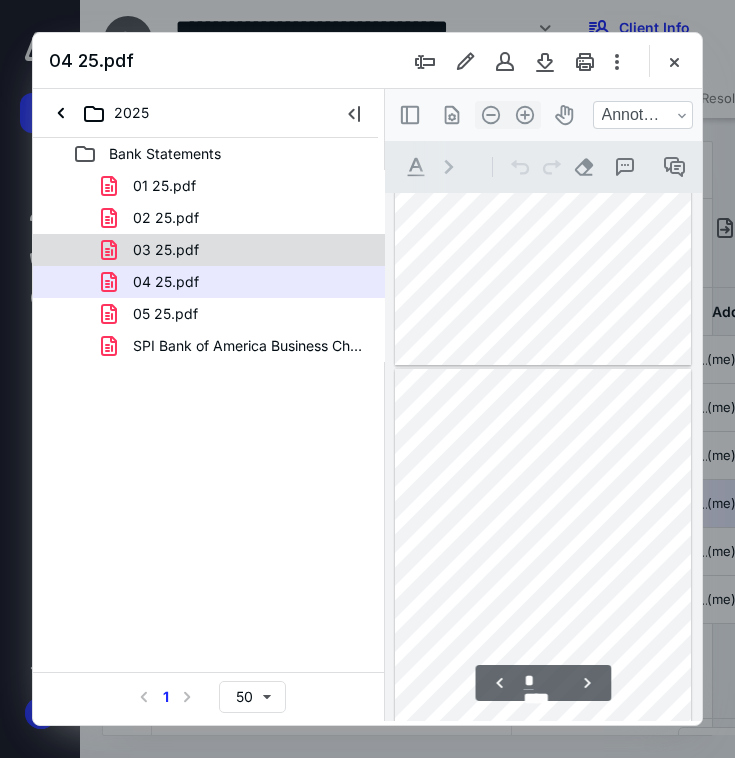scroll, scrollTop: 1290, scrollLeft: 0, axis: vertical 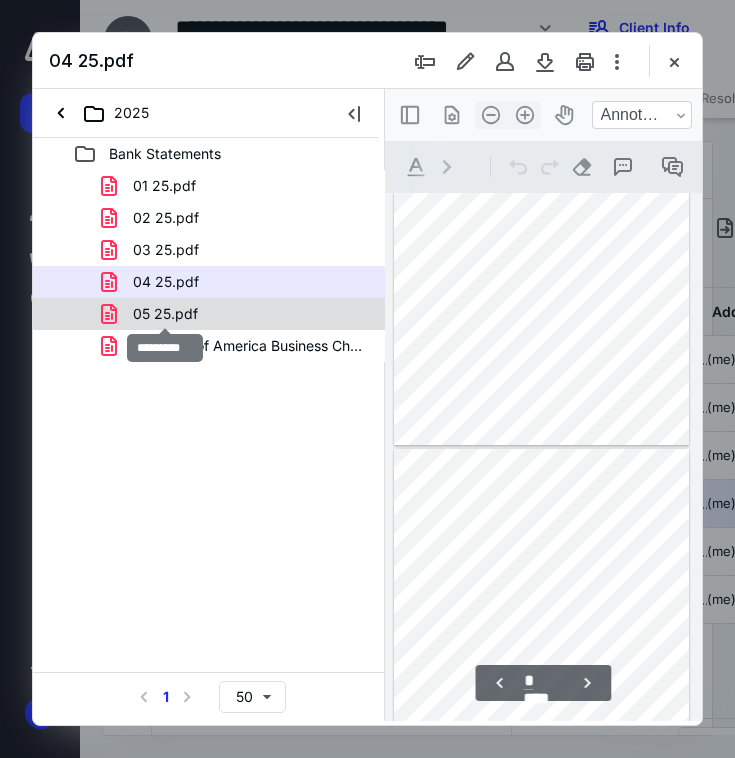 click on "05 25.pdf" at bounding box center [165, 314] 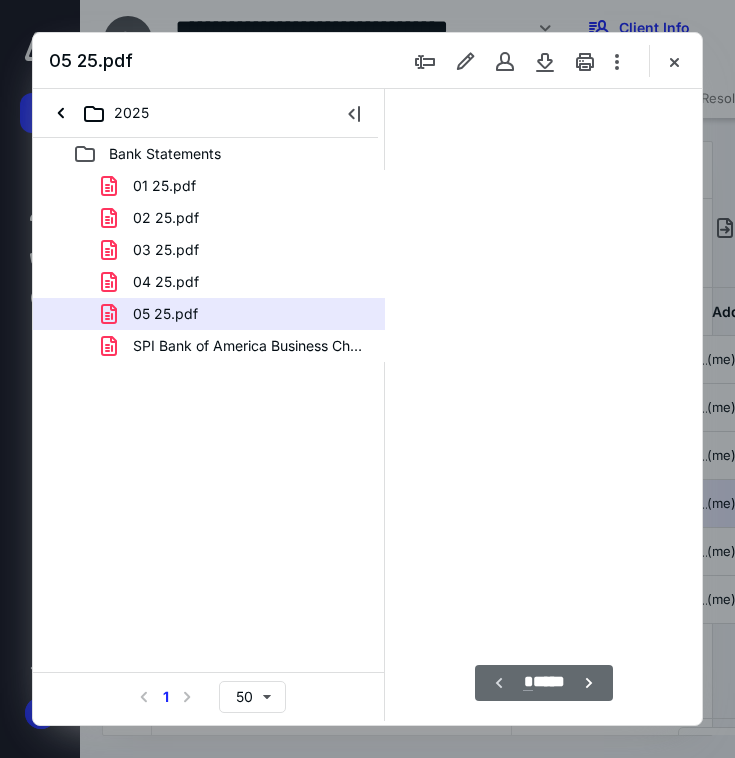 scroll, scrollTop: 106, scrollLeft: 0, axis: vertical 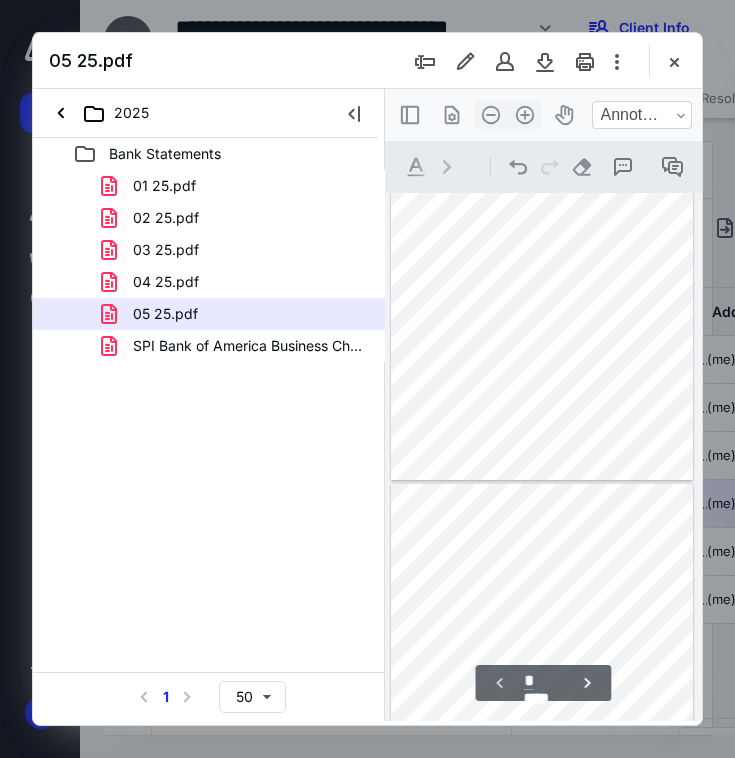 click at bounding box center [542, 285] 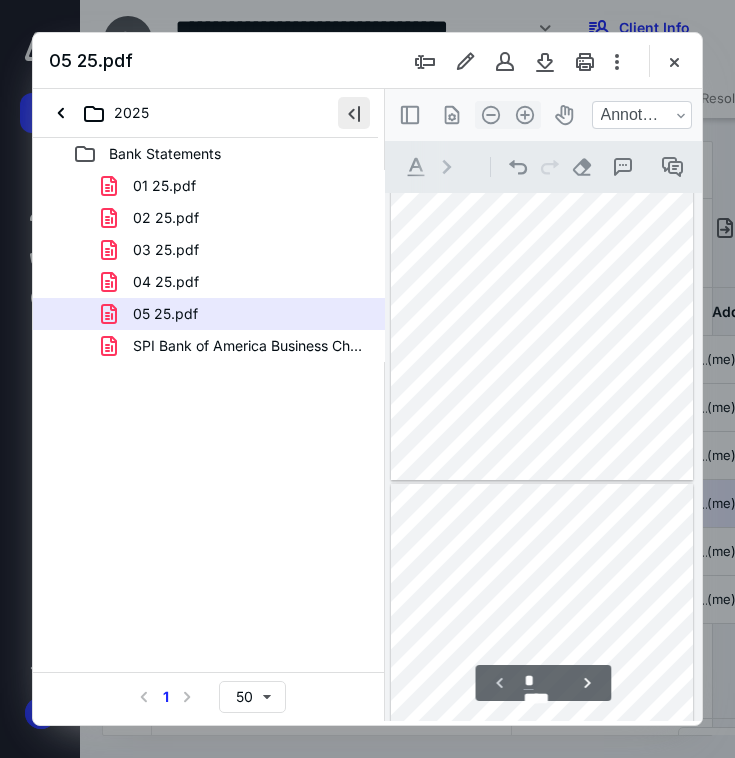 click at bounding box center [354, 113] 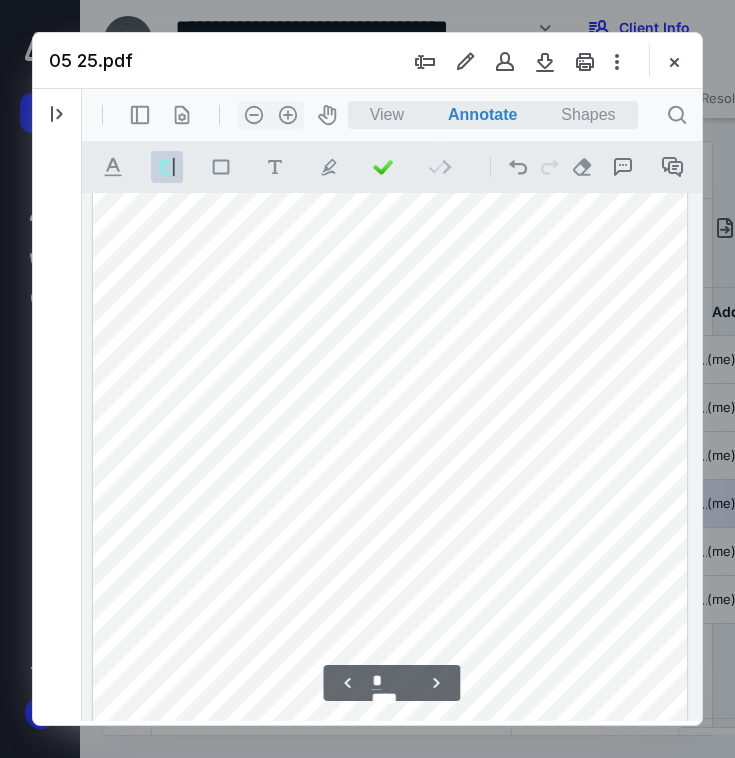 scroll, scrollTop: 2551, scrollLeft: 0, axis: vertical 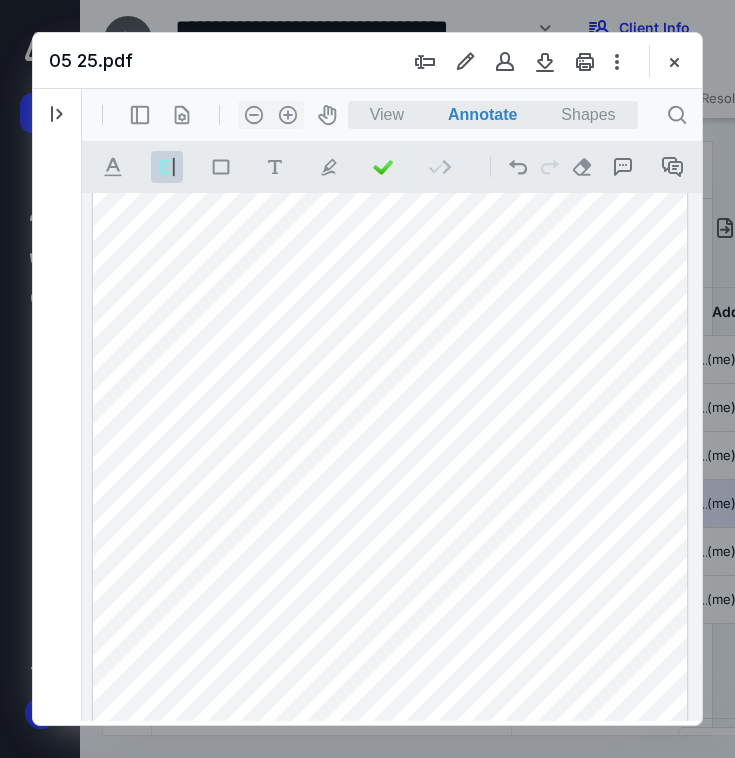 click at bounding box center (390, 361) 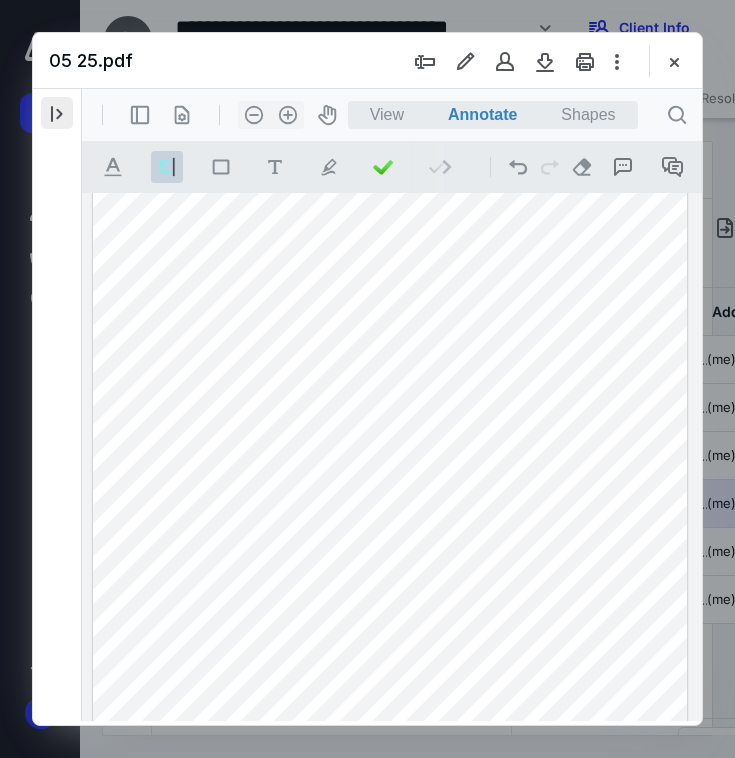 click at bounding box center (57, 113) 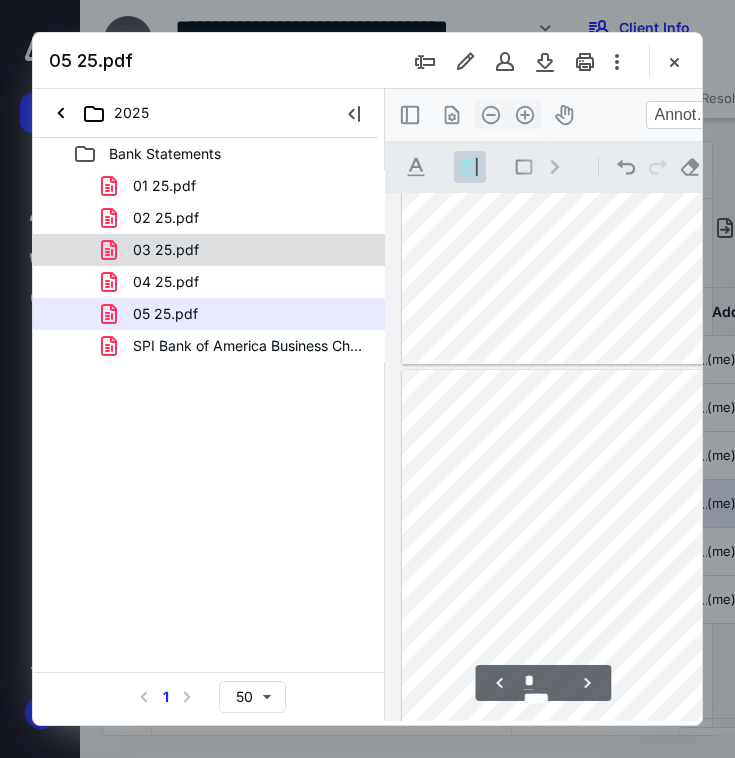 type on "*" 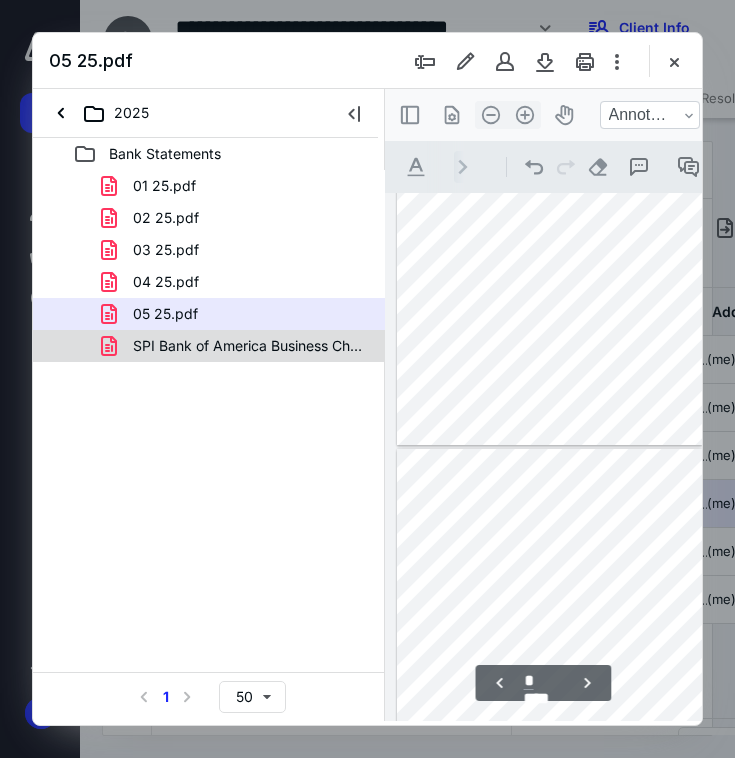 scroll, scrollTop: 1290, scrollLeft: 0, axis: vertical 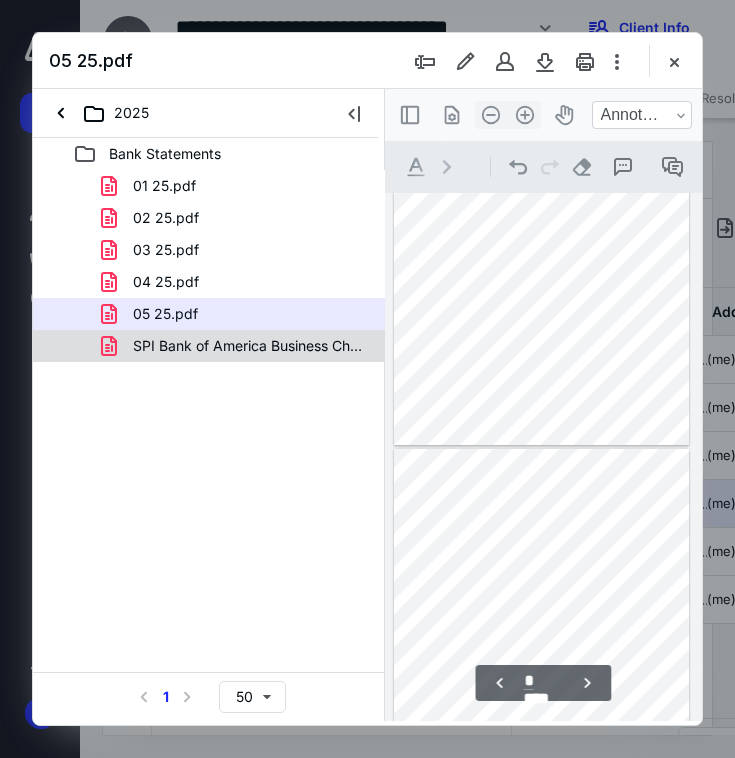 click on "SPI Bank of America Business Checking Statement [DATE].pdf" at bounding box center [249, 346] 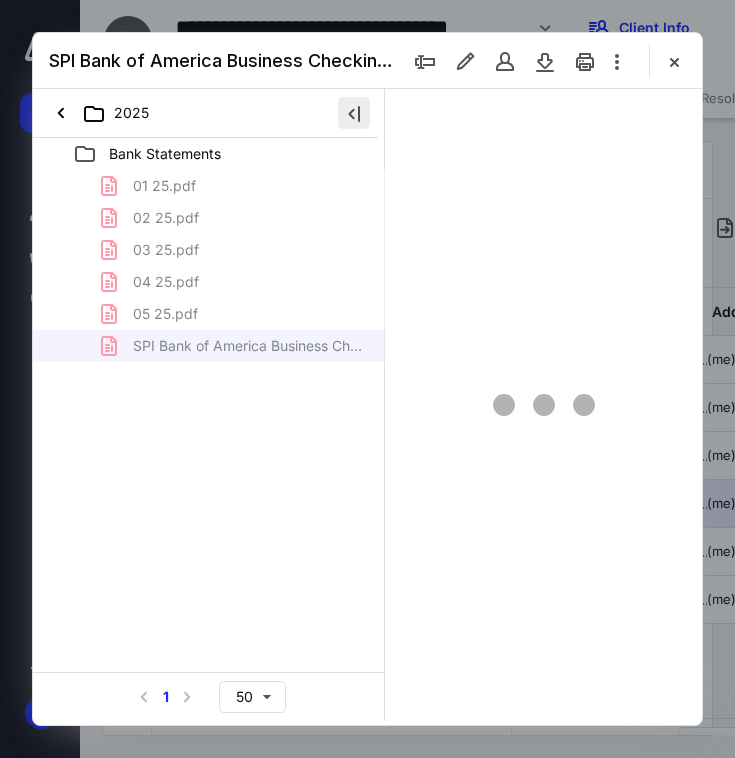 click at bounding box center [354, 113] 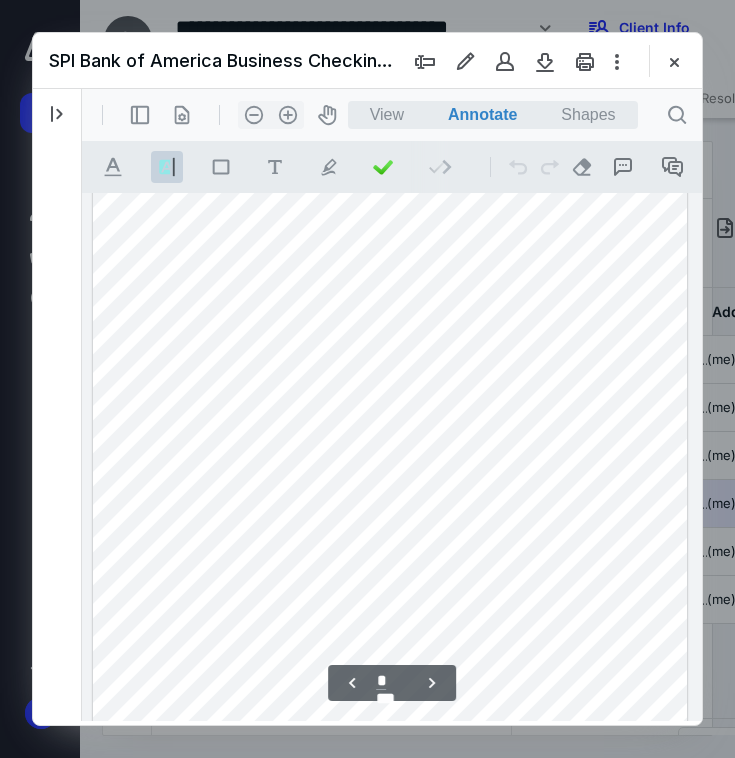 scroll, scrollTop: 2401, scrollLeft: 0, axis: vertical 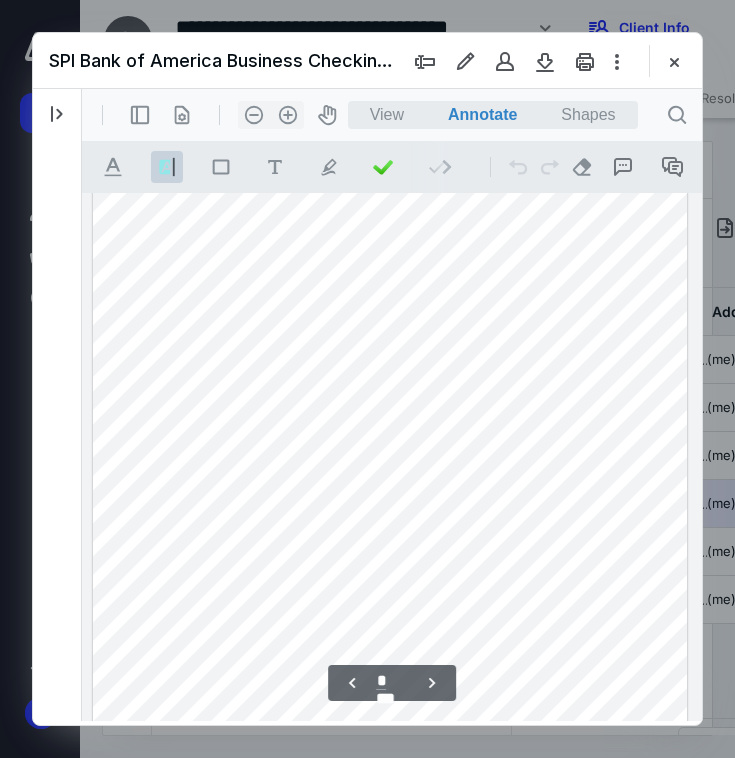 drag, startPoint x: 608, startPoint y: 325, endPoint x: 666, endPoint y: 326, distance: 58.00862 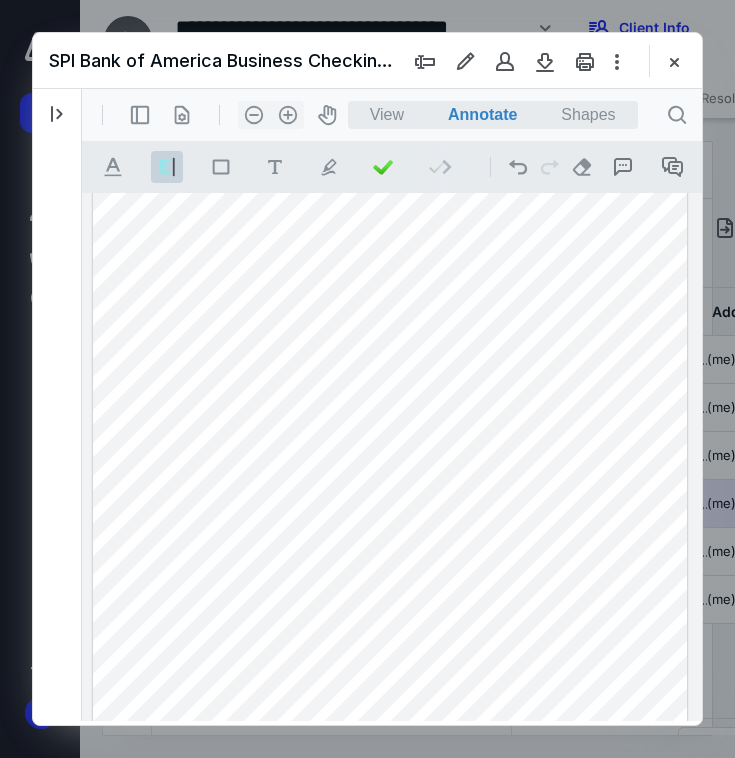 drag, startPoint x: 613, startPoint y: 507, endPoint x: 679, endPoint y: 507, distance: 66 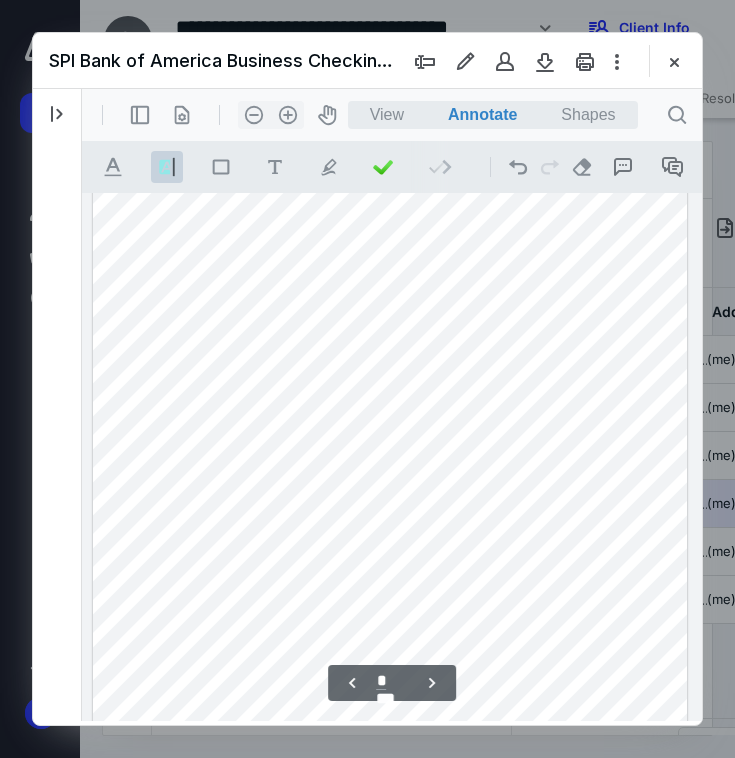 scroll, scrollTop: 2449, scrollLeft: 0, axis: vertical 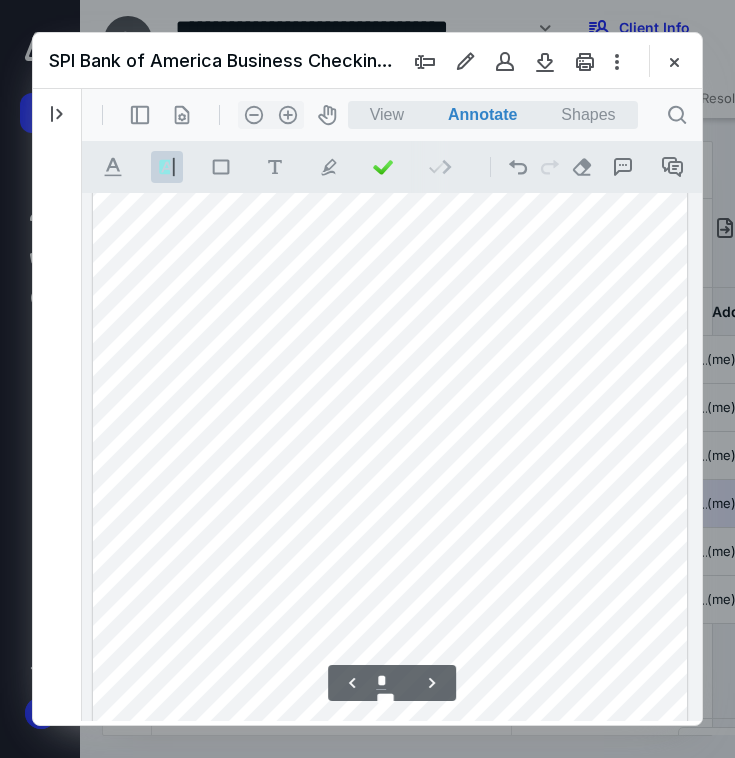 drag, startPoint x: 611, startPoint y: 571, endPoint x: 677, endPoint y: 579, distance: 66.48308 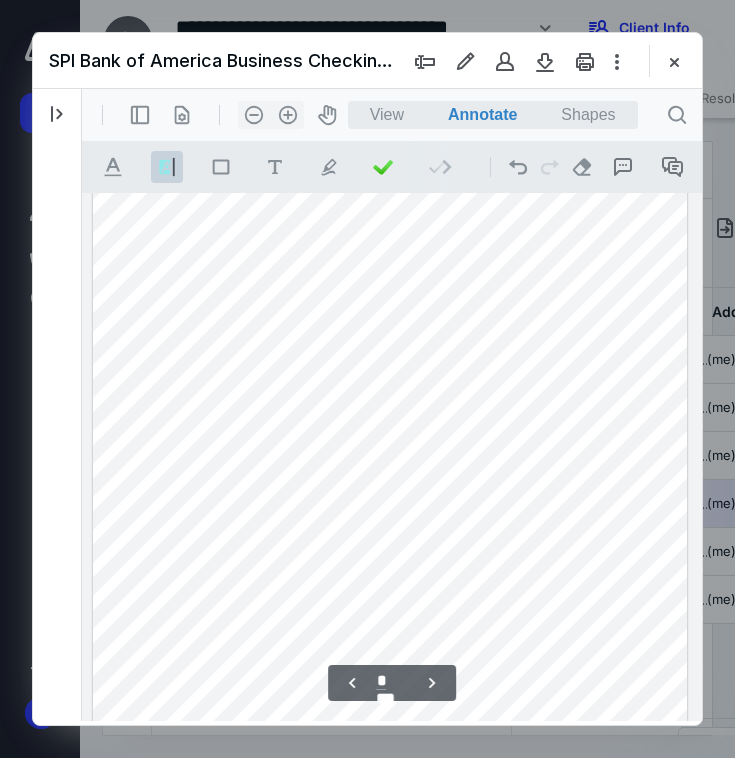 scroll, scrollTop: 2514, scrollLeft: 0, axis: vertical 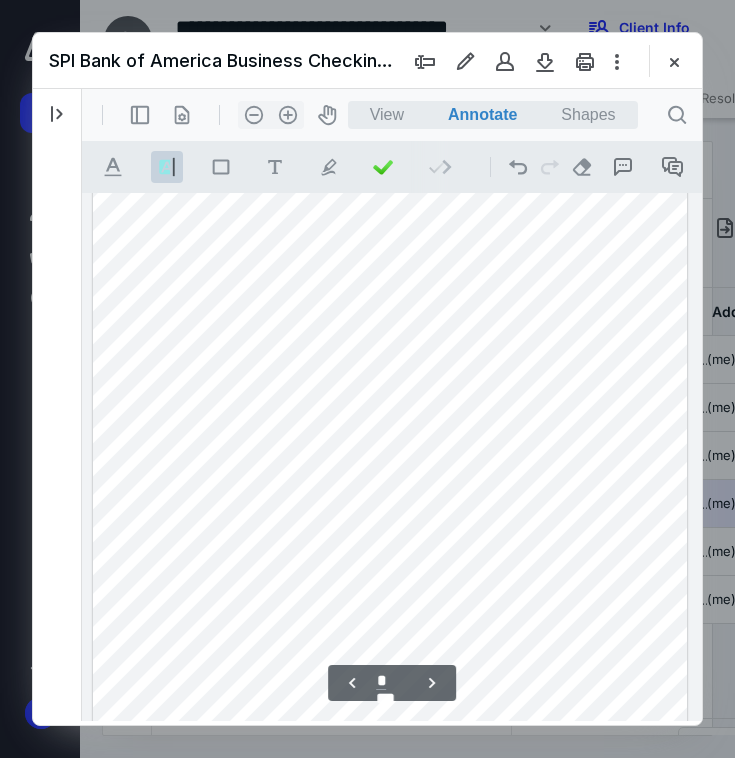 drag, startPoint x: 611, startPoint y: 552, endPoint x: 676, endPoint y: 550, distance: 65.03076 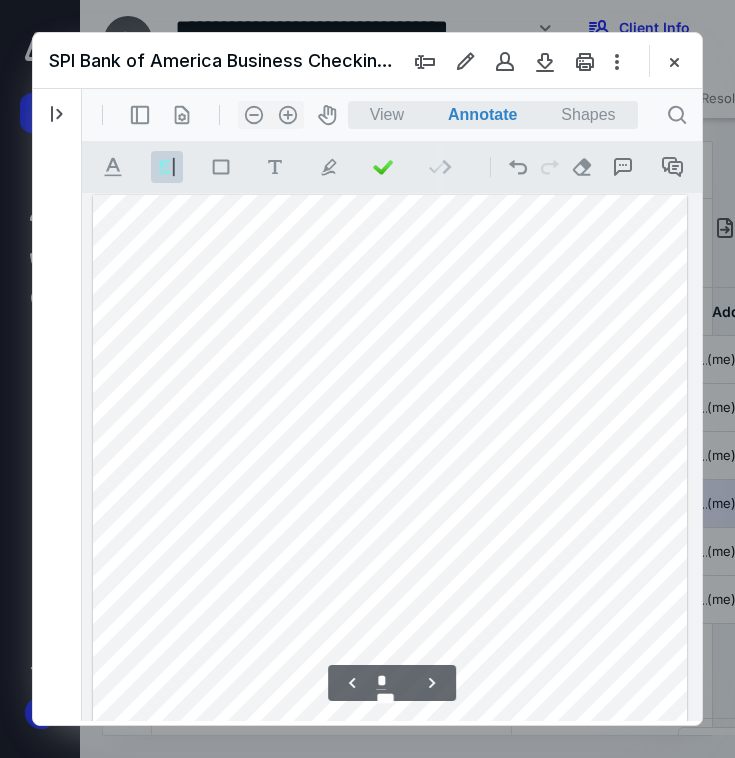scroll, scrollTop: 3860, scrollLeft: 0, axis: vertical 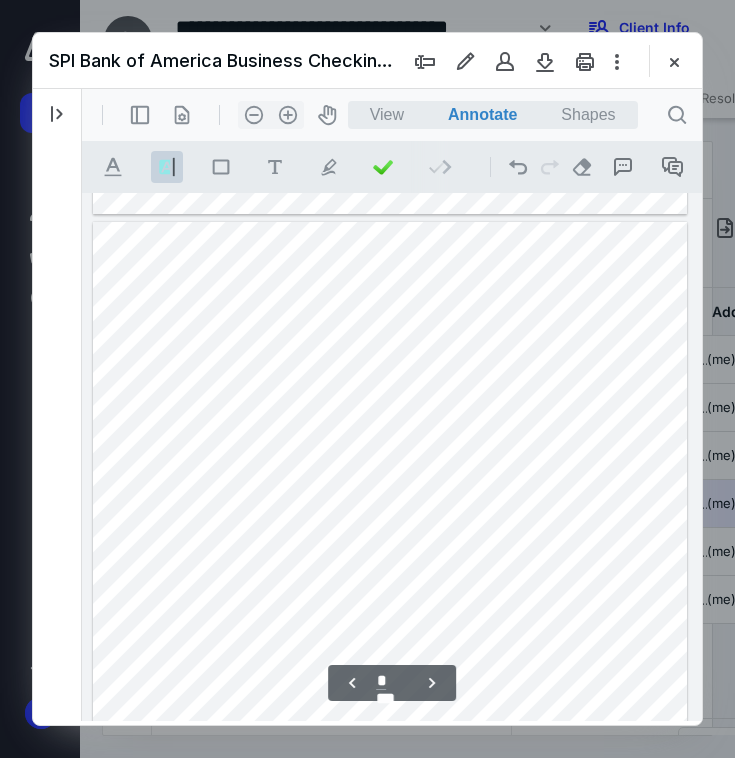 drag, startPoint x: 312, startPoint y: 320, endPoint x: 373, endPoint y: 319, distance: 61.008198 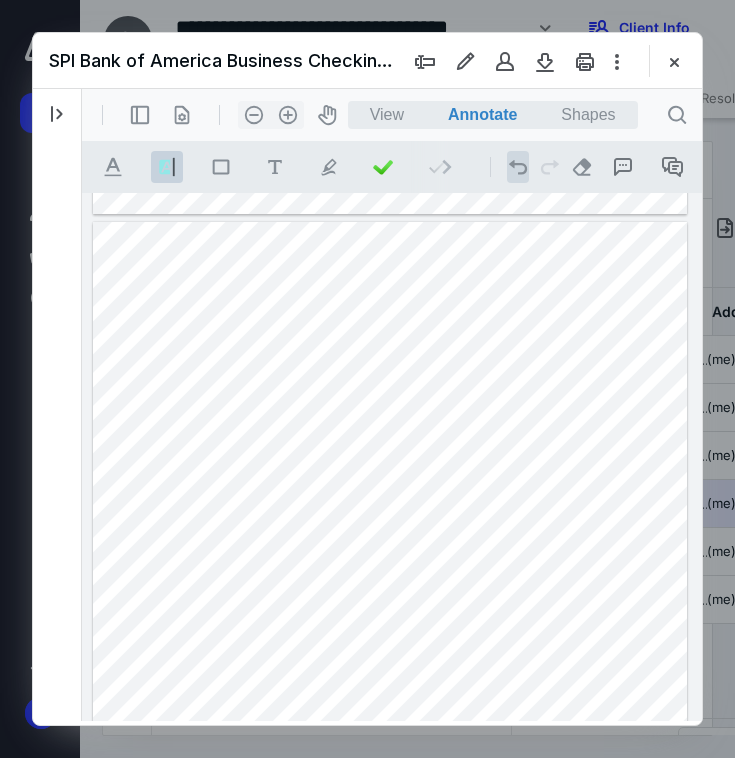 click on ".cls-1{fill:#abb0c4;} icon - operation - undo" at bounding box center (518, 167) 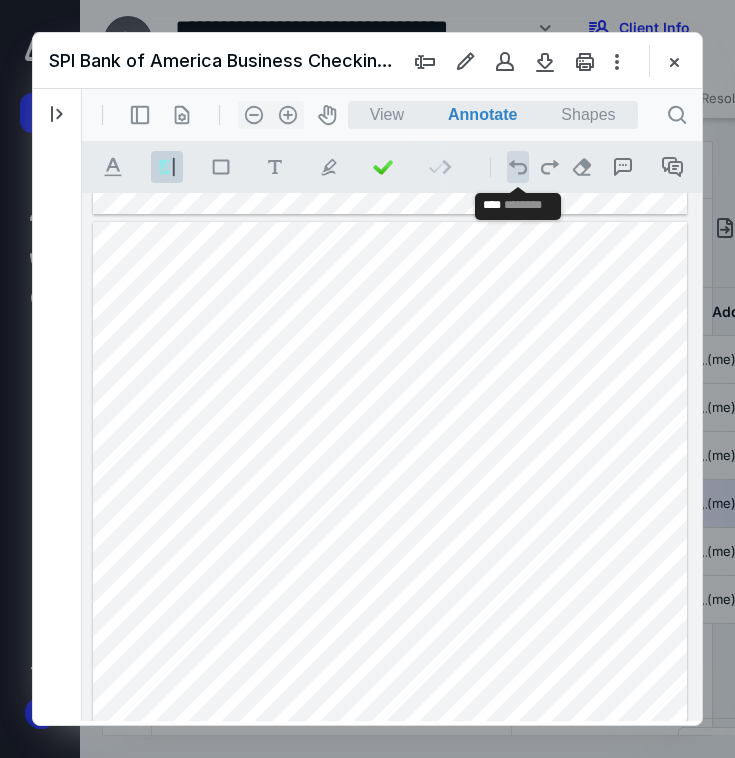 click on ".cls-1{fill:#abb0c4;} icon - operation - undo" at bounding box center [518, 167] 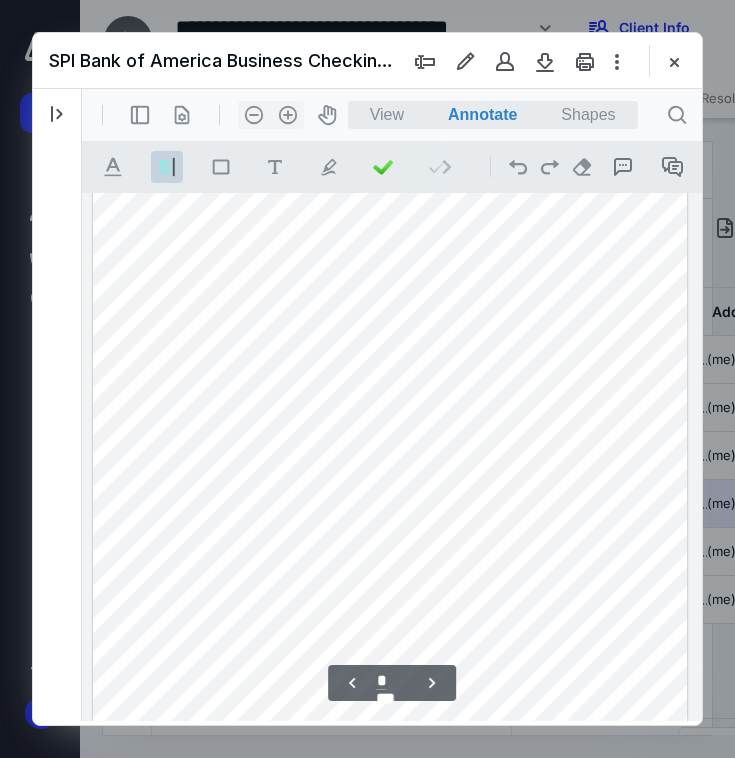 scroll, scrollTop: 2800, scrollLeft: 0, axis: vertical 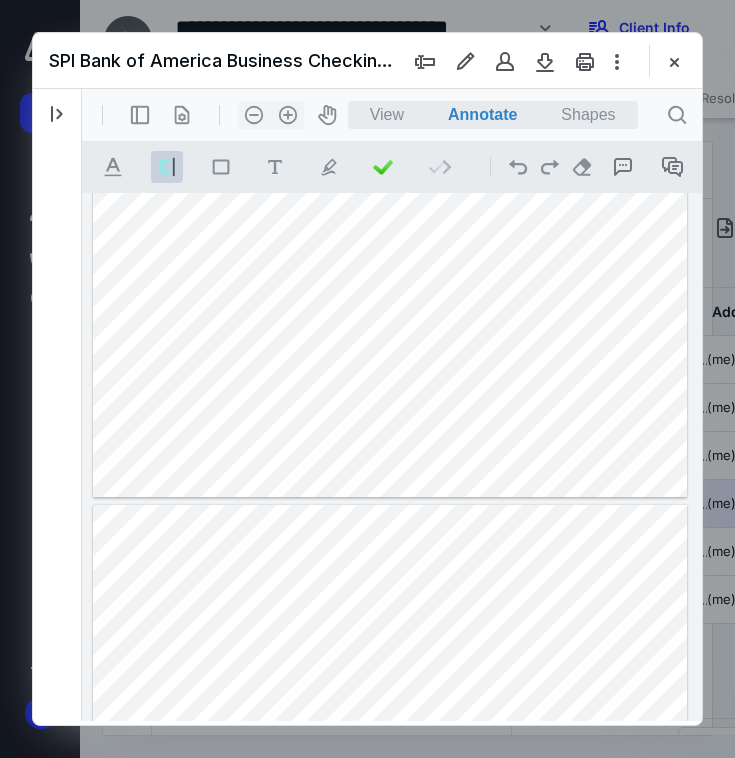 click at bounding box center [390, 889] 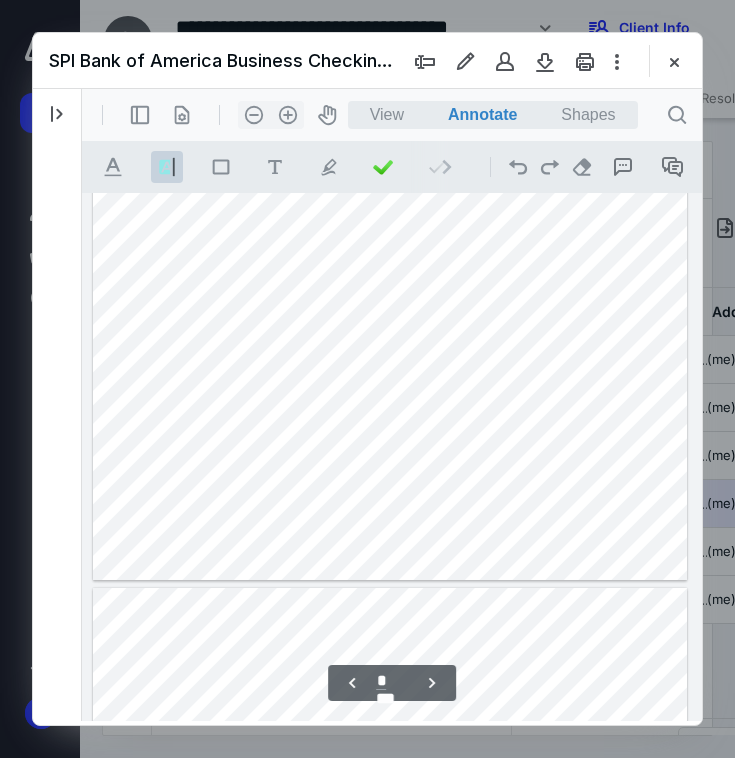 scroll, scrollTop: 3490, scrollLeft: 0, axis: vertical 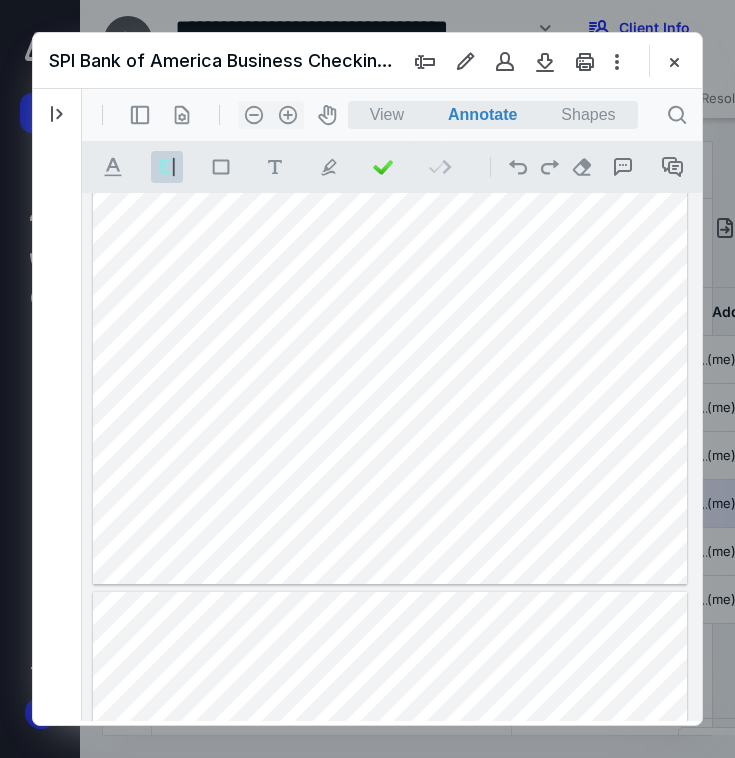 click at bounding box center (390, 976) 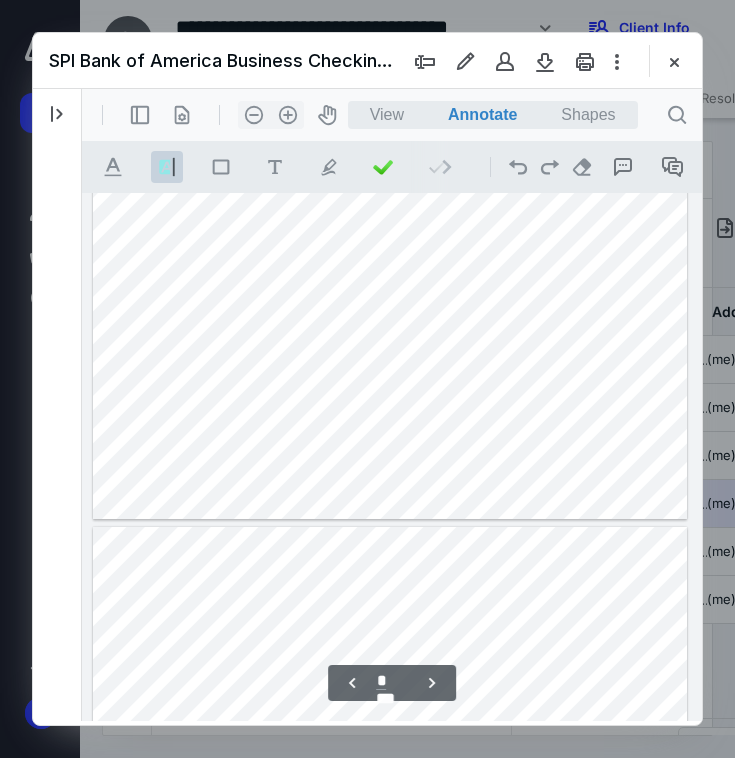 scroll, scrollTop: 2781, scrollLeft: 0, axis: vertical 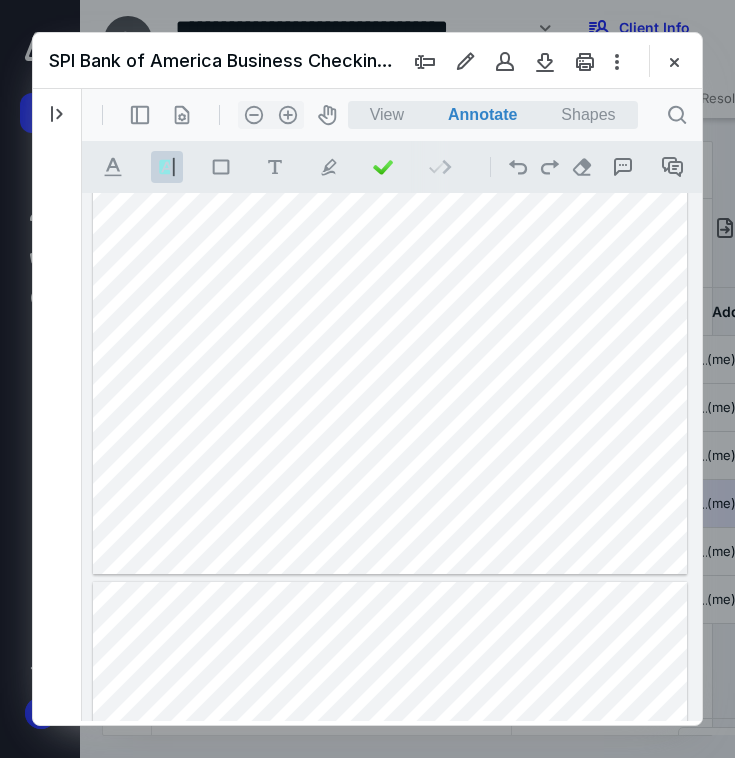 click at bounding box center (390, 966) 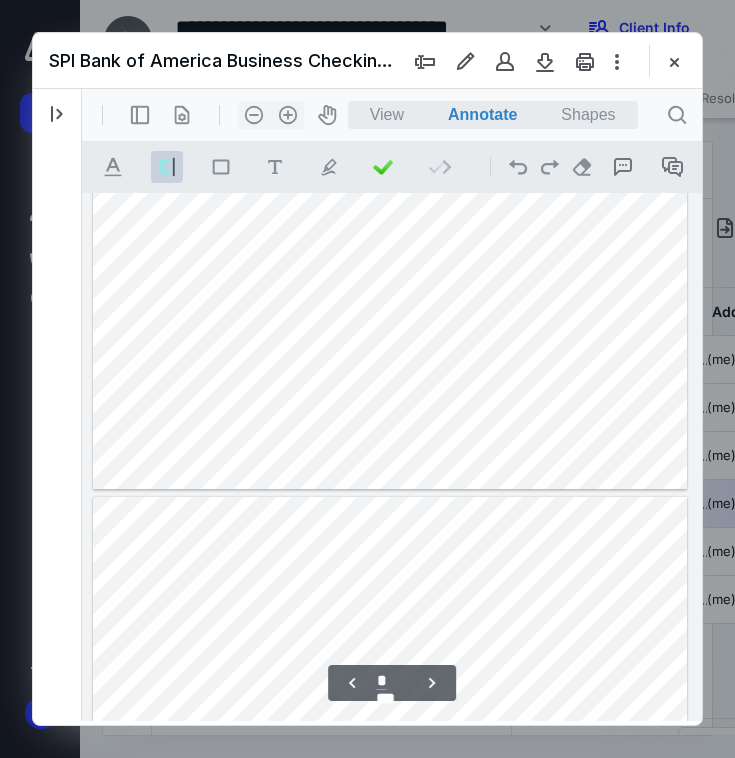 type on "*" 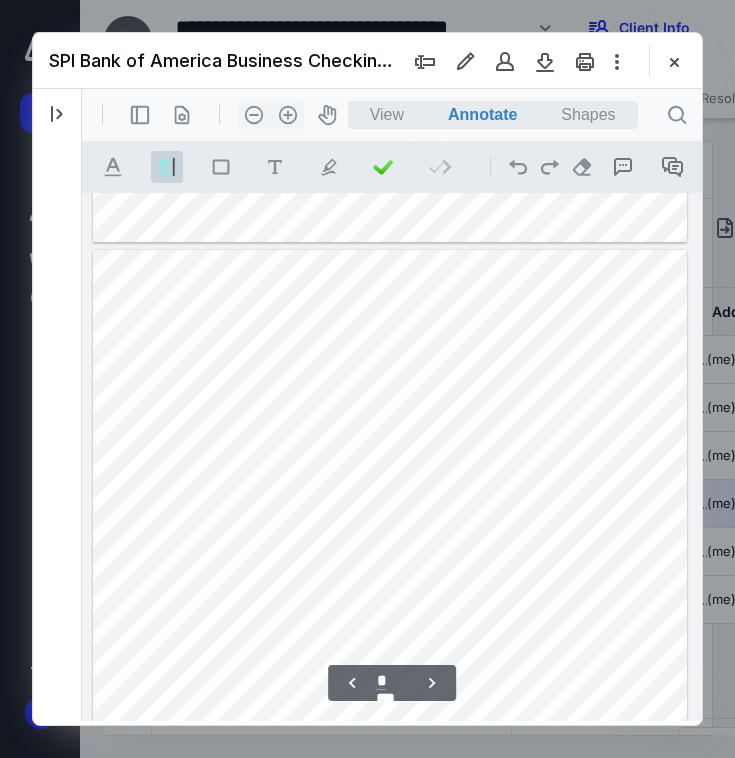 scroll, scrollTop: 2384, scrollLeft: 0, axis: vertical 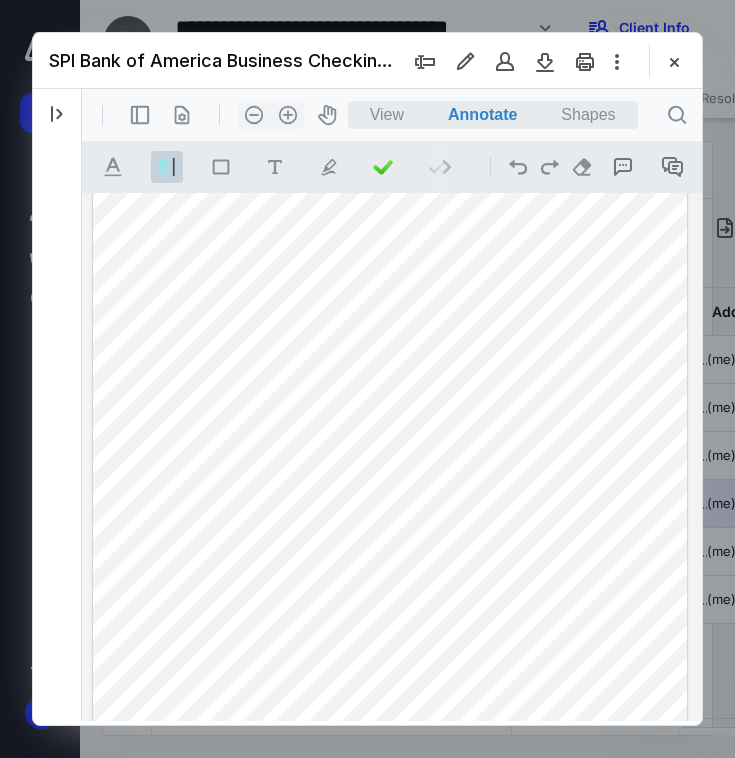 click at bounding box center [390, 528] 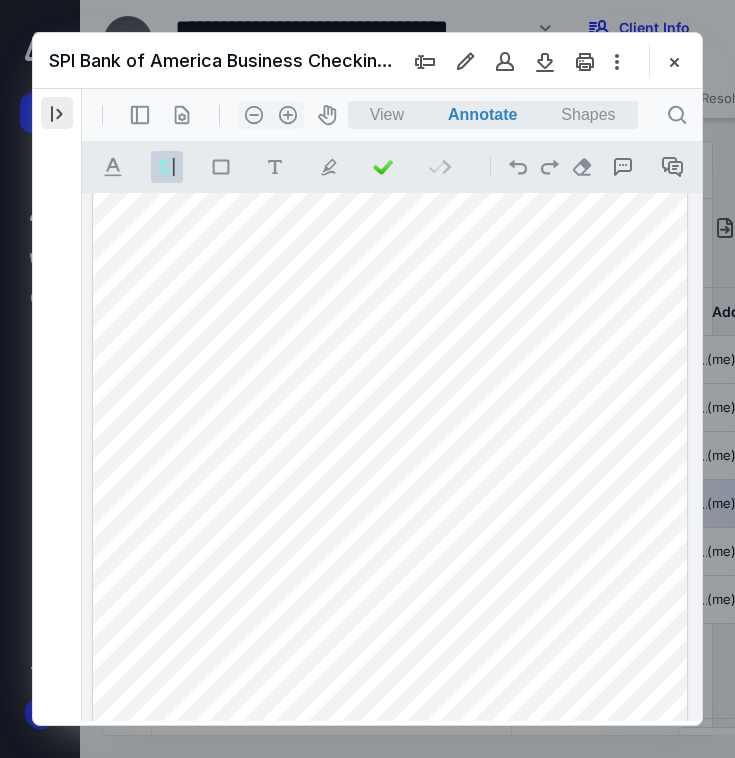click at bounding box center [57, 113] 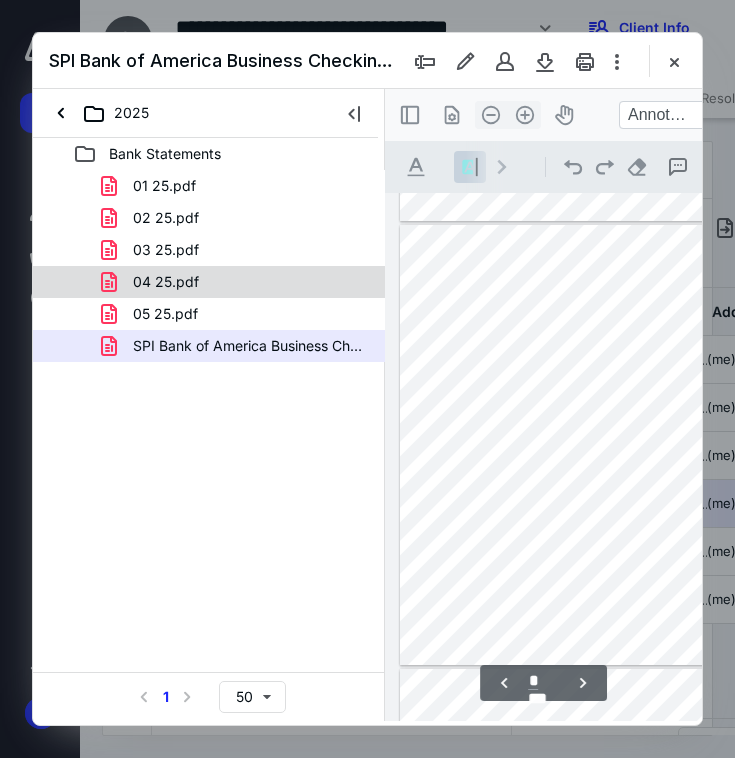 scroll, scrollTop: 1209, scrollLeft: 0, axis: vertical 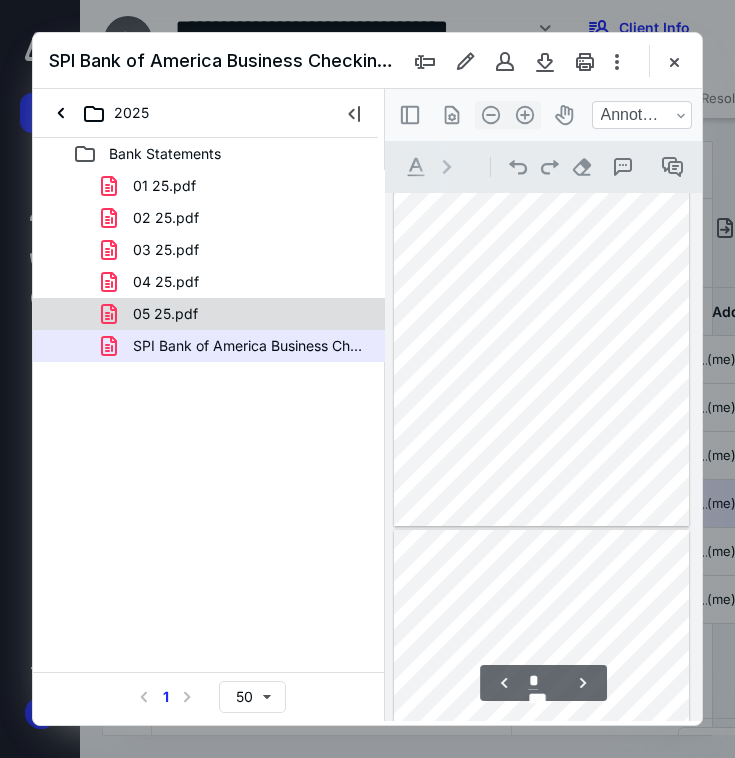 click on "05 25.pdf" at bounding box center [165, 314] 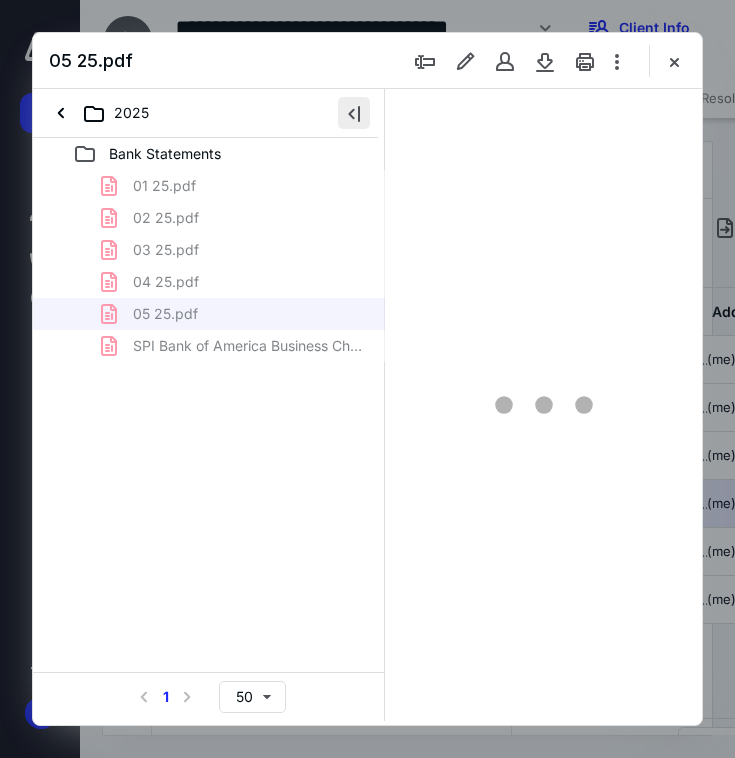 click at bounding box center [354, 113] 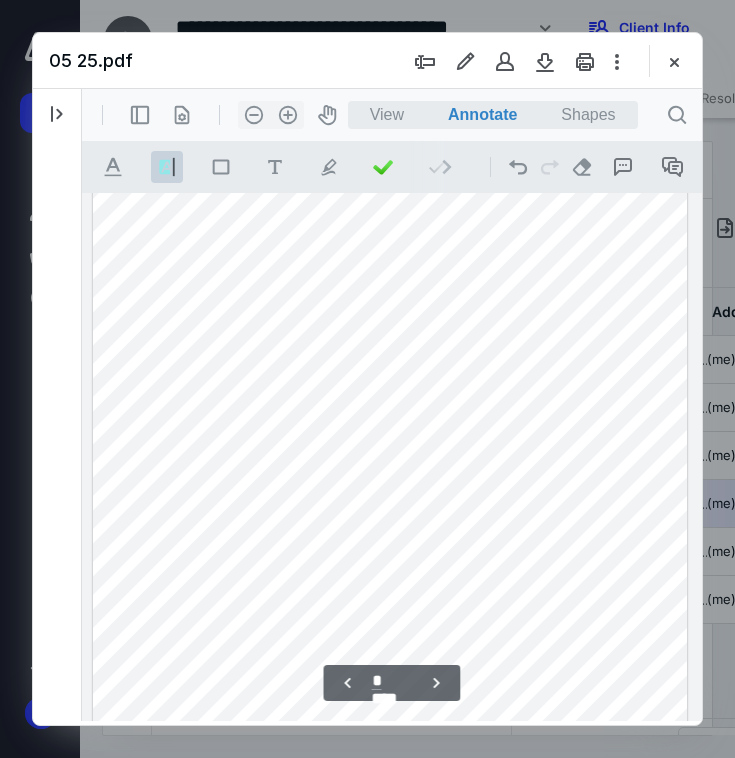 scroll, scrollTop: 2631, scrollLeft: 0, axis: vertical 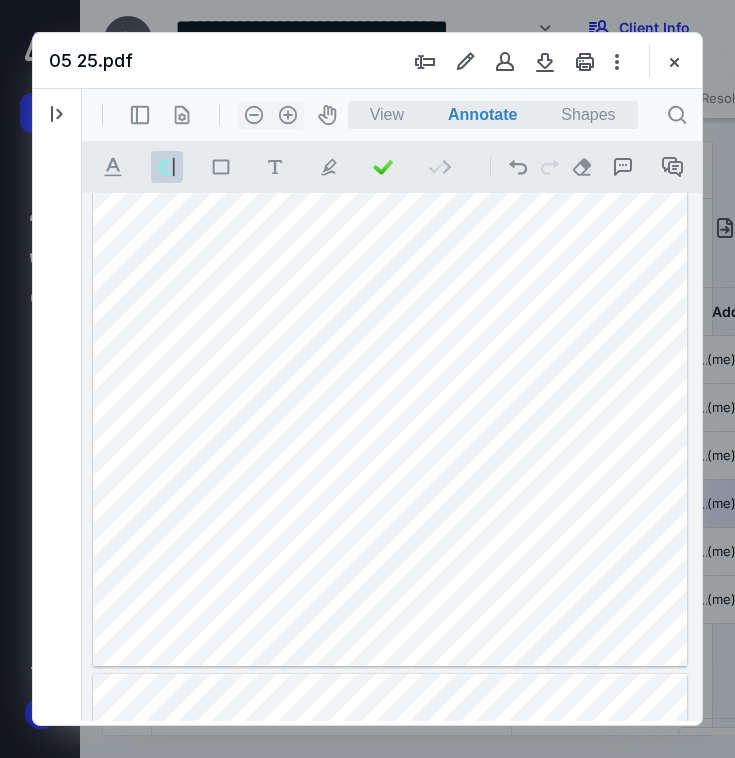 click on "View Annotate Shapes Annotate .cls-1{fill:#abb0c4;} icon - chevron - down View Annotate Shapes" at bounding box center [502, 115] 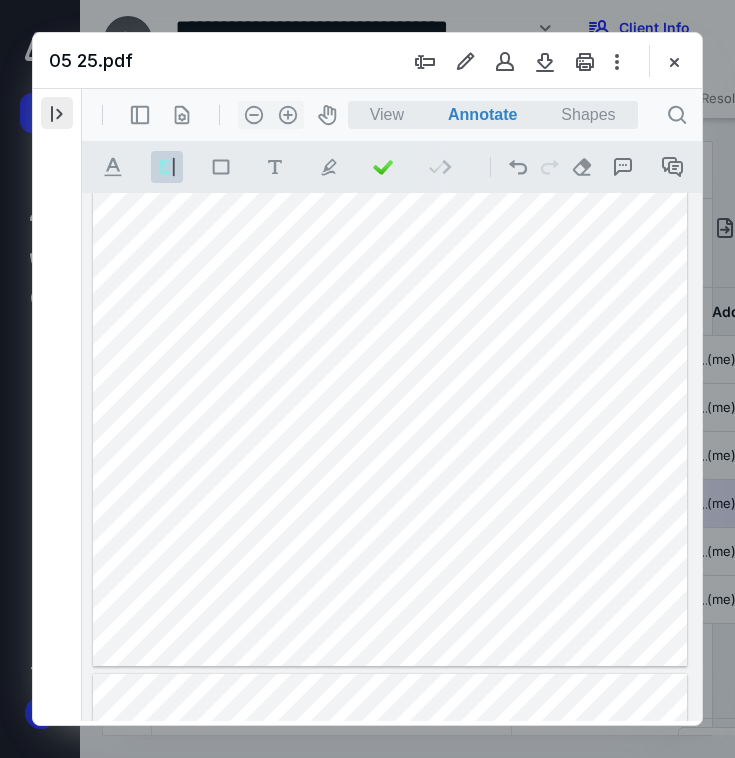 click at bounding box center [57, 113] 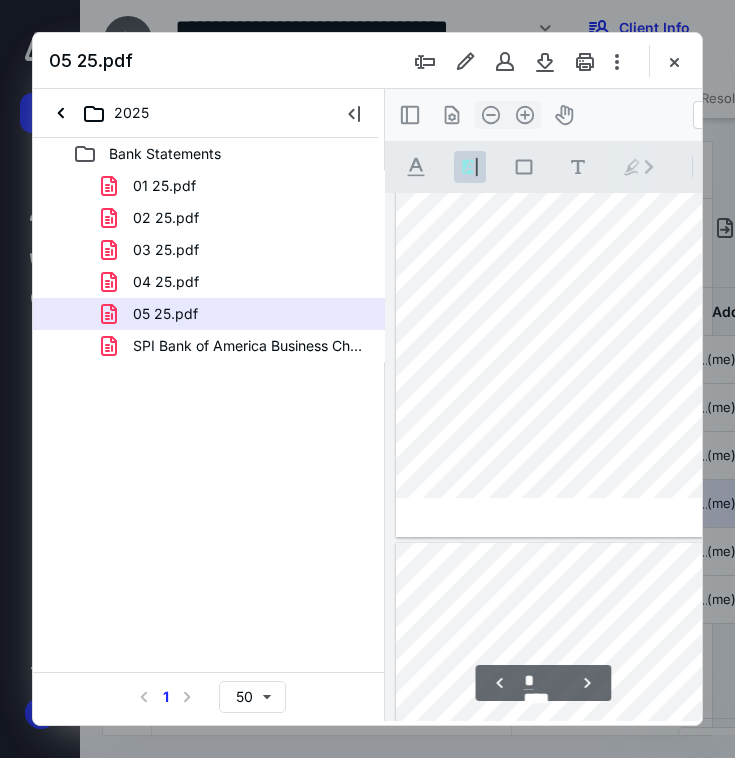 type on "*" 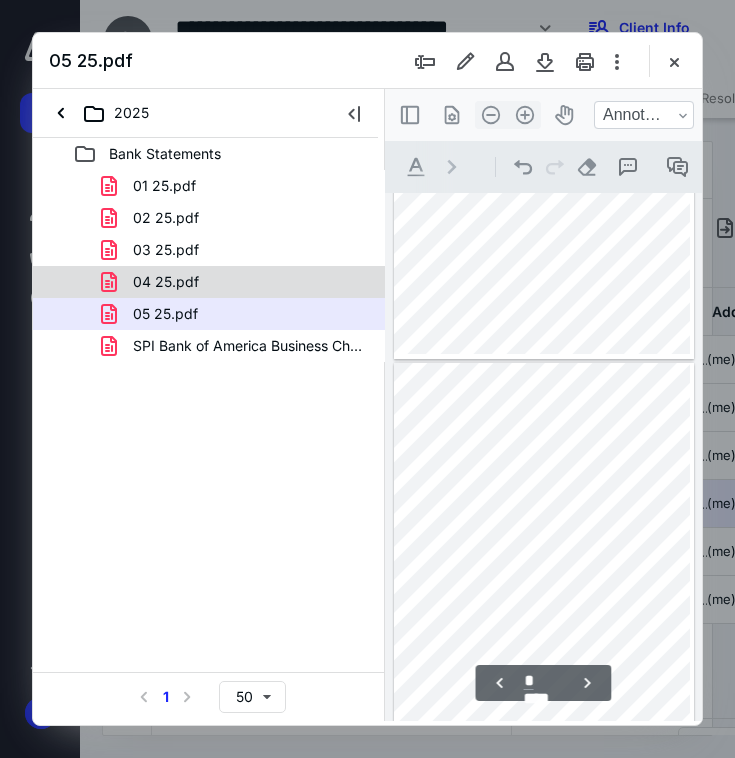 scroll, scrollTop: 1316, scrollLeft: 0, axis: vertical 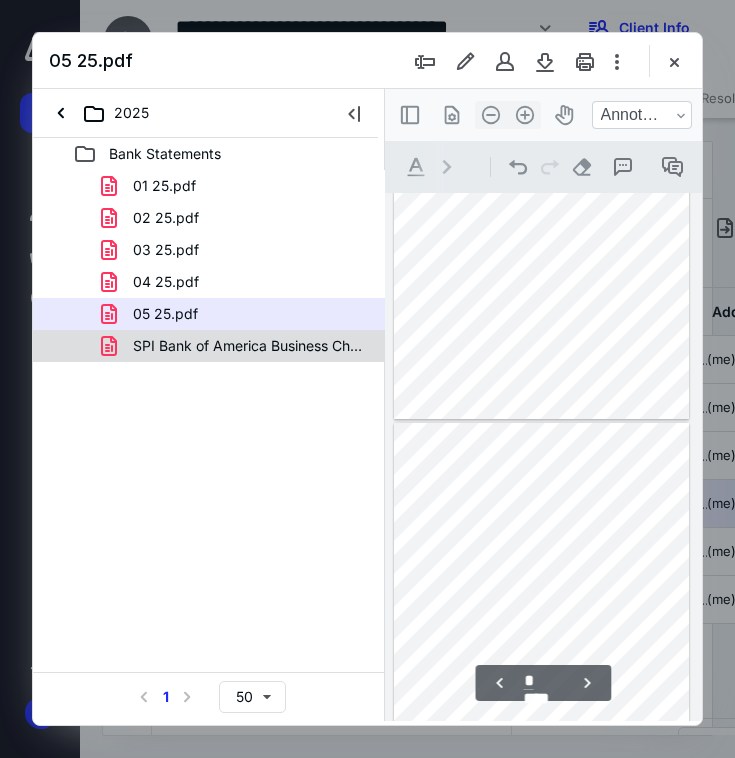 click on "SPI Bank of America Business Checking Statement [DATE].pdf" at bounding box center [249, 346] 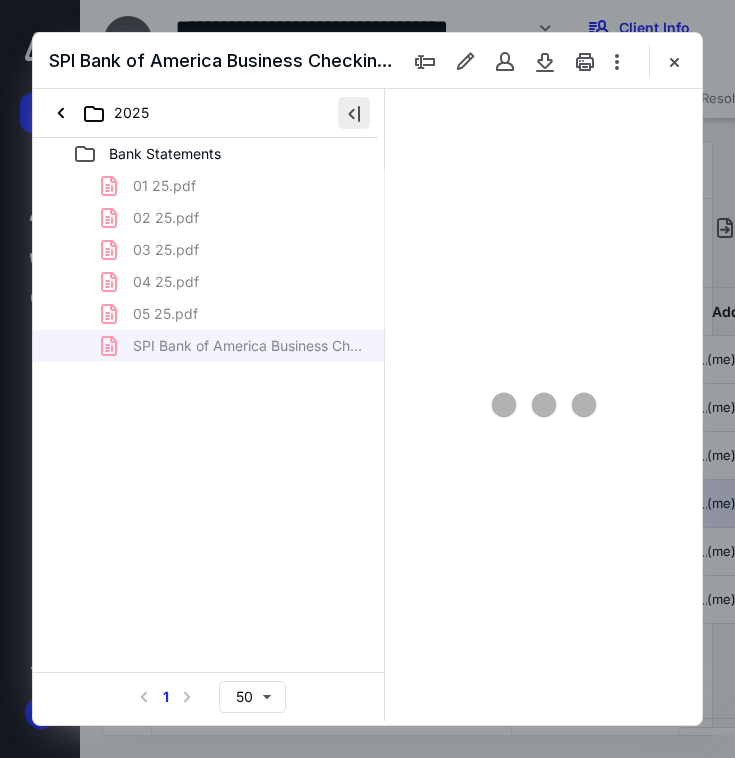 click at bounding box center (354, 113) 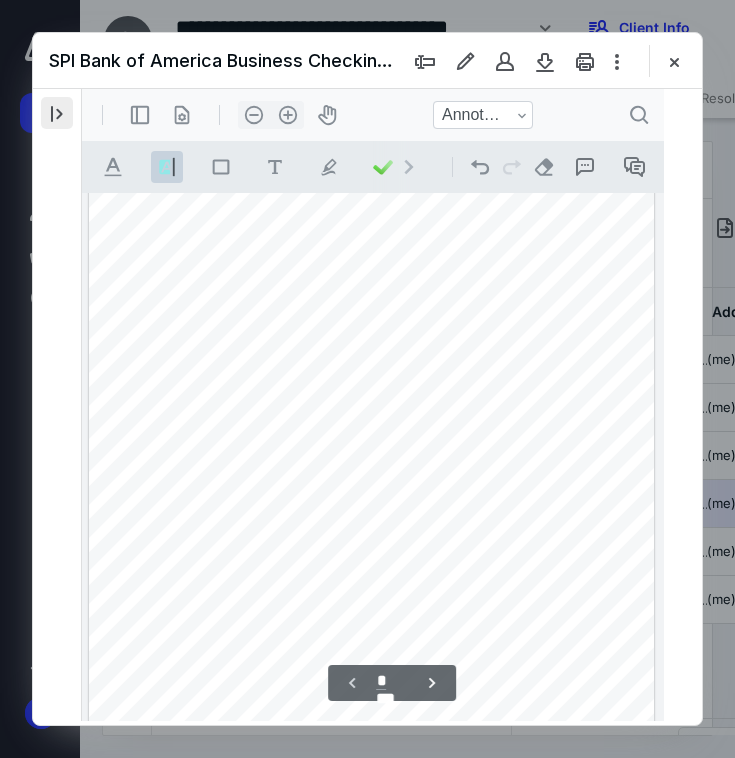 scroll, scrollTop: 108, scrollLeft: 0, axis: vertical 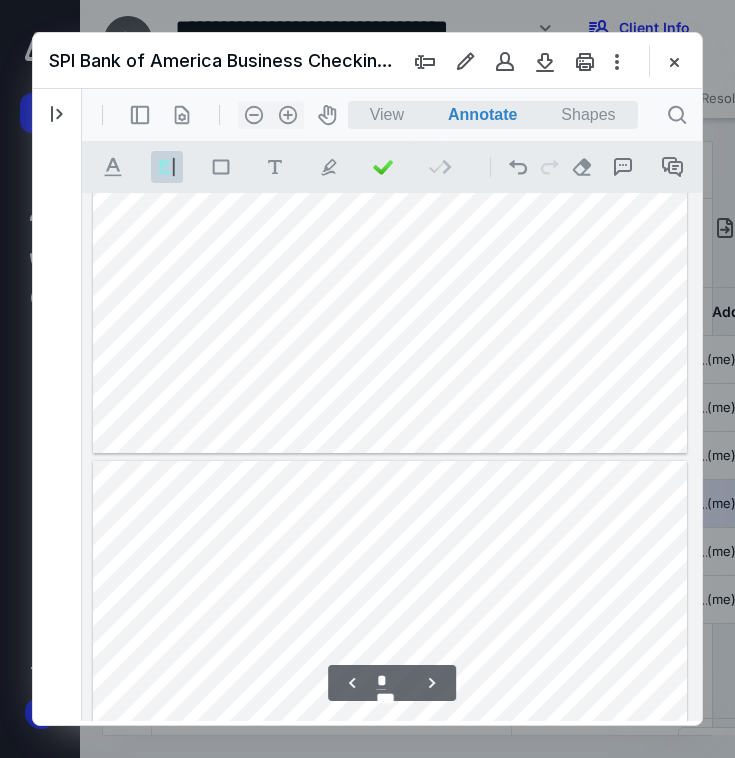 type on "*" 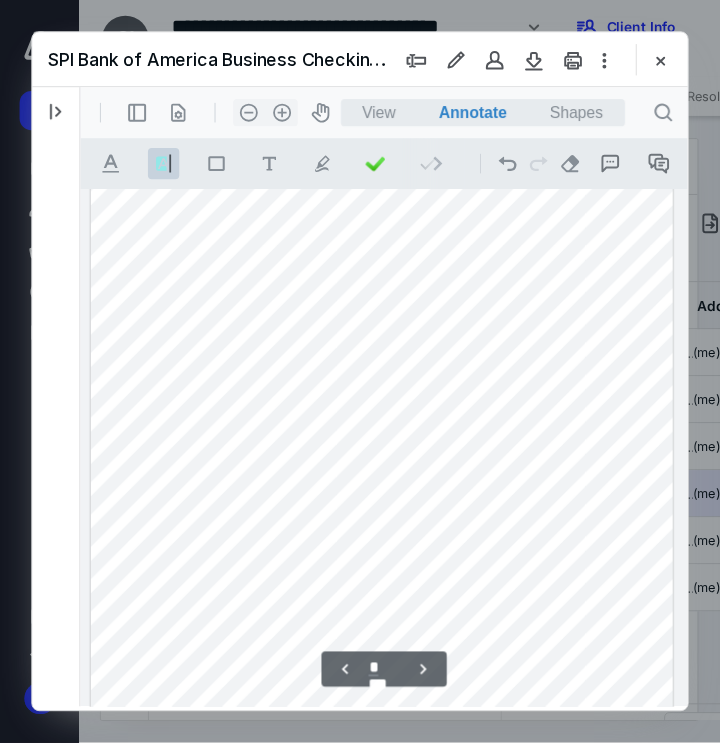 scroll, scrollTop: 2485, scrollLeft: 0, axis: vertical 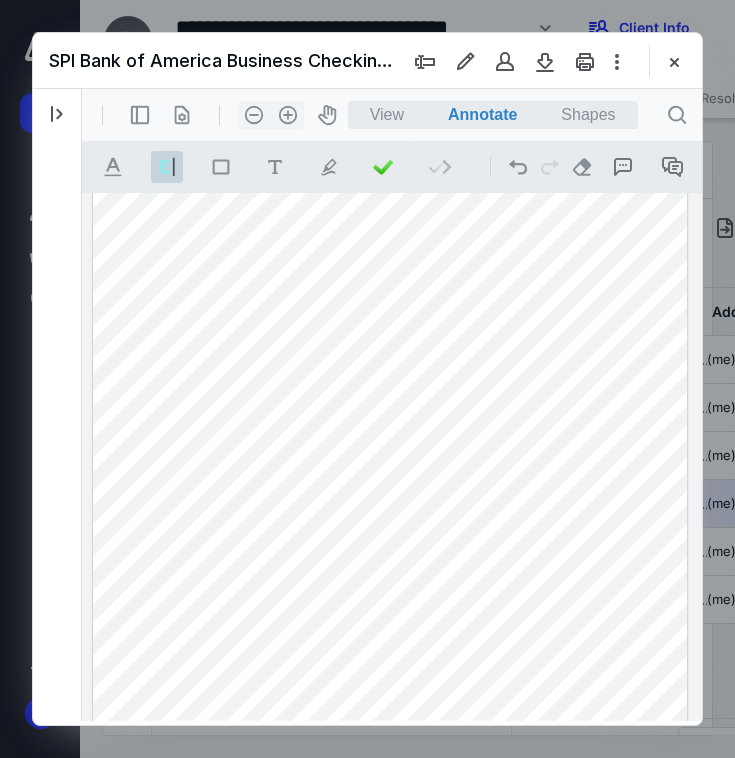 click at bounding box center (390, 427) 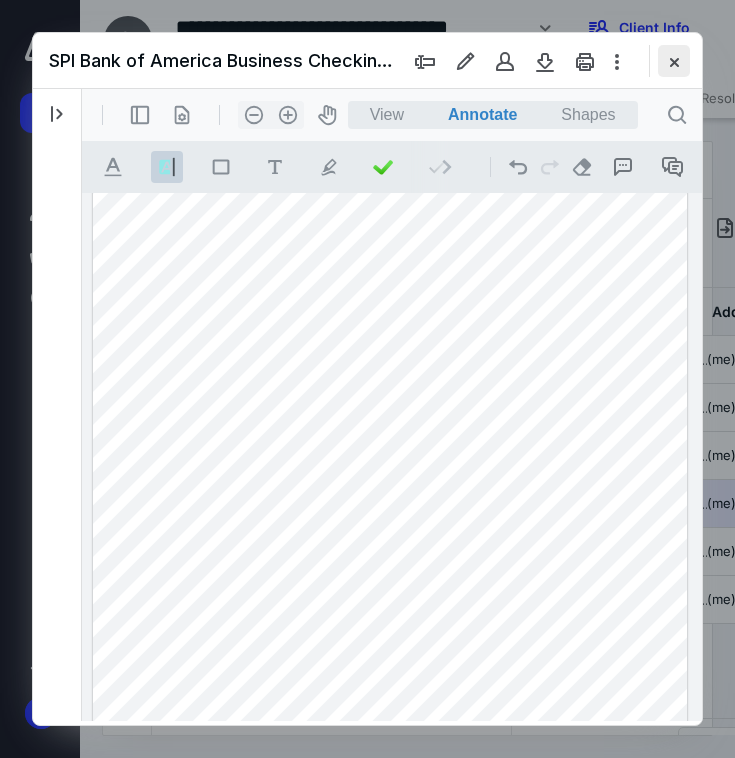 click at bounding box center (674, 61) 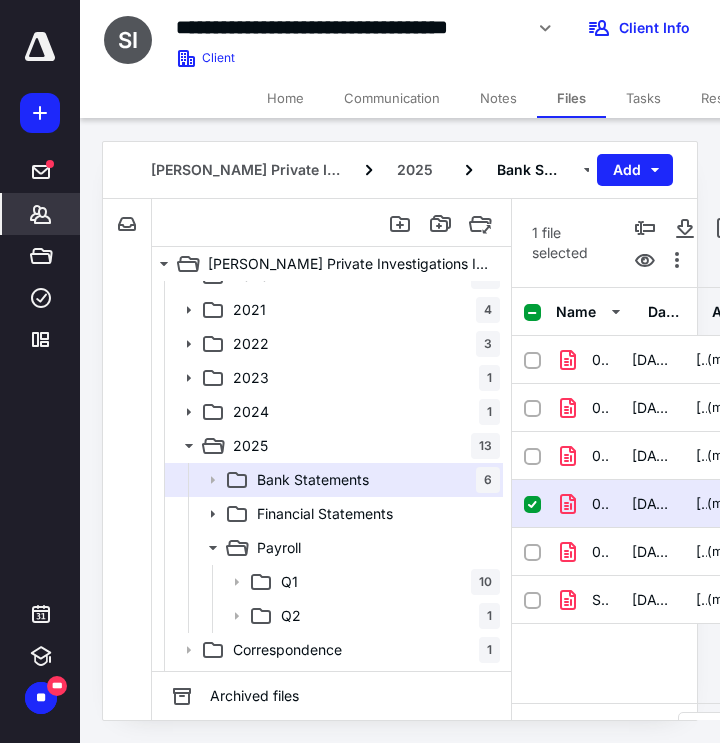 click 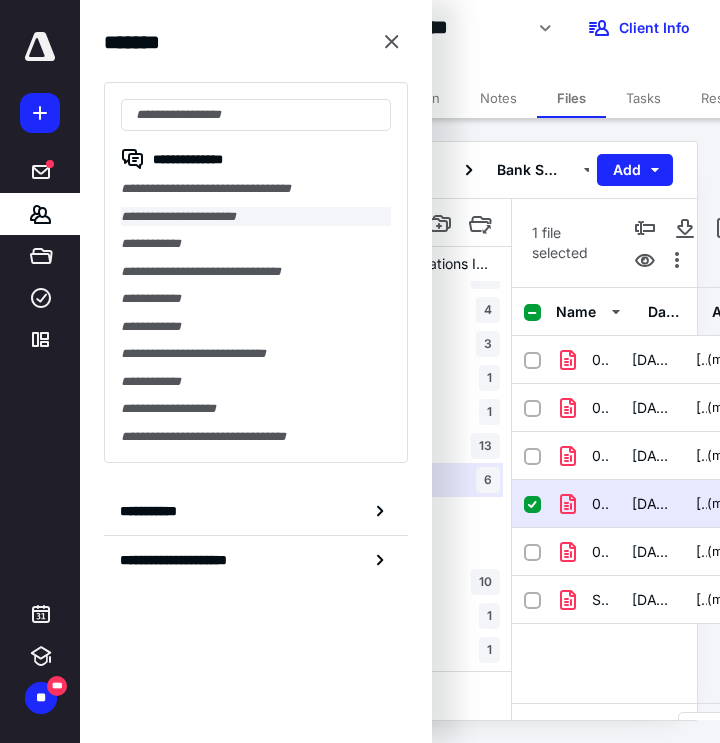 click on "**********" at bounding box center (256, 217) 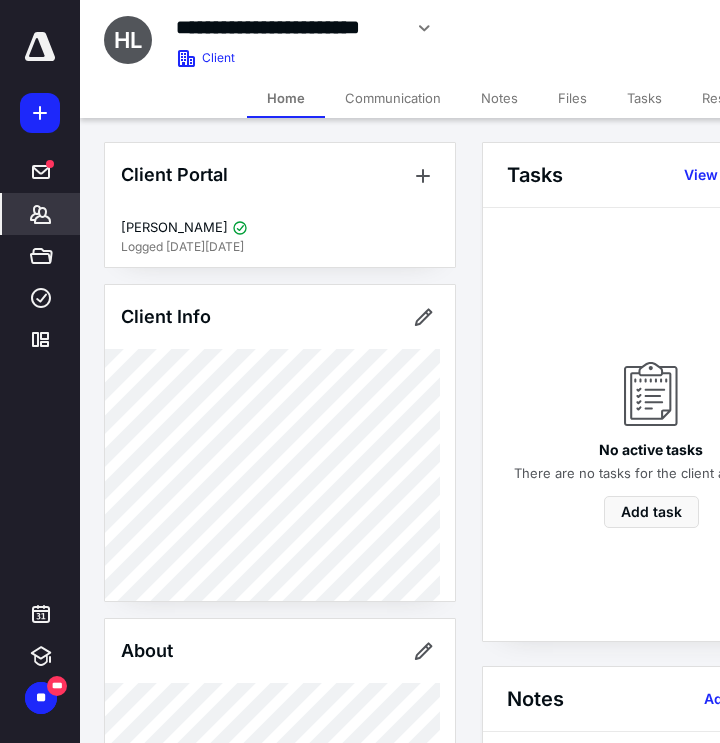click on "Files" at bounding box center (572, 98) 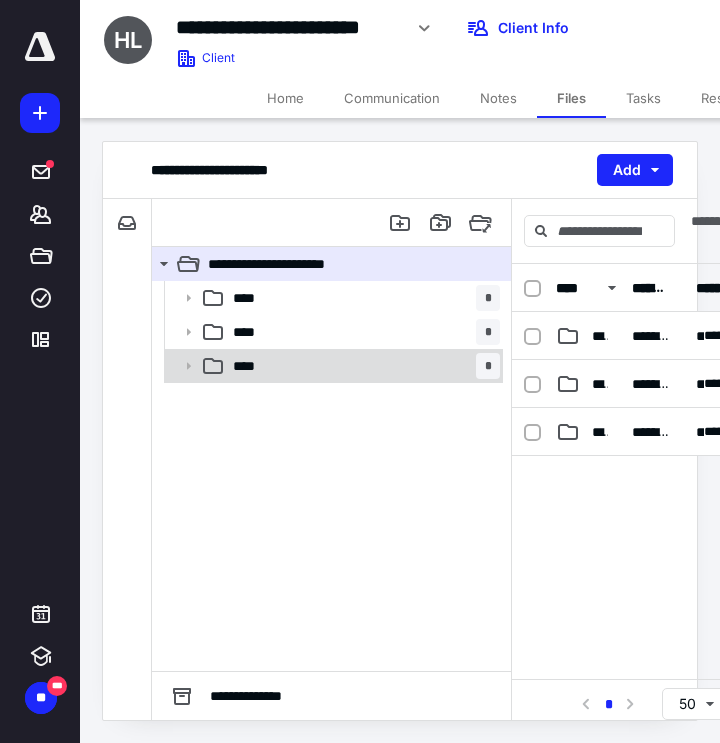 click on "**** *" at bounding box center [362, 366] 